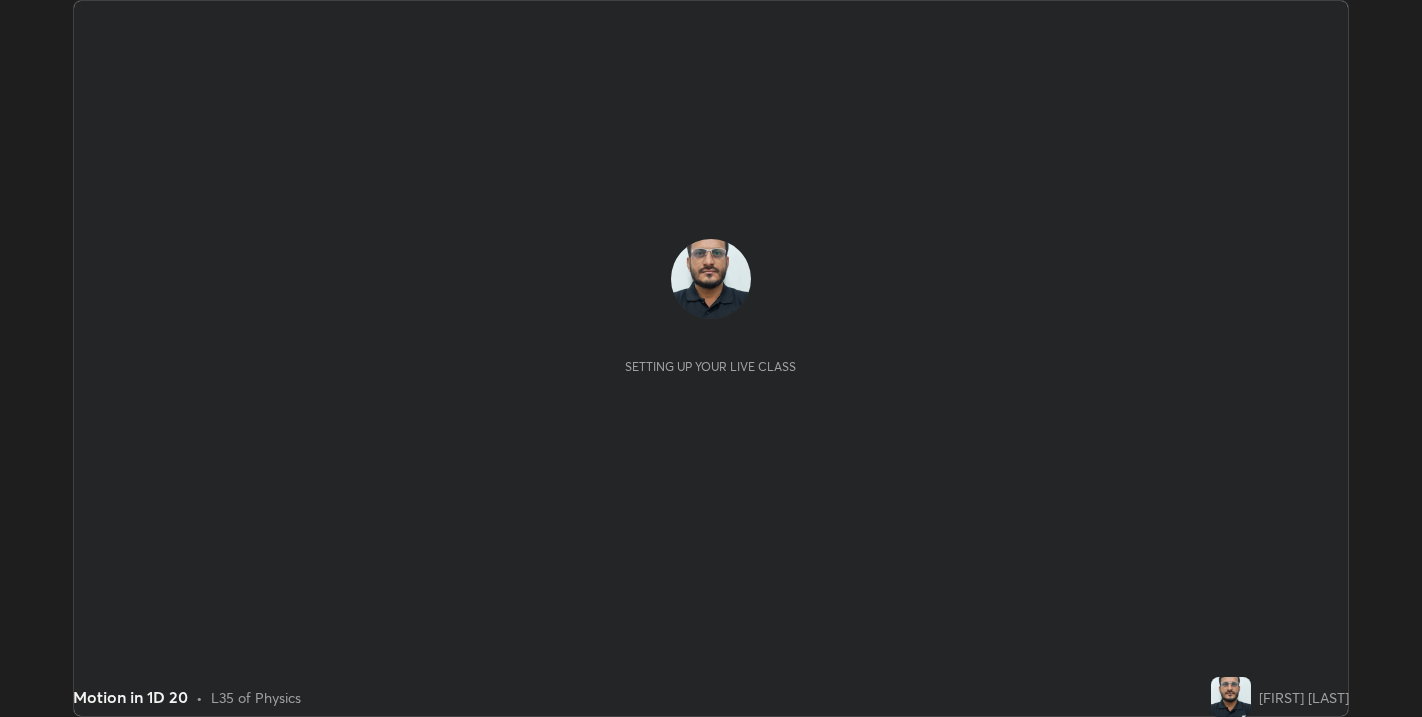 scroll, scrollTop: 0, scrollLeft: 0, axis: both 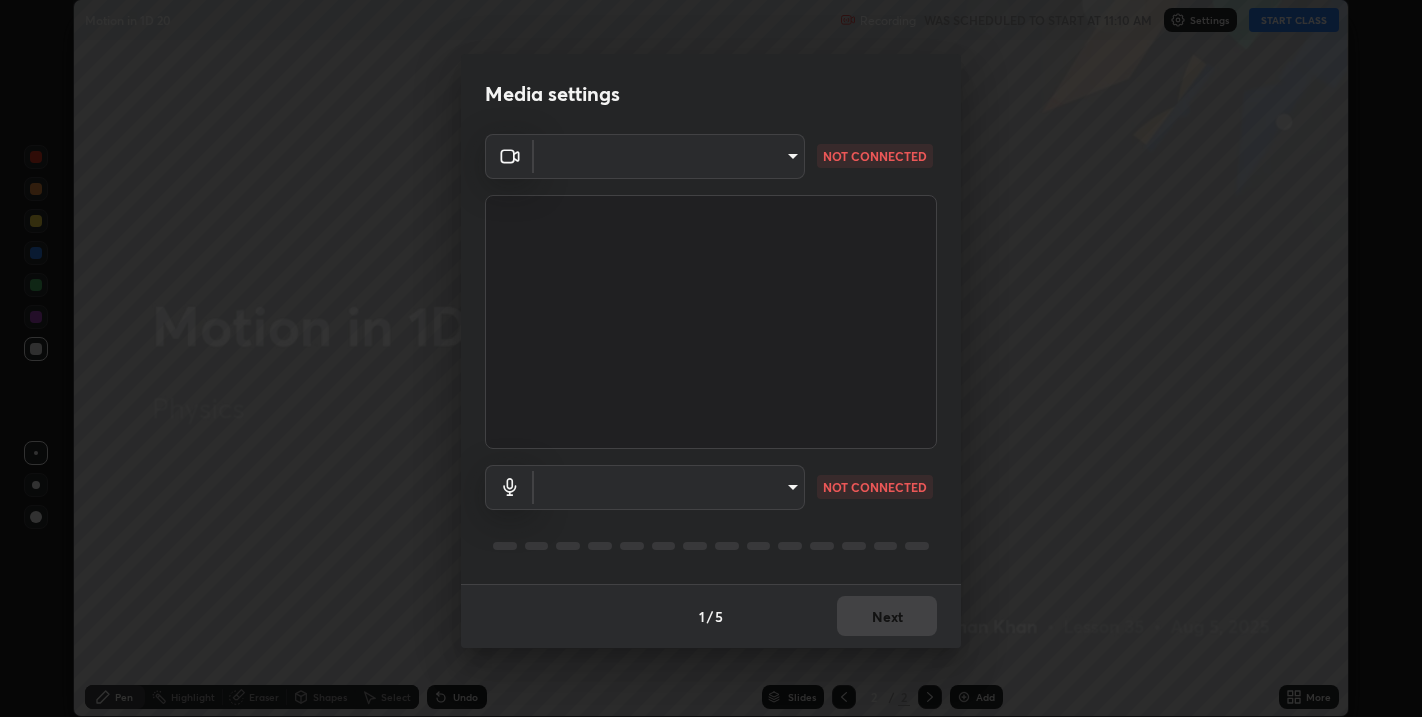 type on "67417adfccfa8b42c30ef4407fe4a6c493a28e79373338af571501226f50bce5" 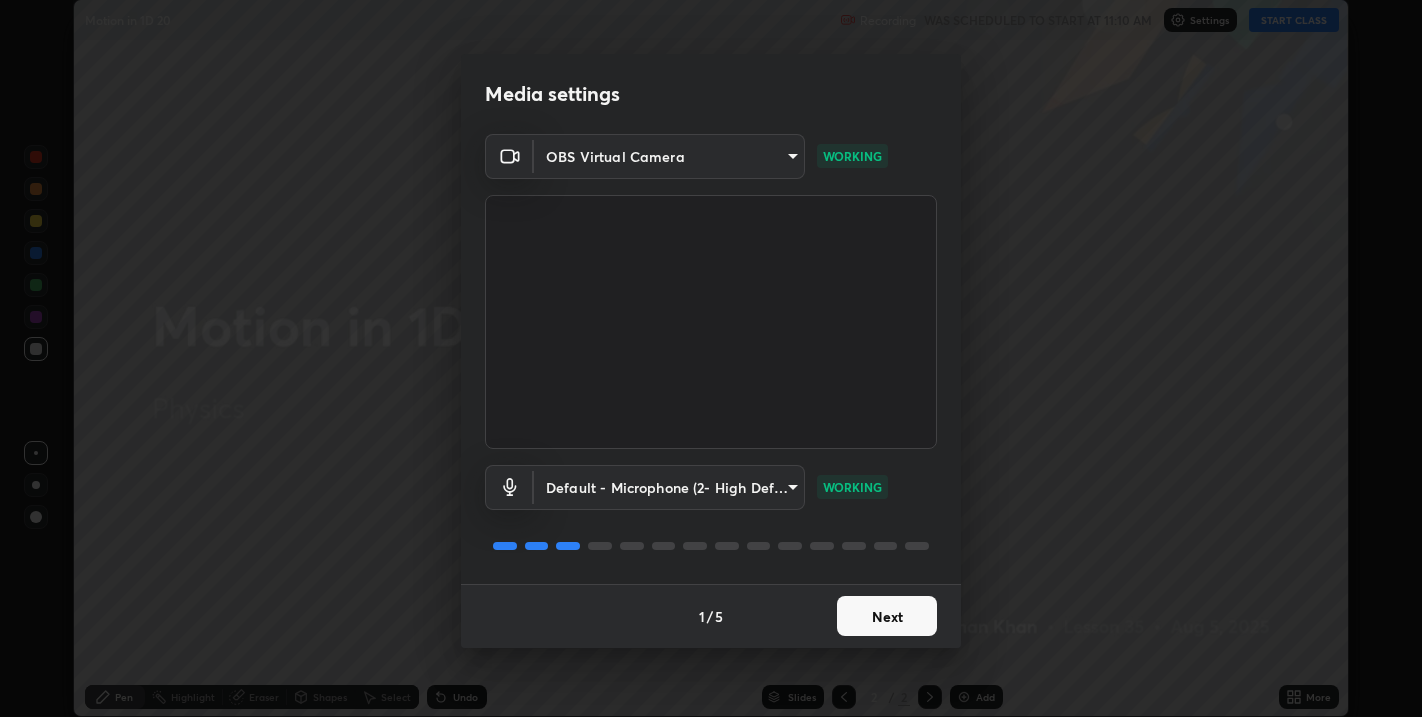click on "Erase all Motion in 1D 20 Recording WAS SCHEDULED TO START AT  11:10 AM Settings START CLASS Setting up your live class Motion in 1D 20 • L35 of Physics [FIRST] [LAST] Pen Highlight Eraser Shapes Select Undo Slides 2 / 2 Add More No doubts shared Encourage your learners to ask a doubt for better clarity Report an issue Reason for reporting Buffering Chat not working Audio - Video sync issue Educator video quality low ​ Attach an image Report Media settings OBS Virtual Camera 67417adfccfa8b42c30ef4407fe4a6c493a28e79373338af571501226f50bce5 WORKING Default - Microphone (2- High Definition Audio Device) default WORKING 1 / 5 Next" at bounding box center (711, 358) 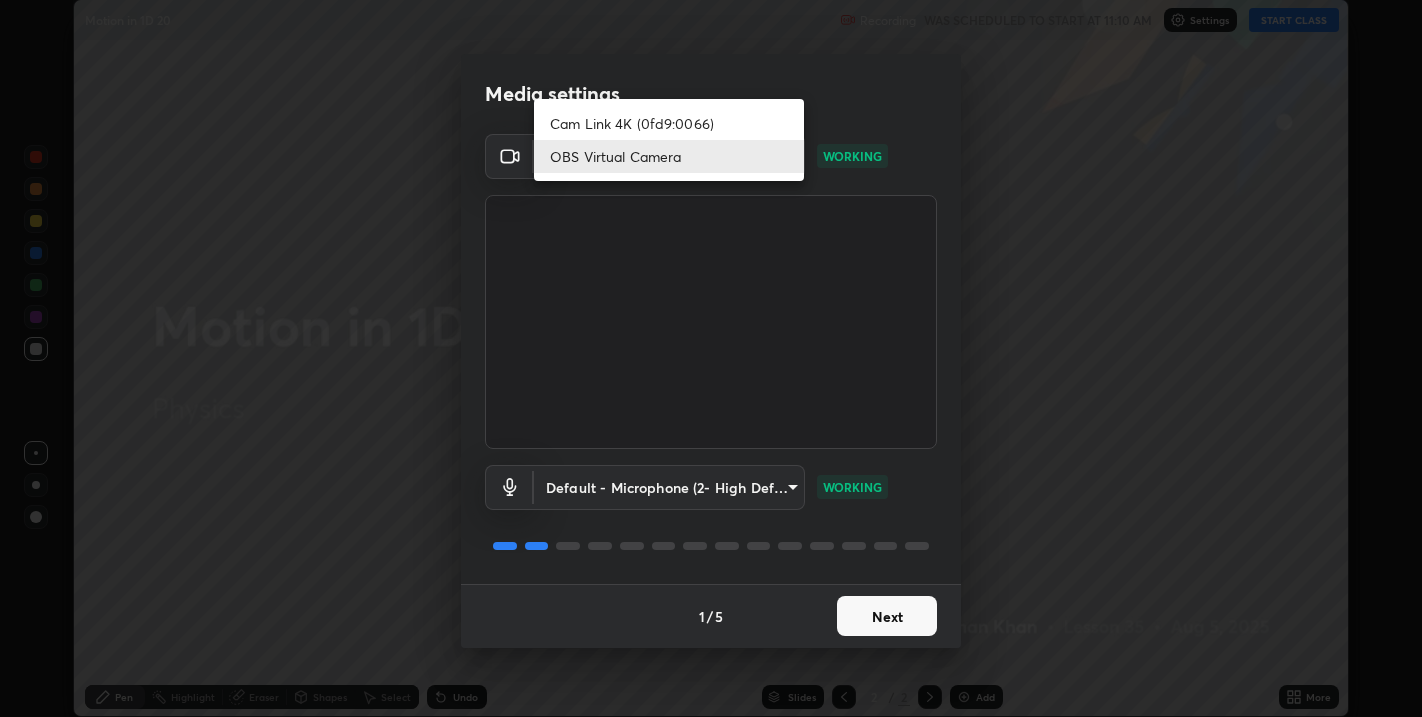 click at bounding box center [711, 358] 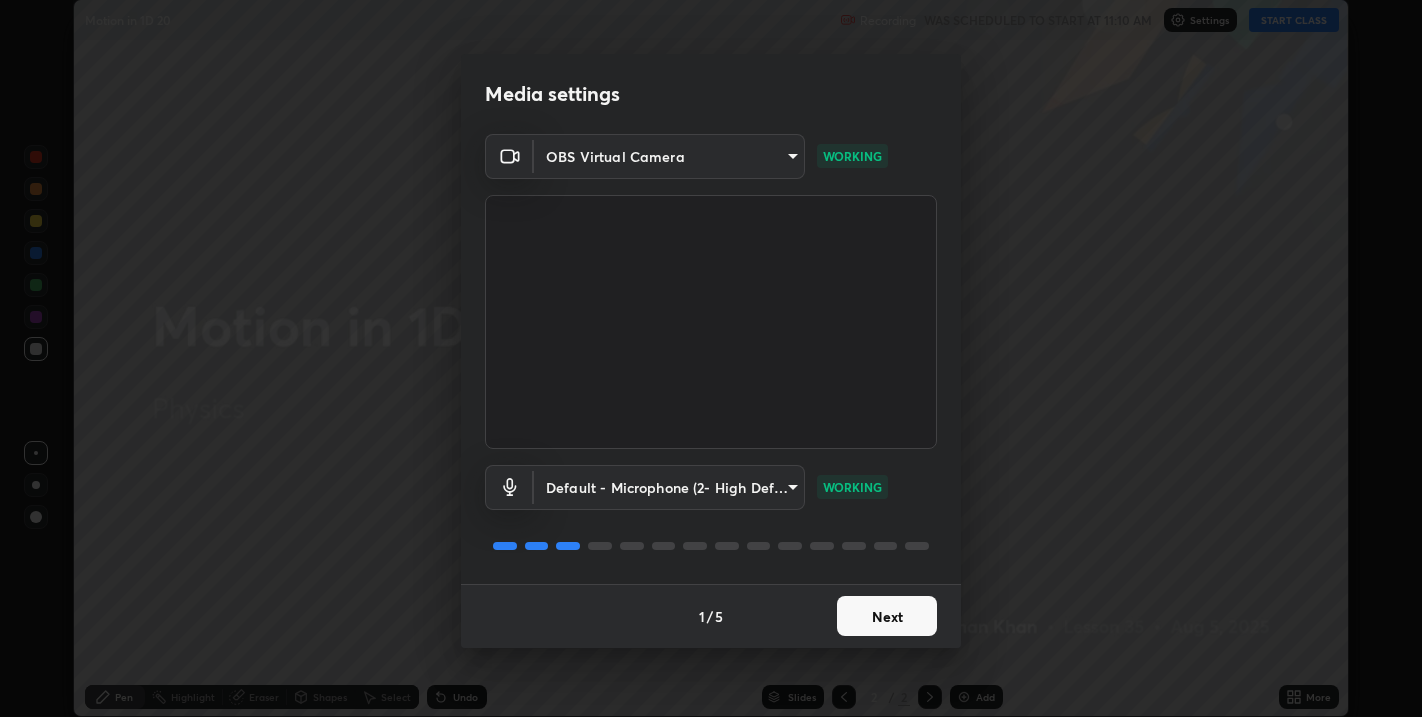 click on "Next" at bounding box center [887, 616] 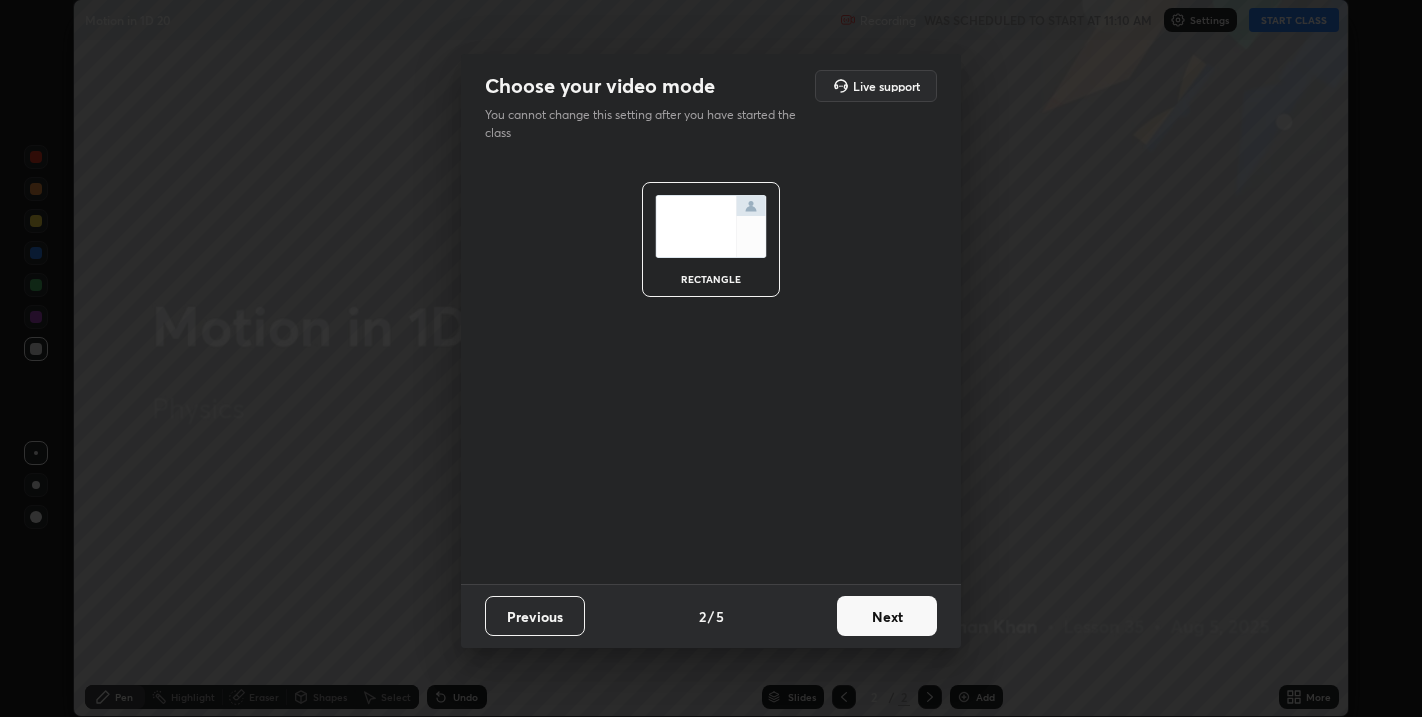 click on "Next" at bounding box center (887, 616) 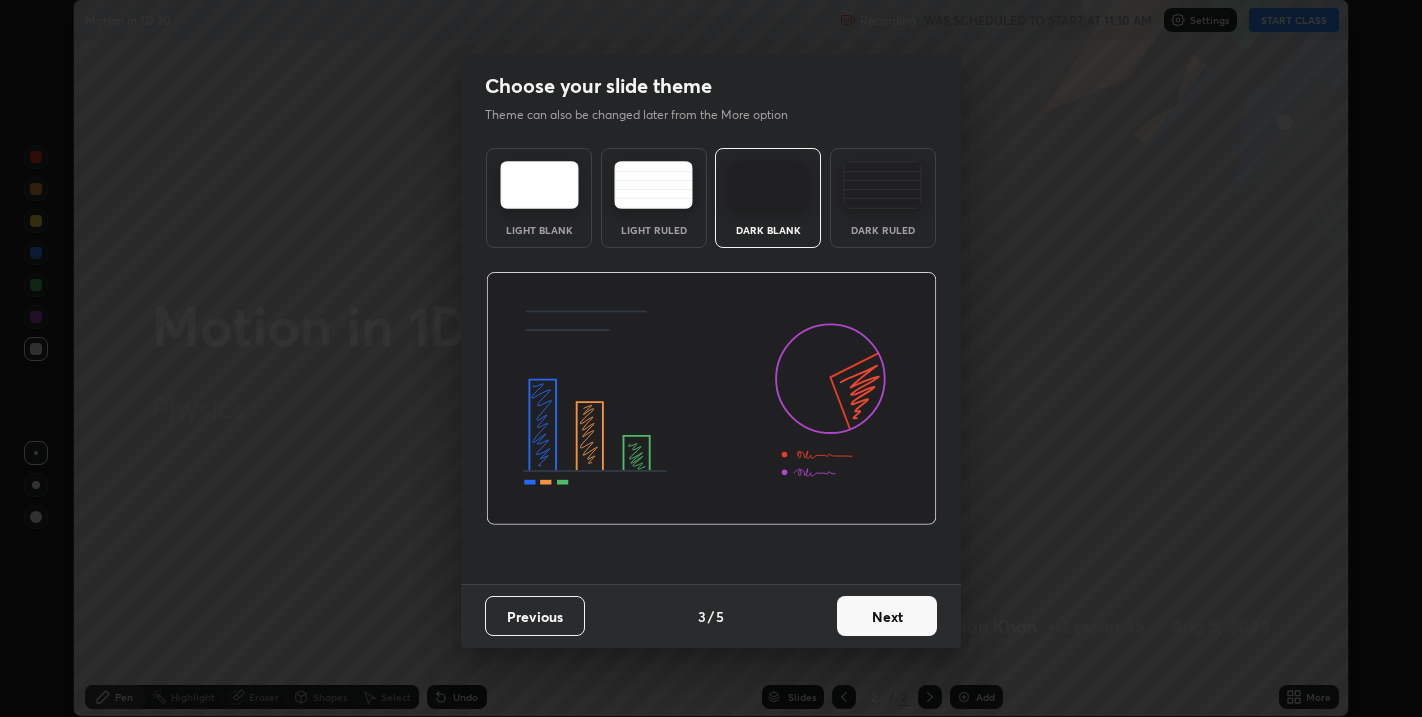 click on "Next" at bounding box center (887, 616) 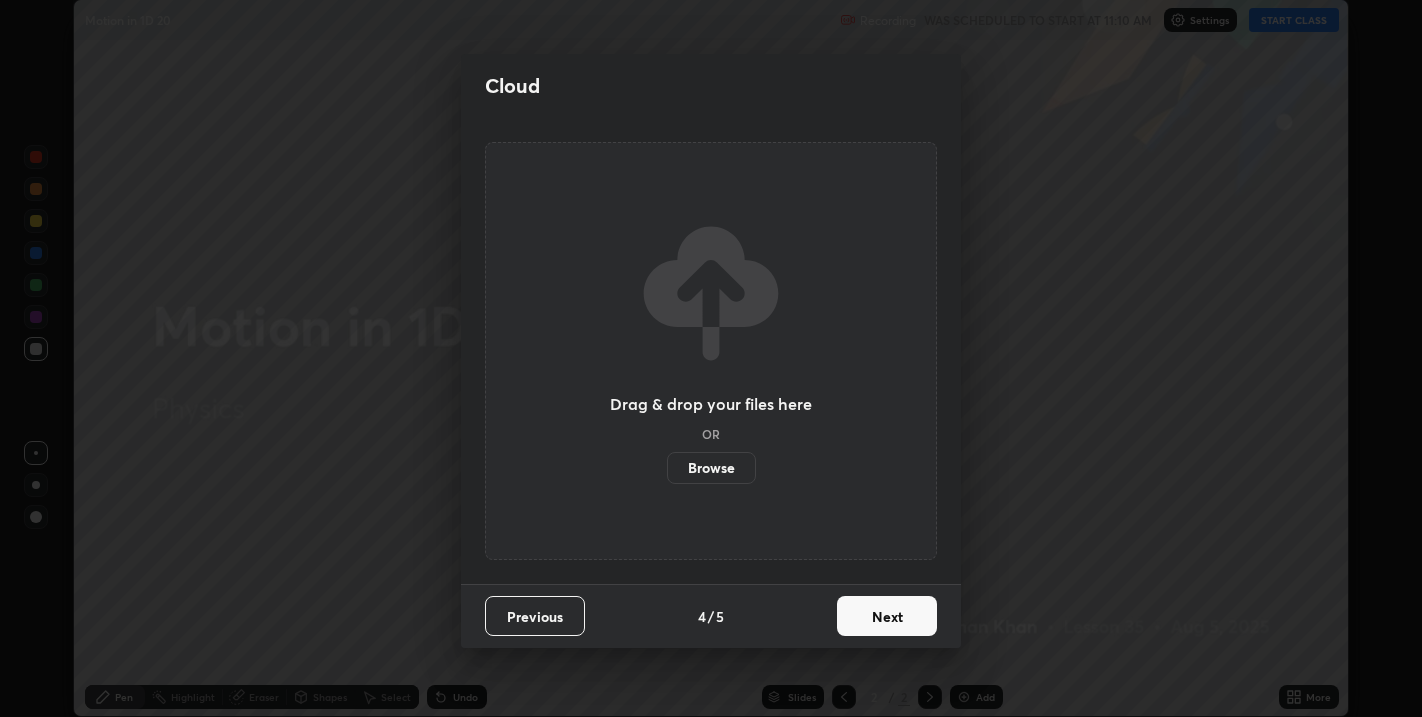 click on "Next" at bounding box center [887, 616] 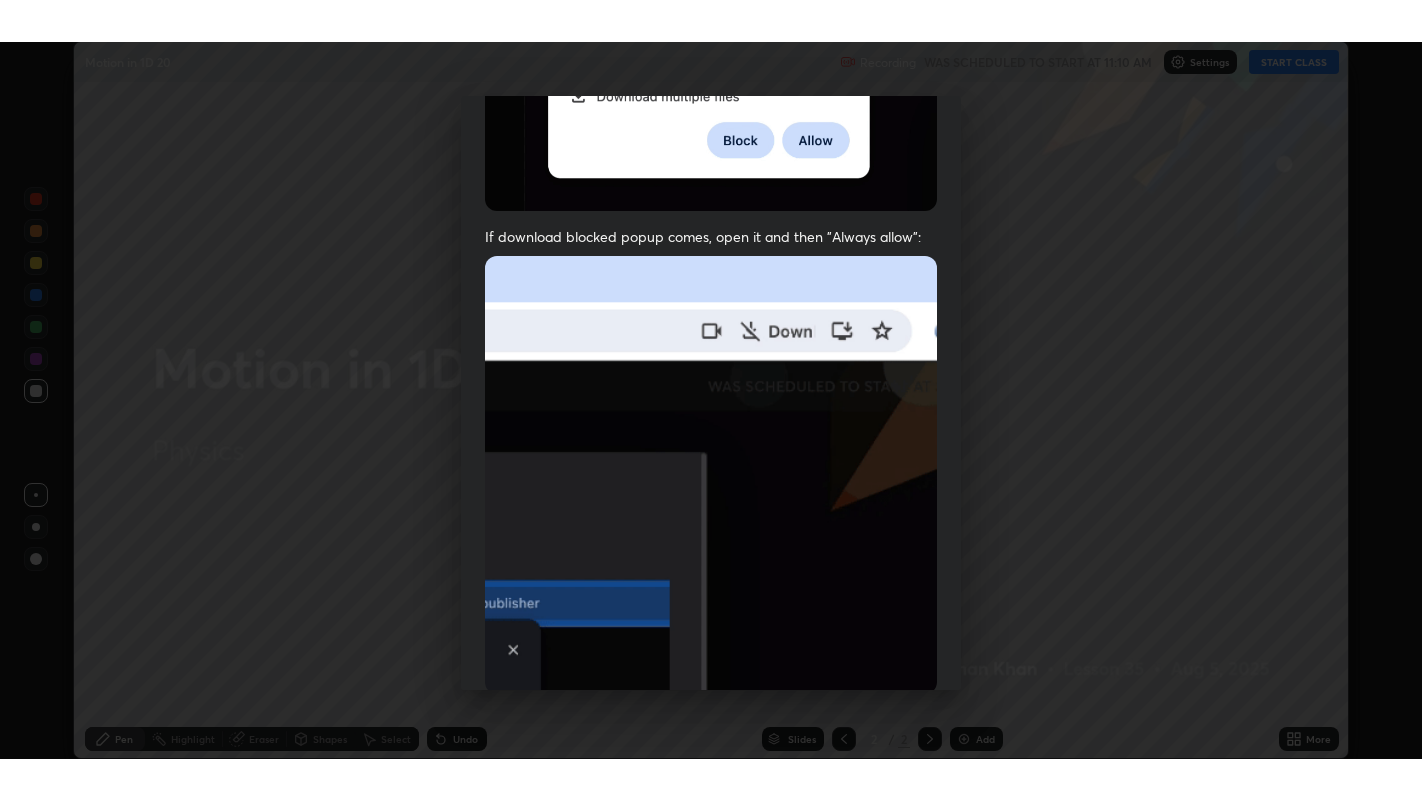 scroll, scrollTop: 405, scrollLeft: 0, axis: vertical 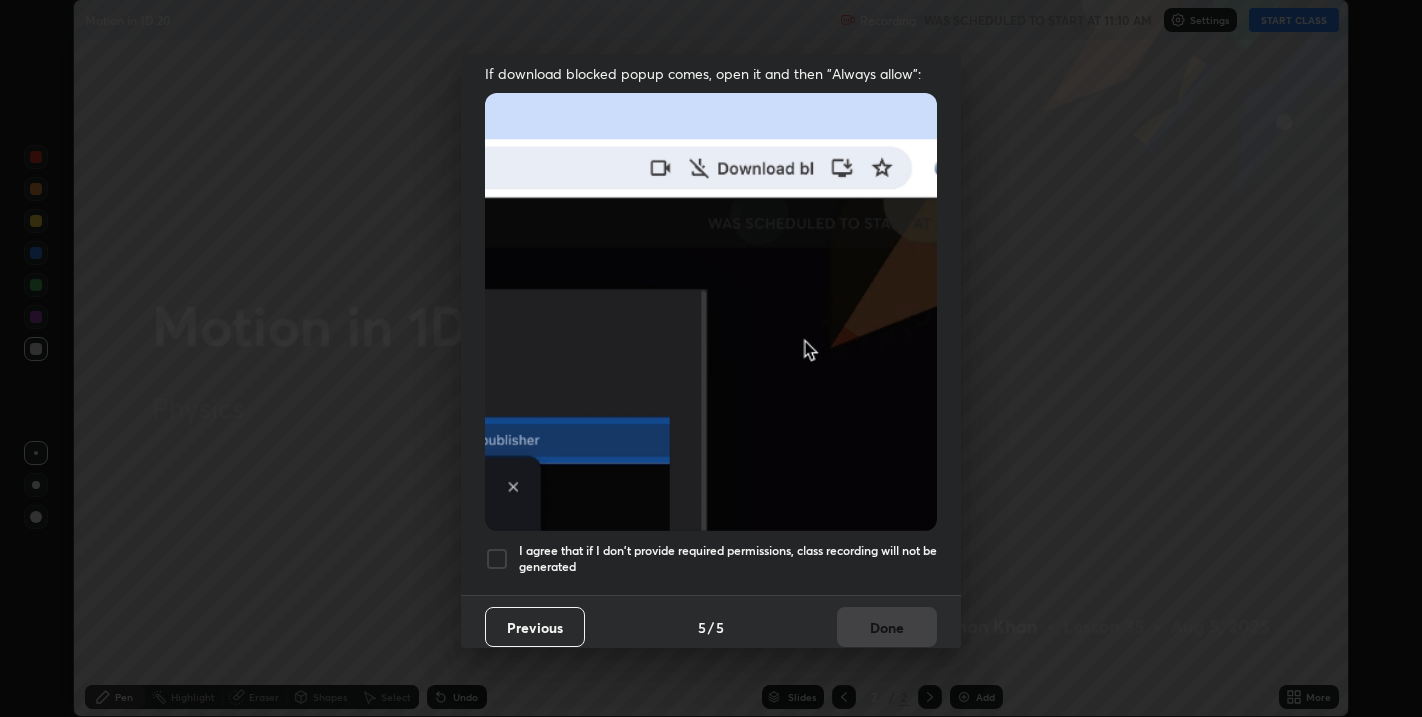 click at bounding box center [497, 559] 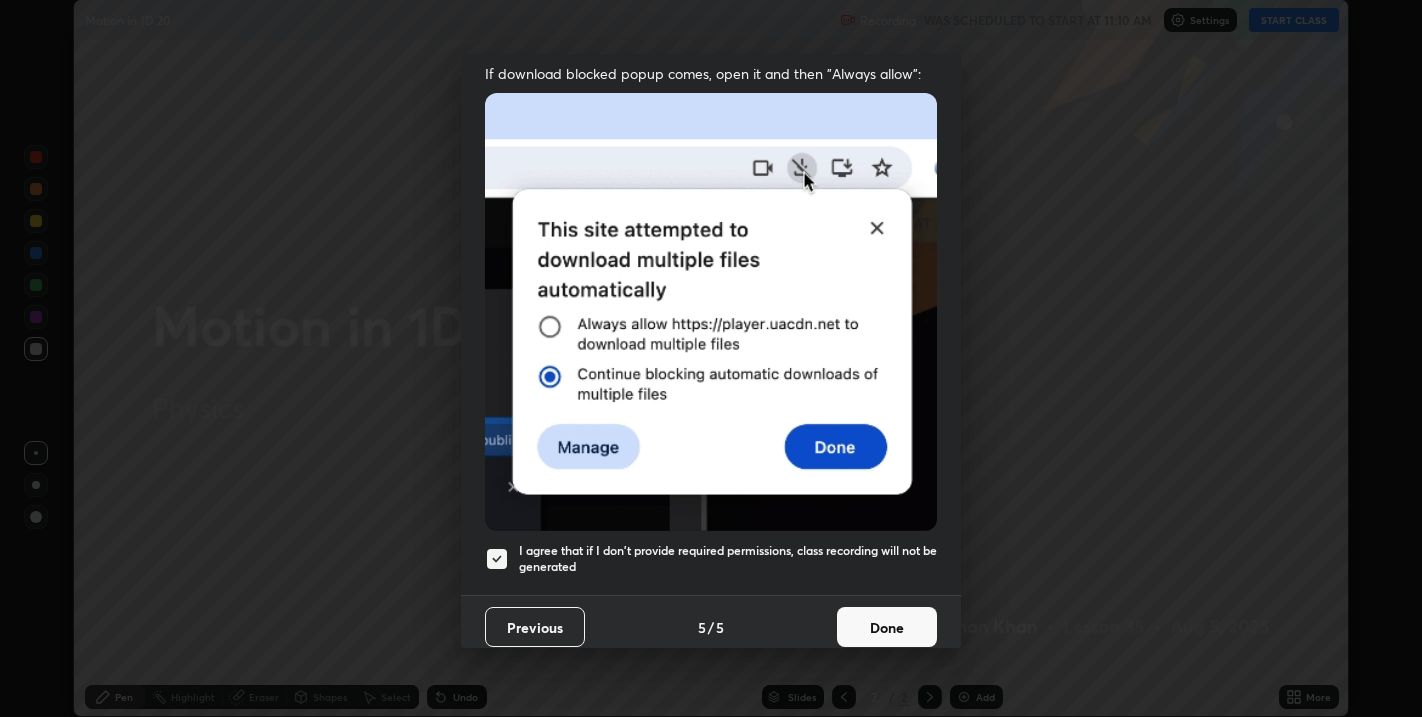 click on "Done" at bounding box center (887, 627) 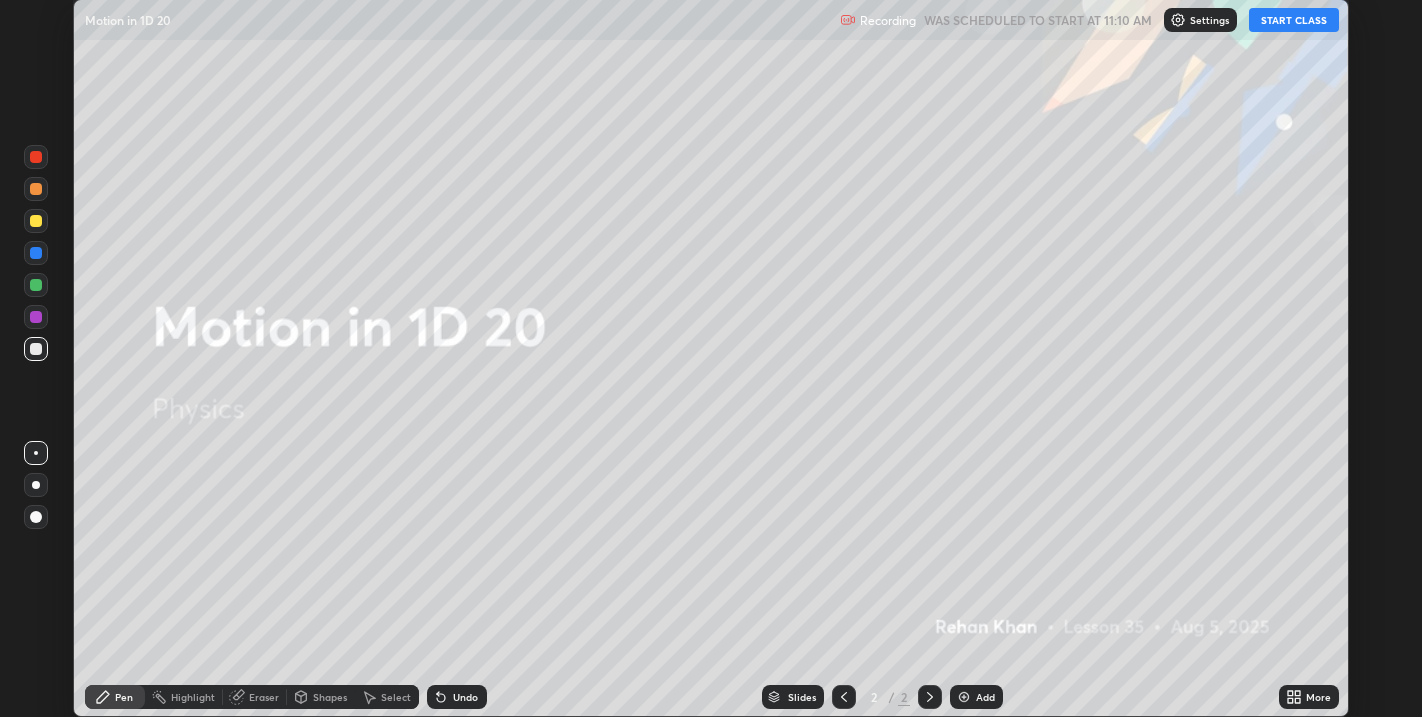 click on "START CLASS" at bounding box center [1294, 20] 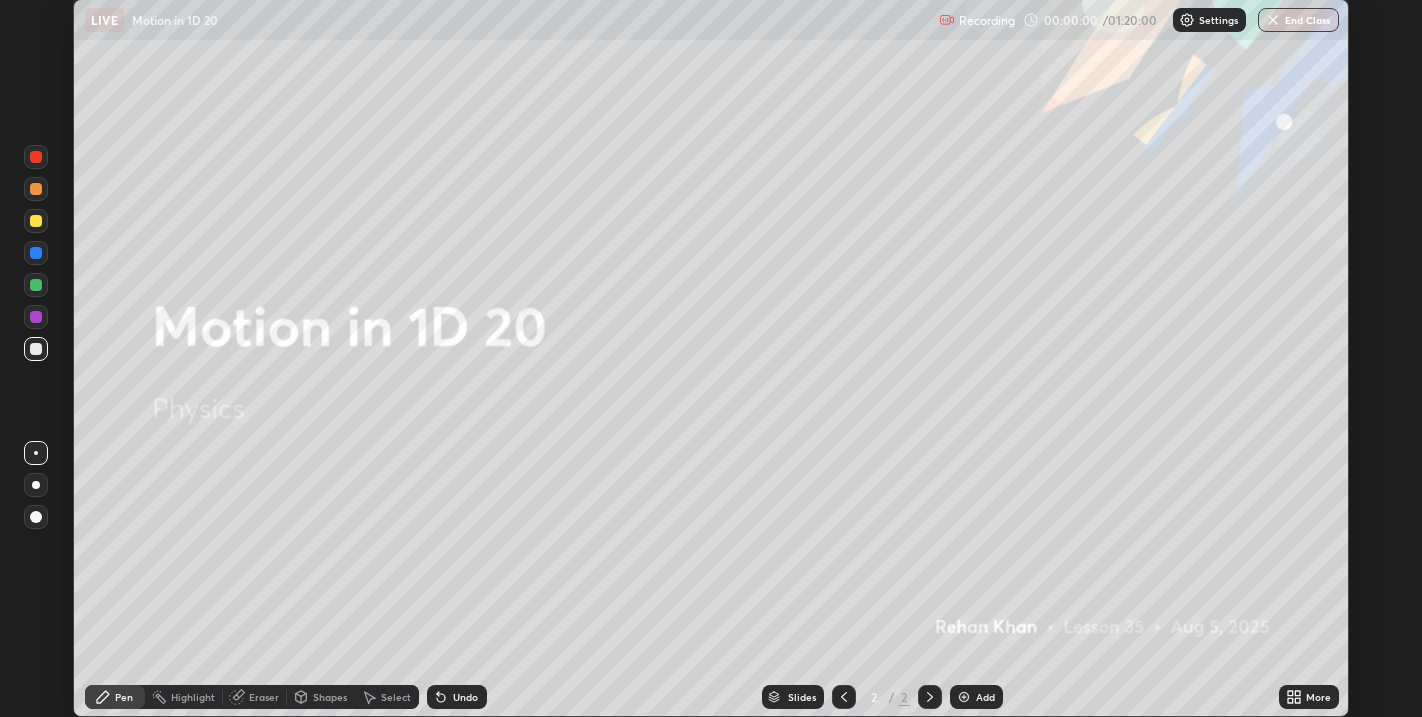 click 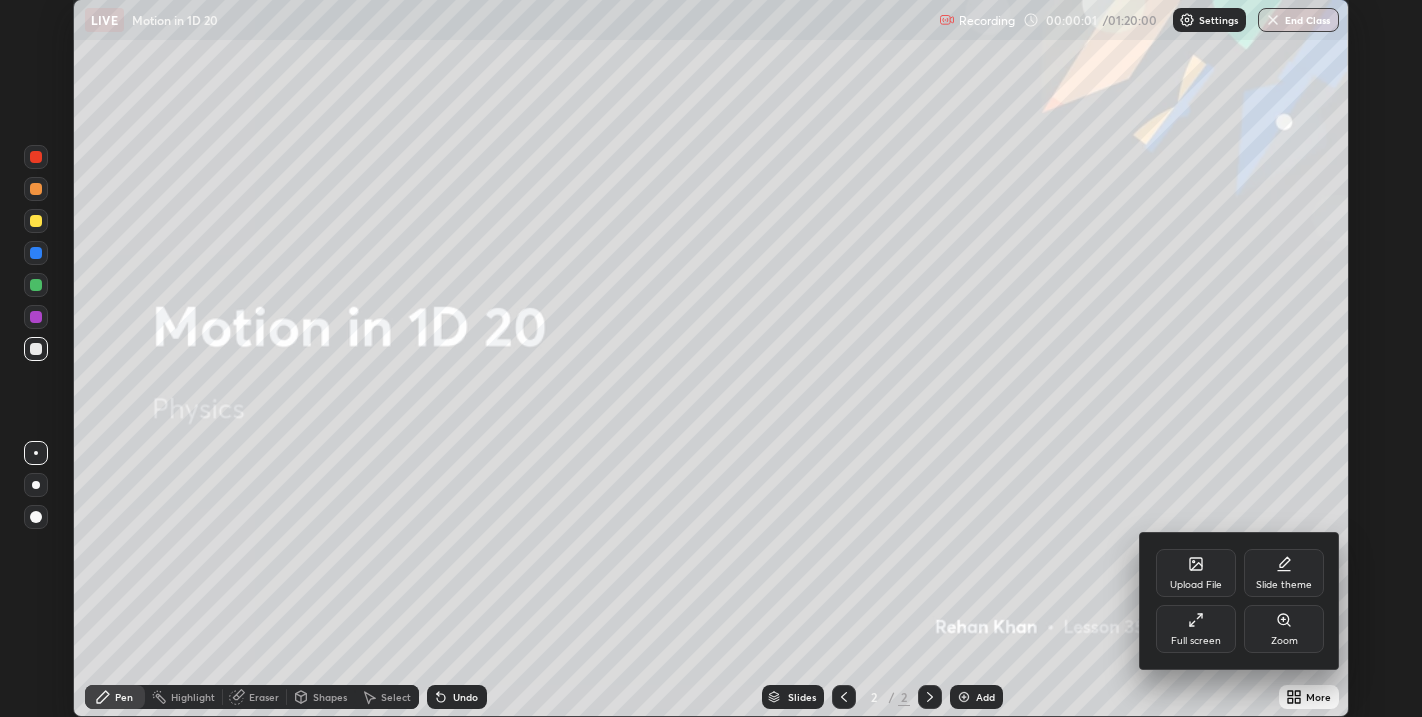 click on "Full screen" at bounding box center (1196, 641) 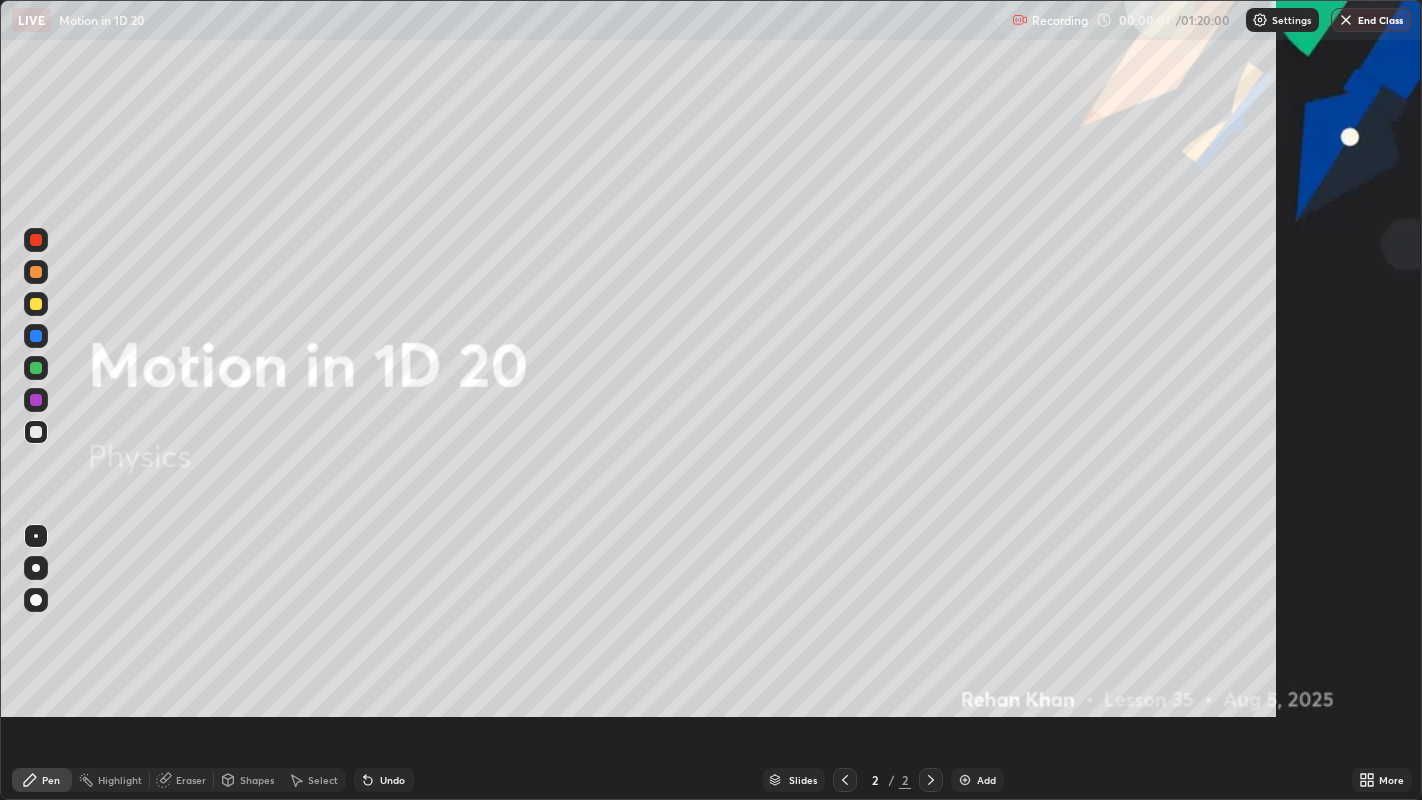 scroll, scrollTop: 99200, scrollLeft: 98577, axis: both 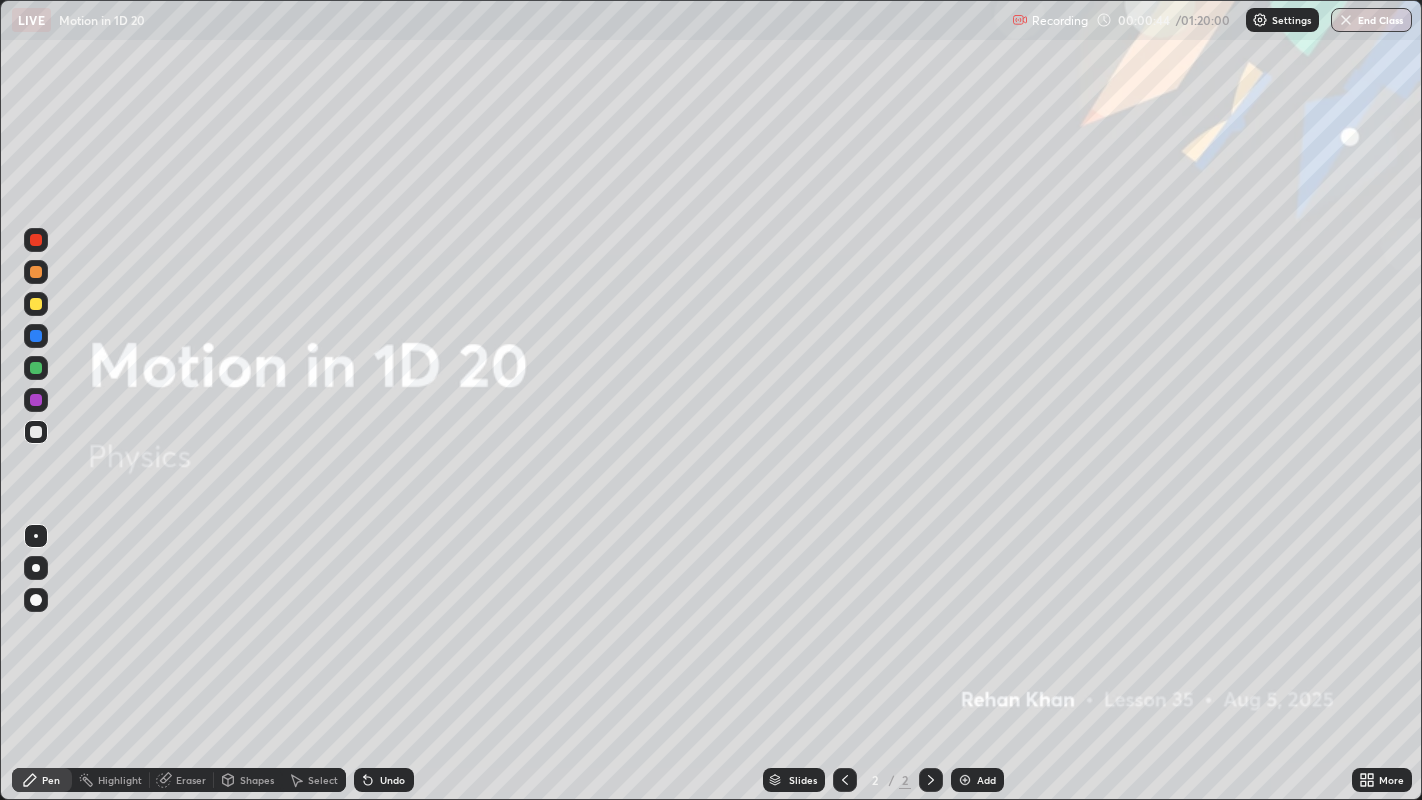 click on "Add" at bounding box center (986, 780) 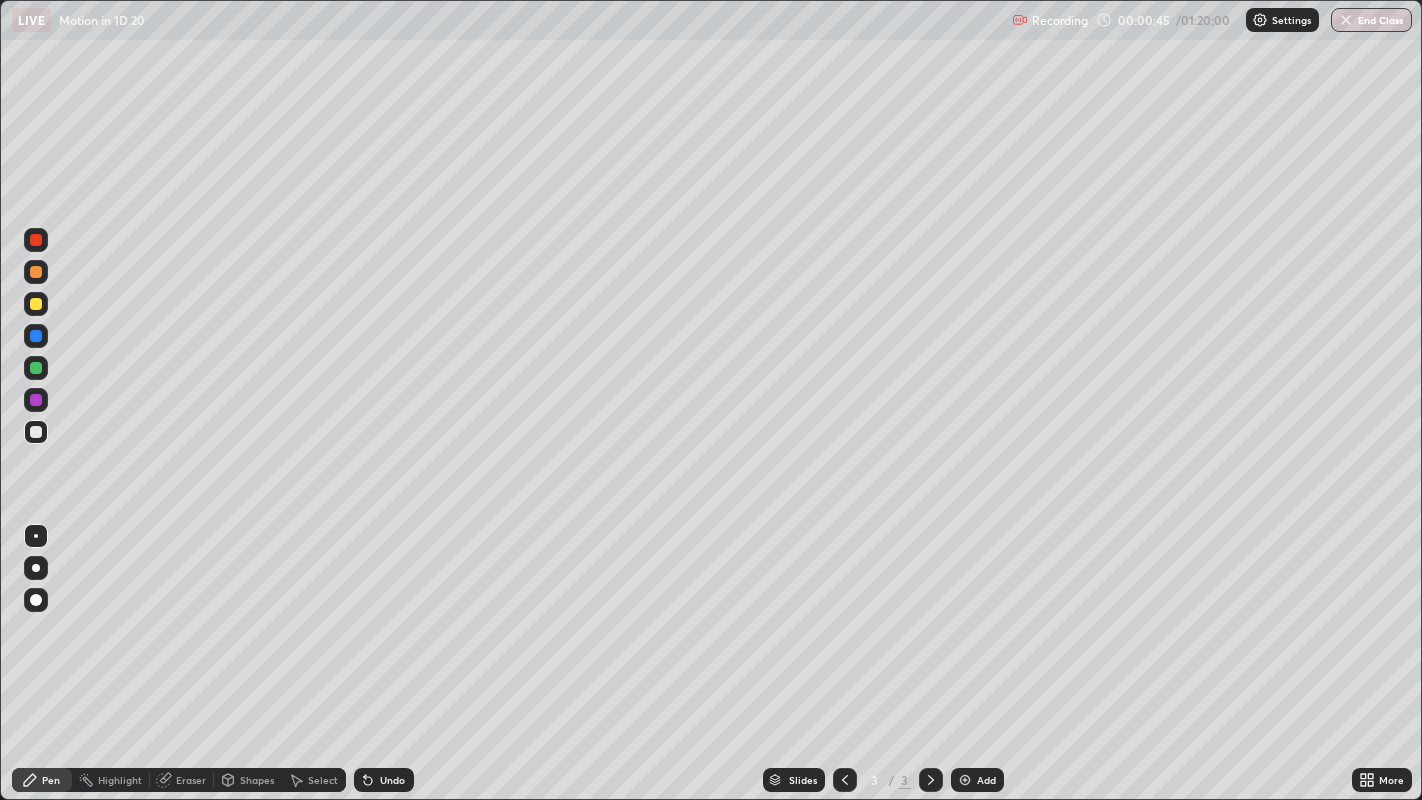 click at bounding box center (36, 568) 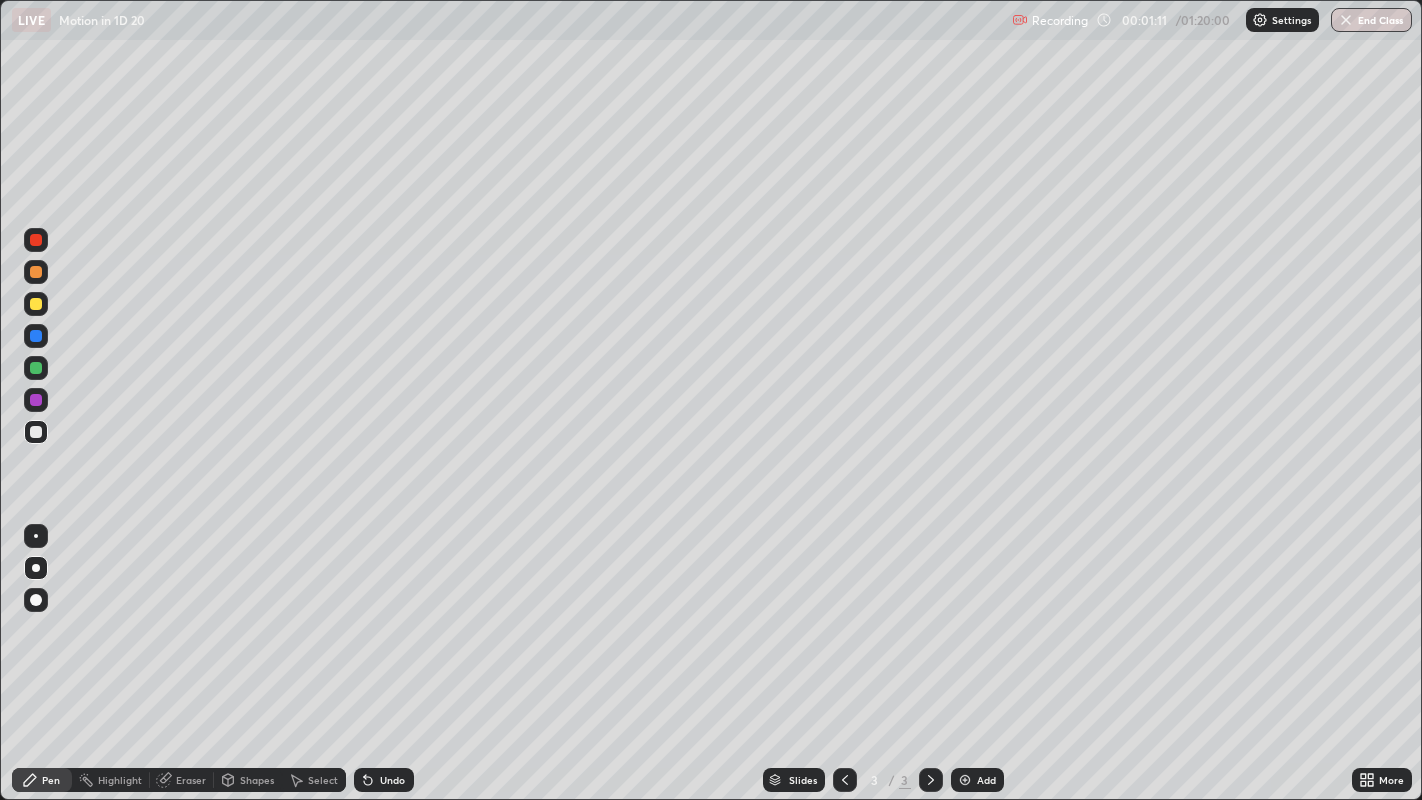 click at bounding box center (36, 304) 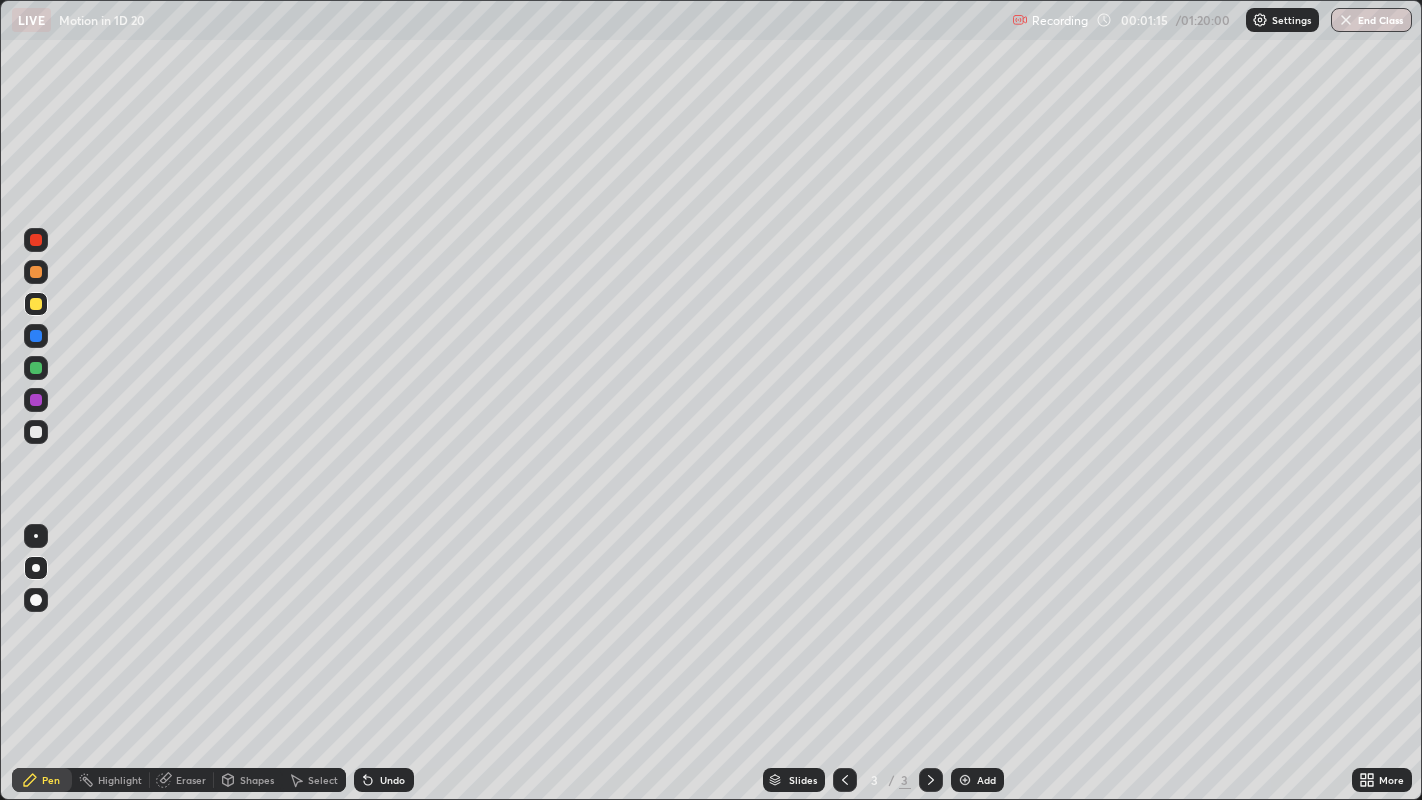 click at bounding box center (36, 336) 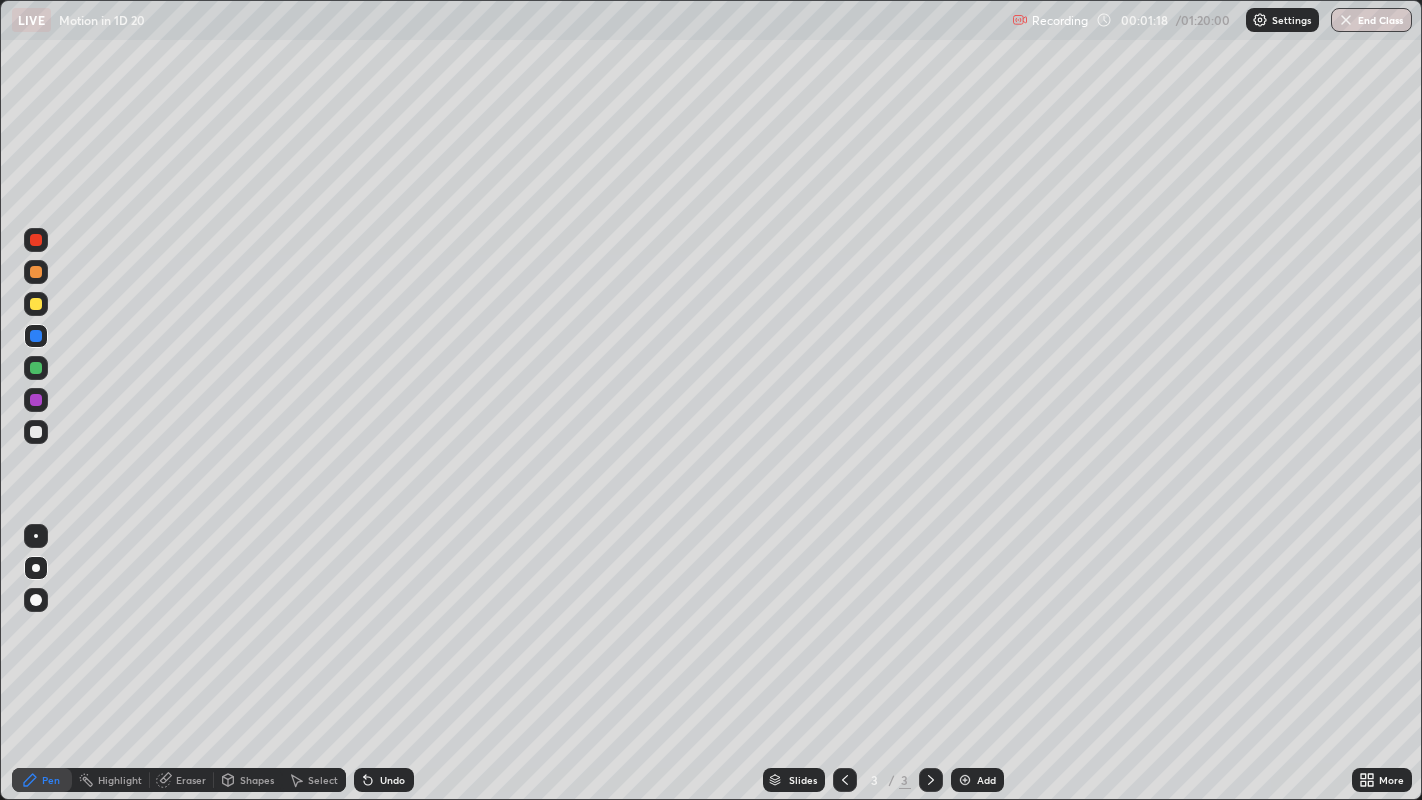 click at bounding box center [36, 432] 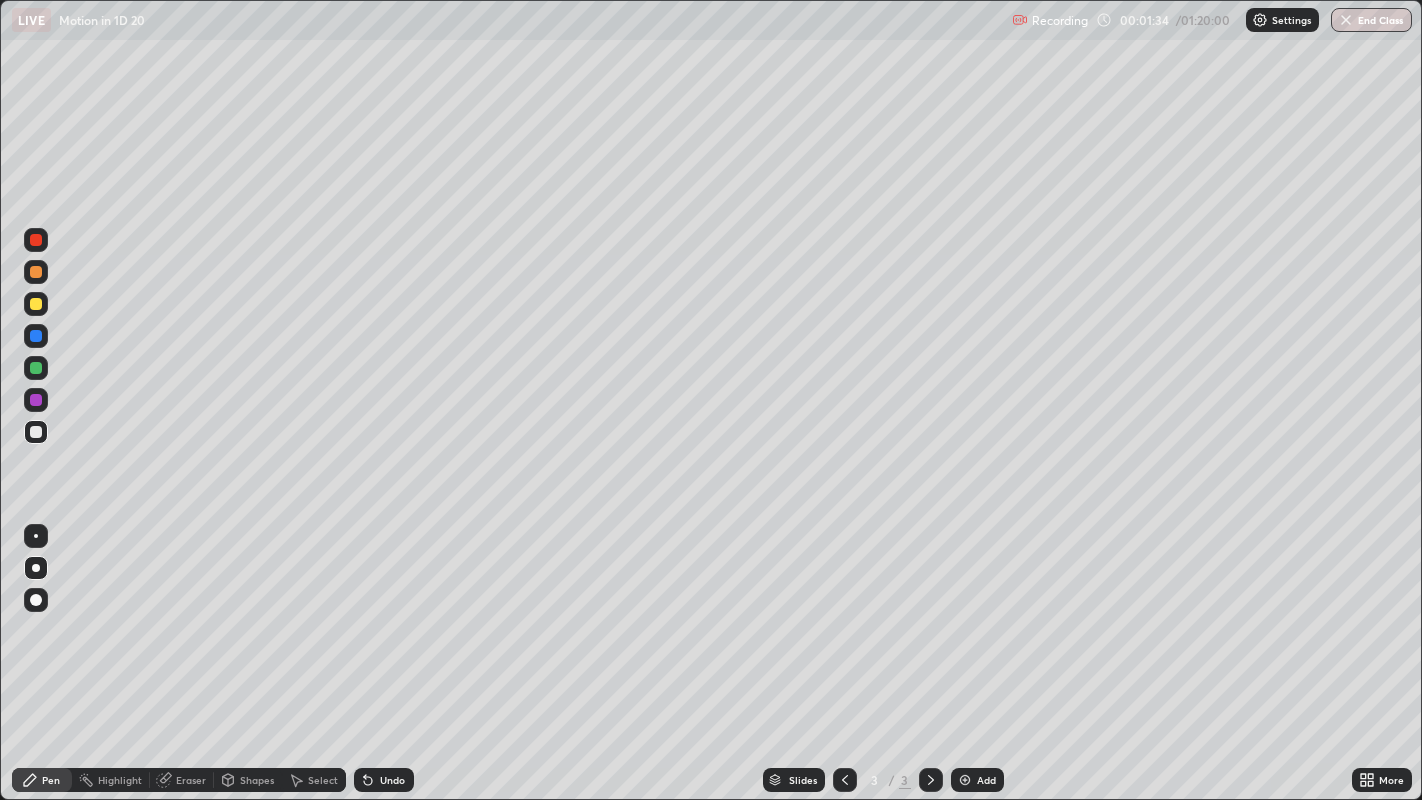 click on "Undo" at bounding box center [392, 780] 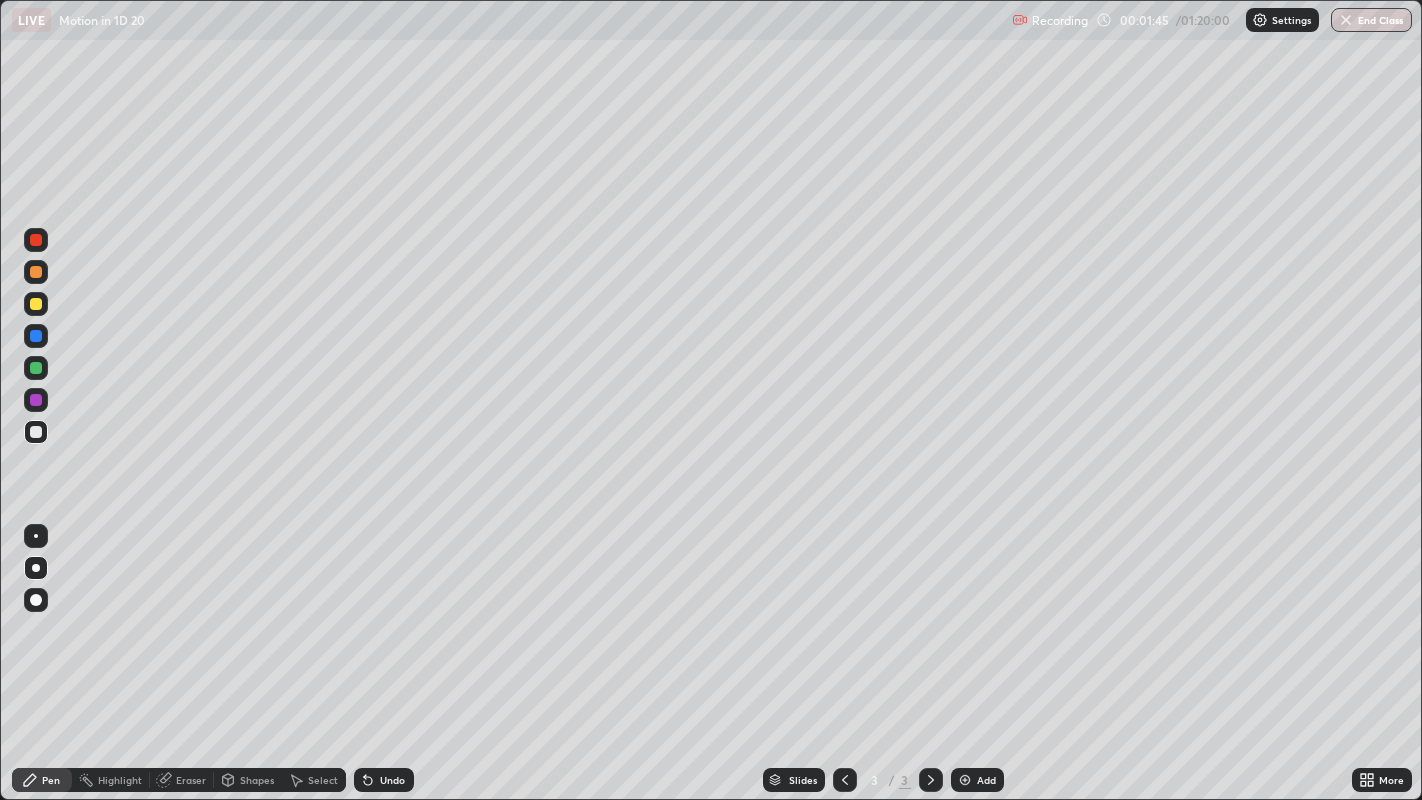 click at bounding box center (36, 304) 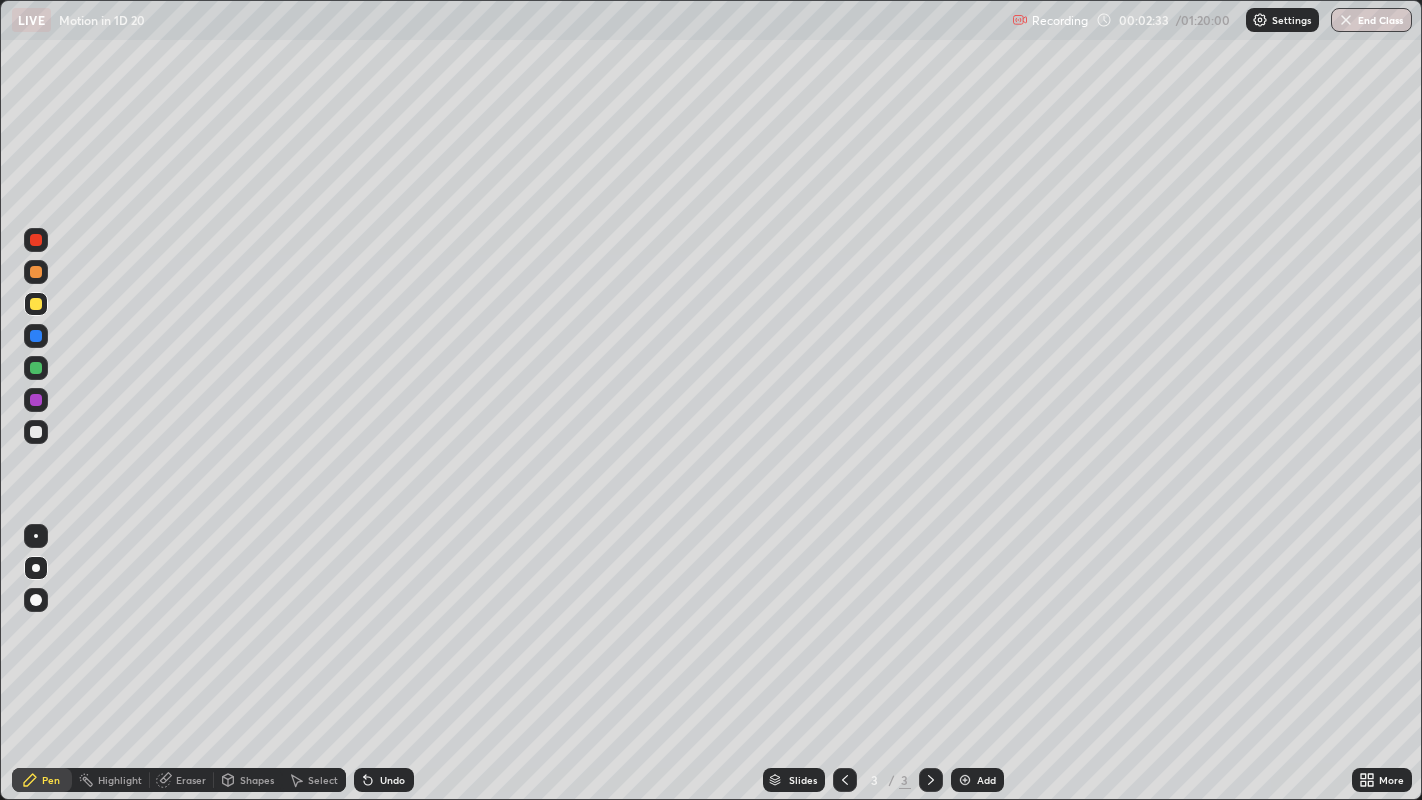 click at bounding box center (36, 432) 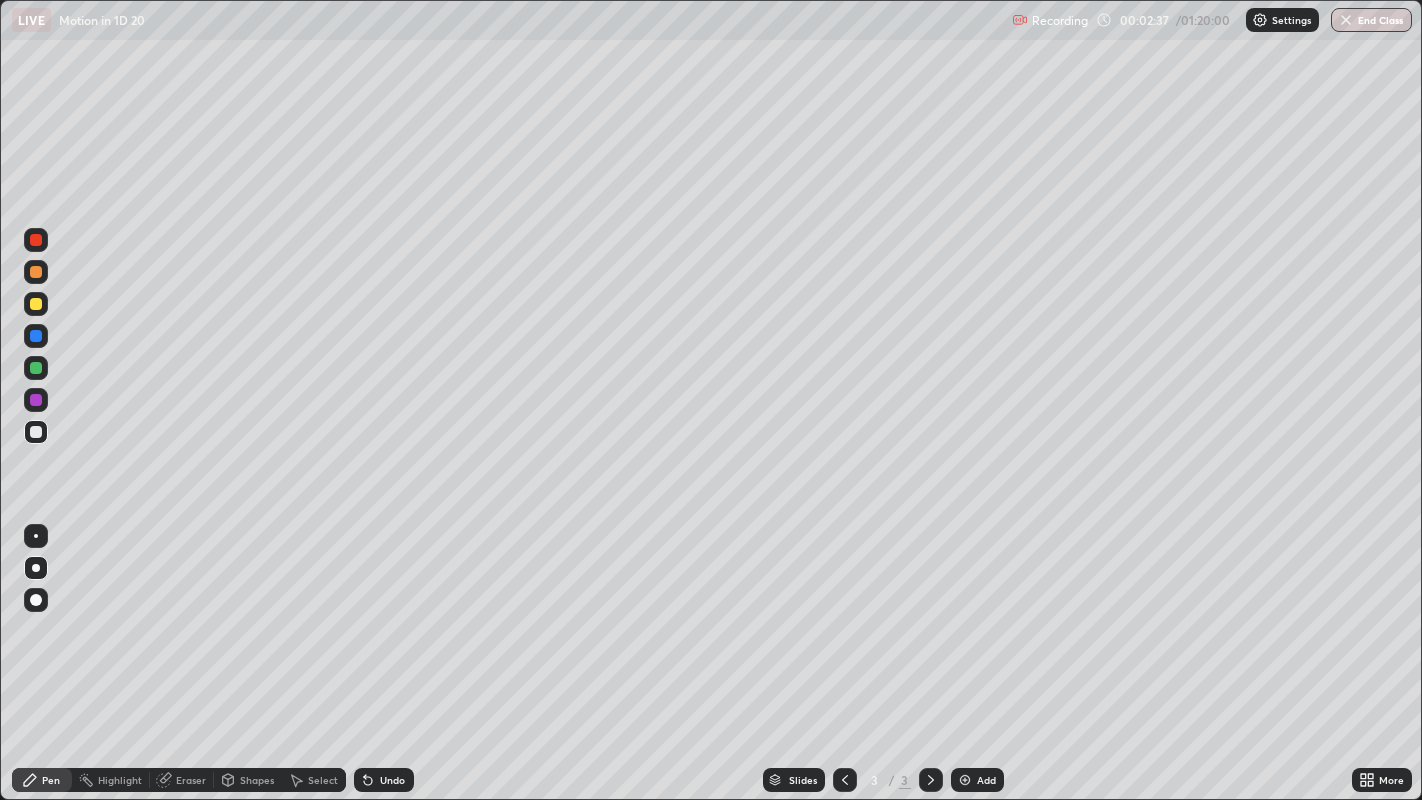 click on "Shapes" at bounding box center [257, 780] 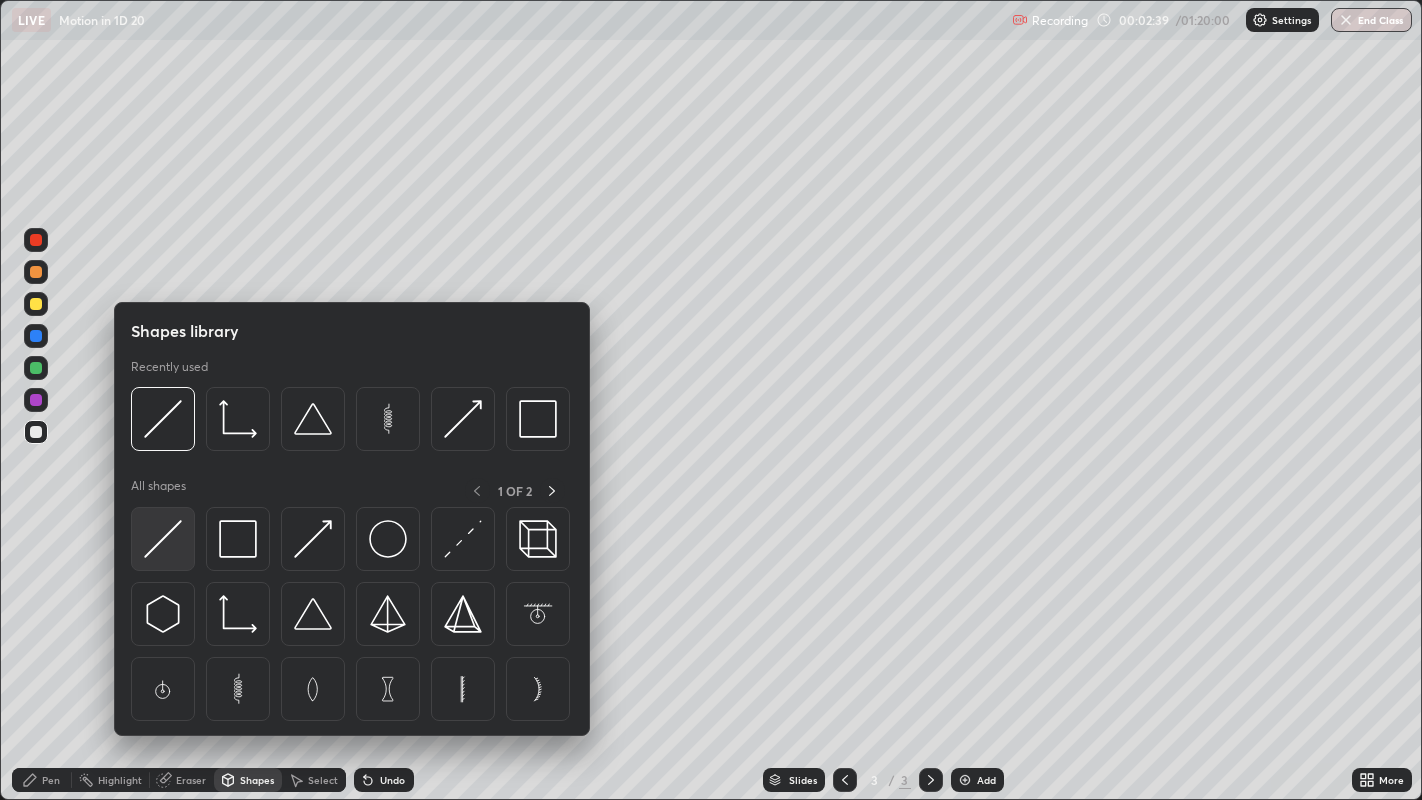 click at bounding box center (163, 539) 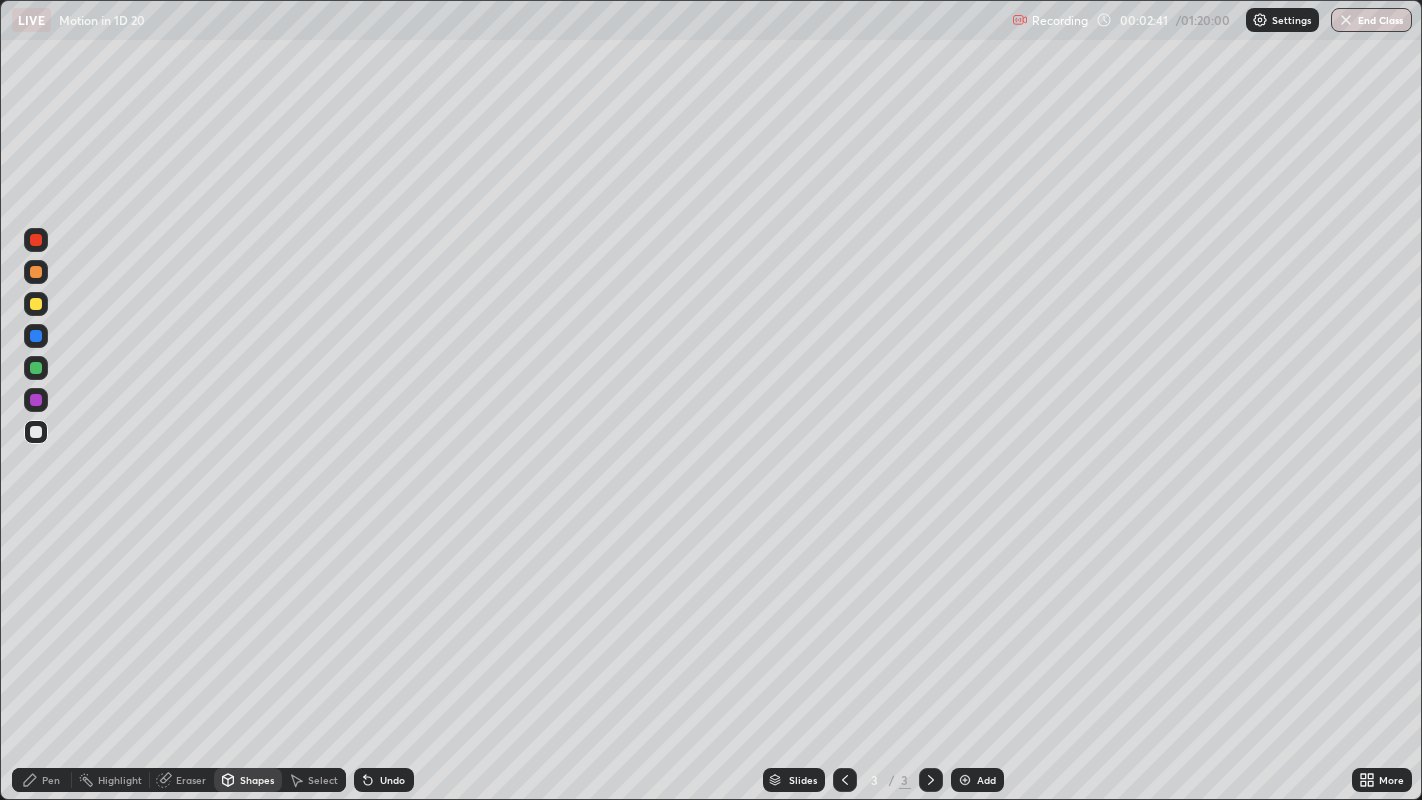 click at bounding box center [36, 304] 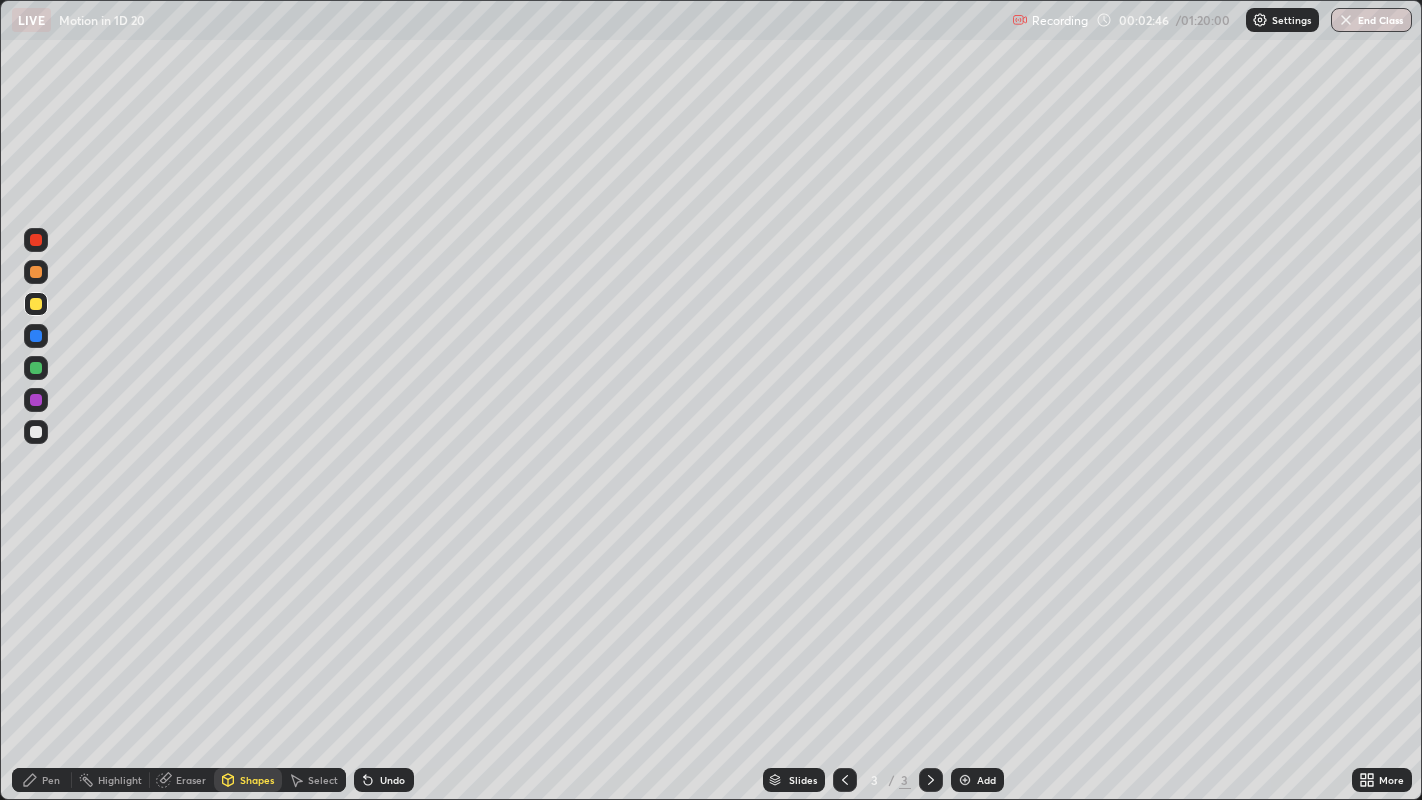 click on "Pen" at bounding box center [51, 780] 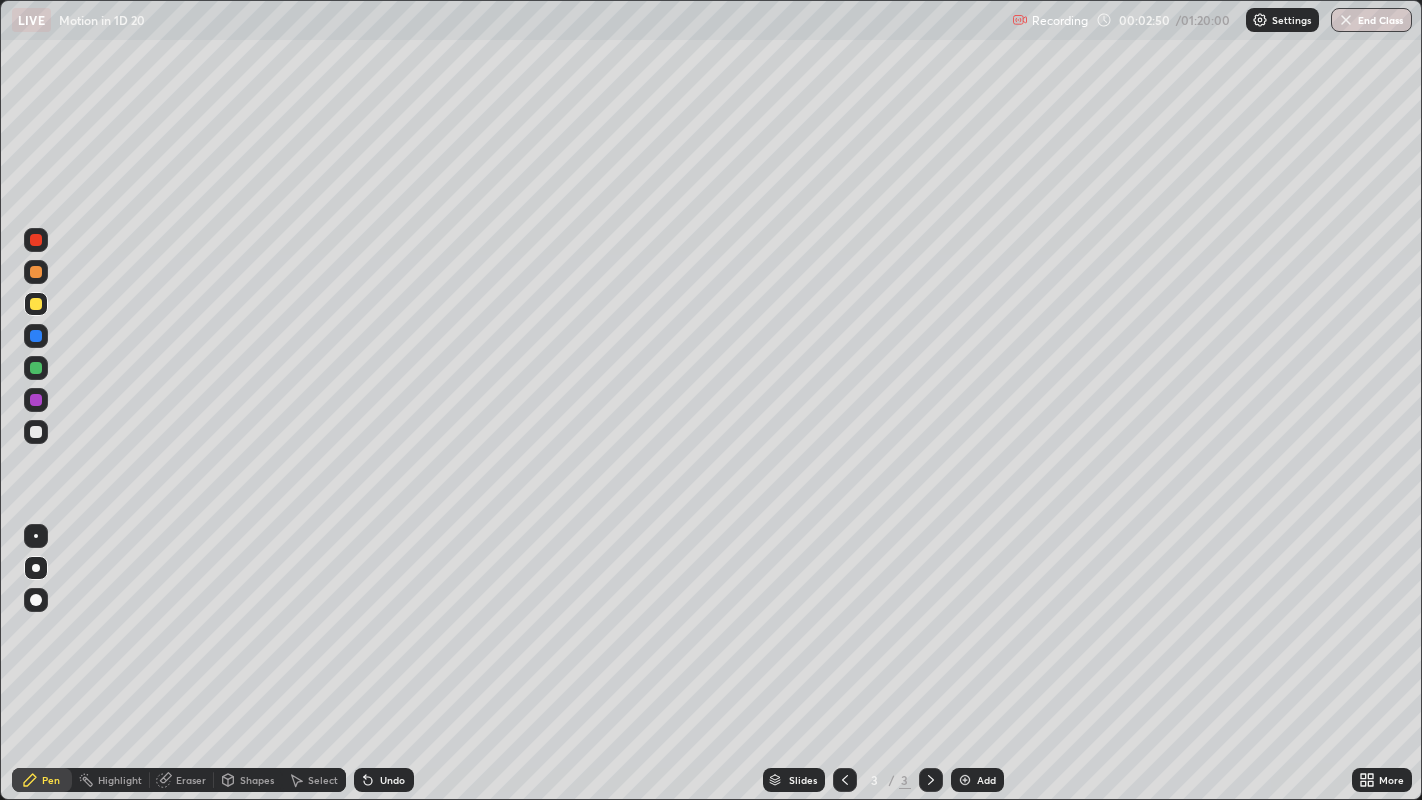click at bounding box center [36, 432] 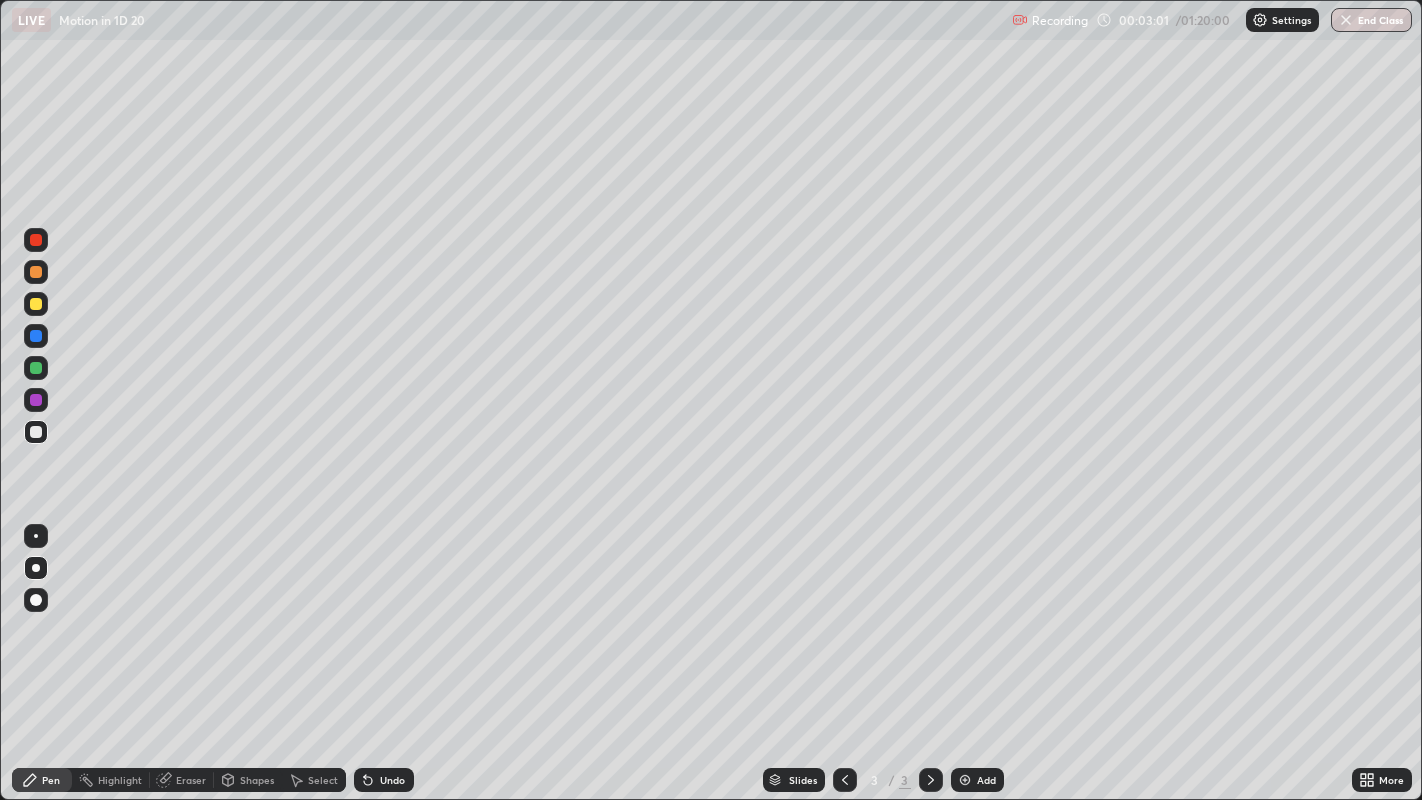 click on "Eraser" at bounding box center (191, 780) 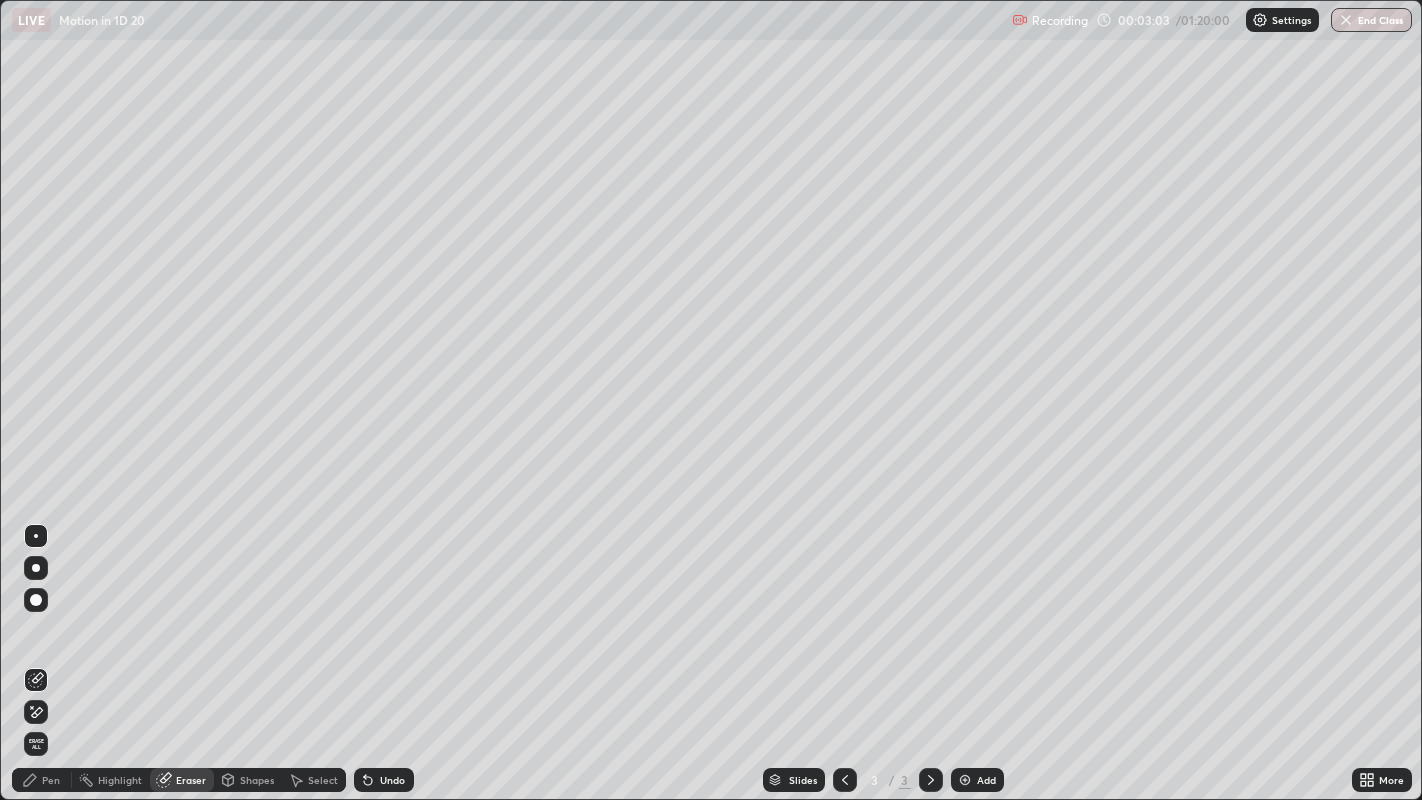 click on "Pen" at bounding box center [42, 780] 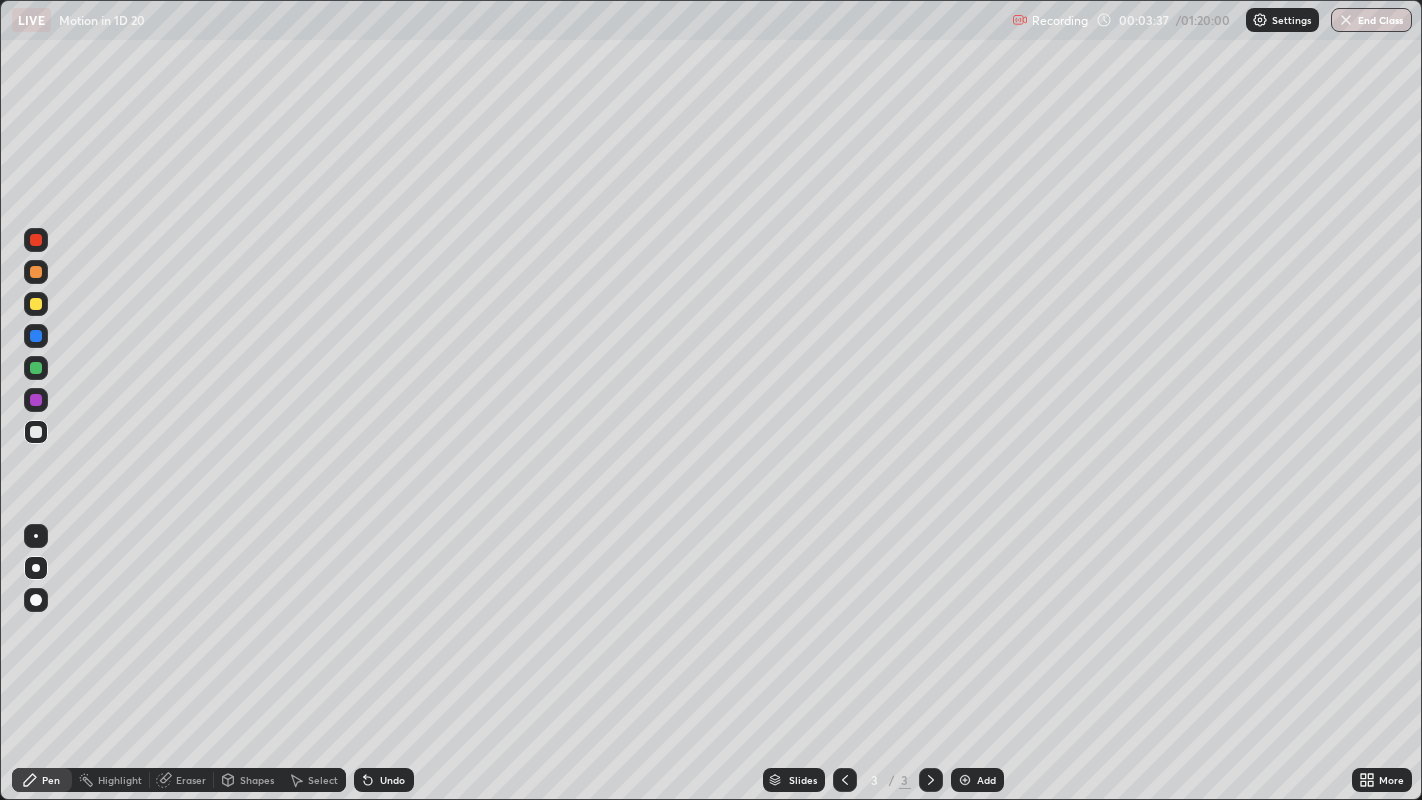 click at bounding box center [36, 272] 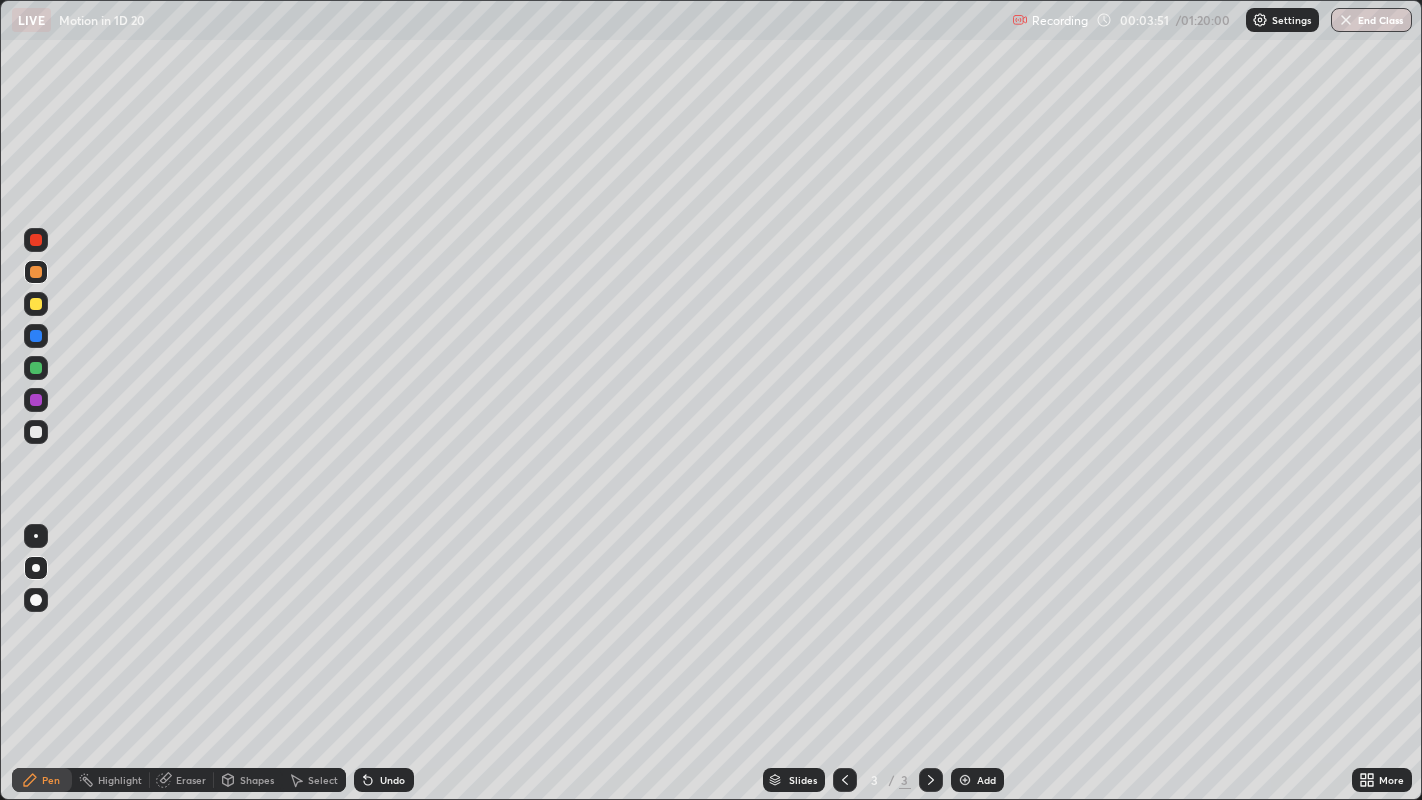 click at bounding box center (36, 432) 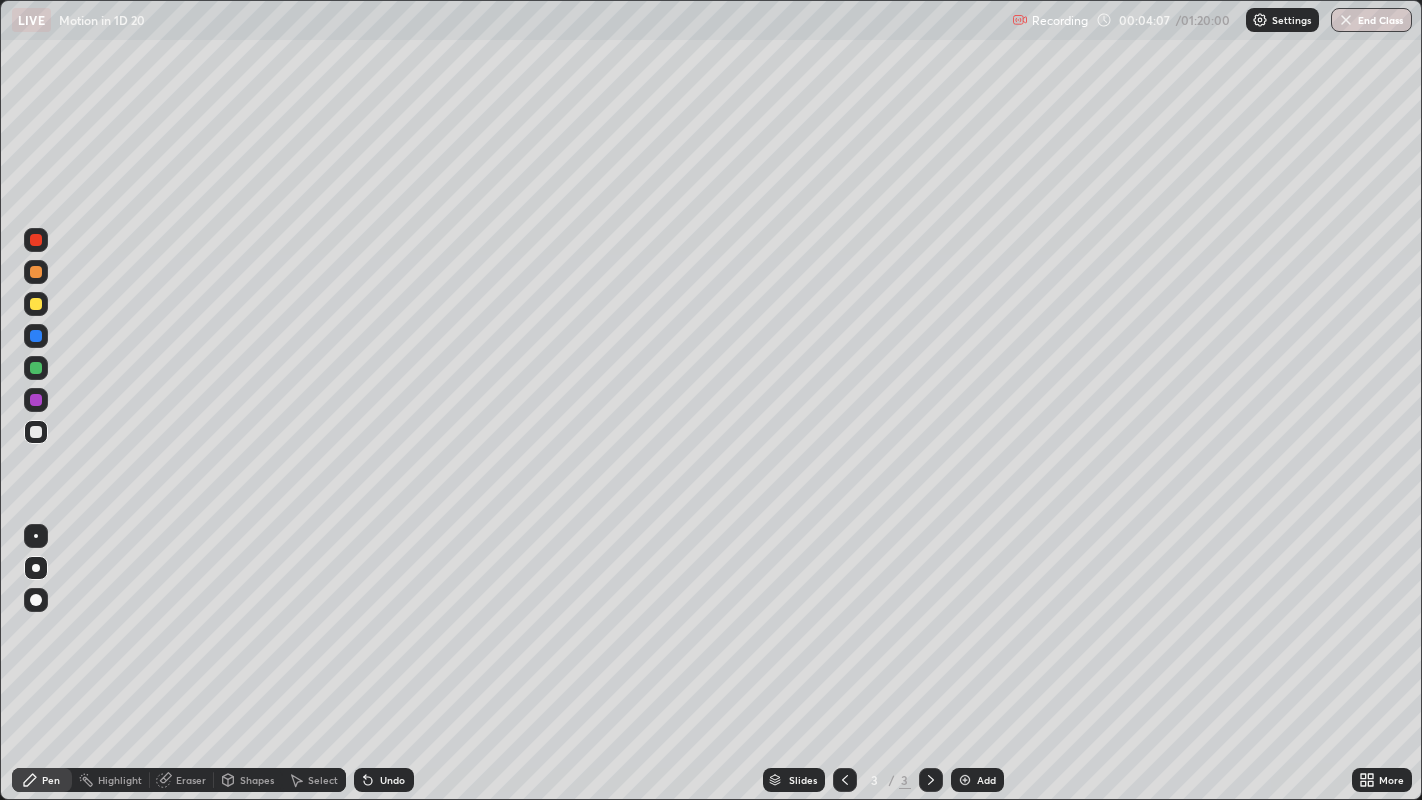 click on "Eraser" at bounding box center (191, 780) 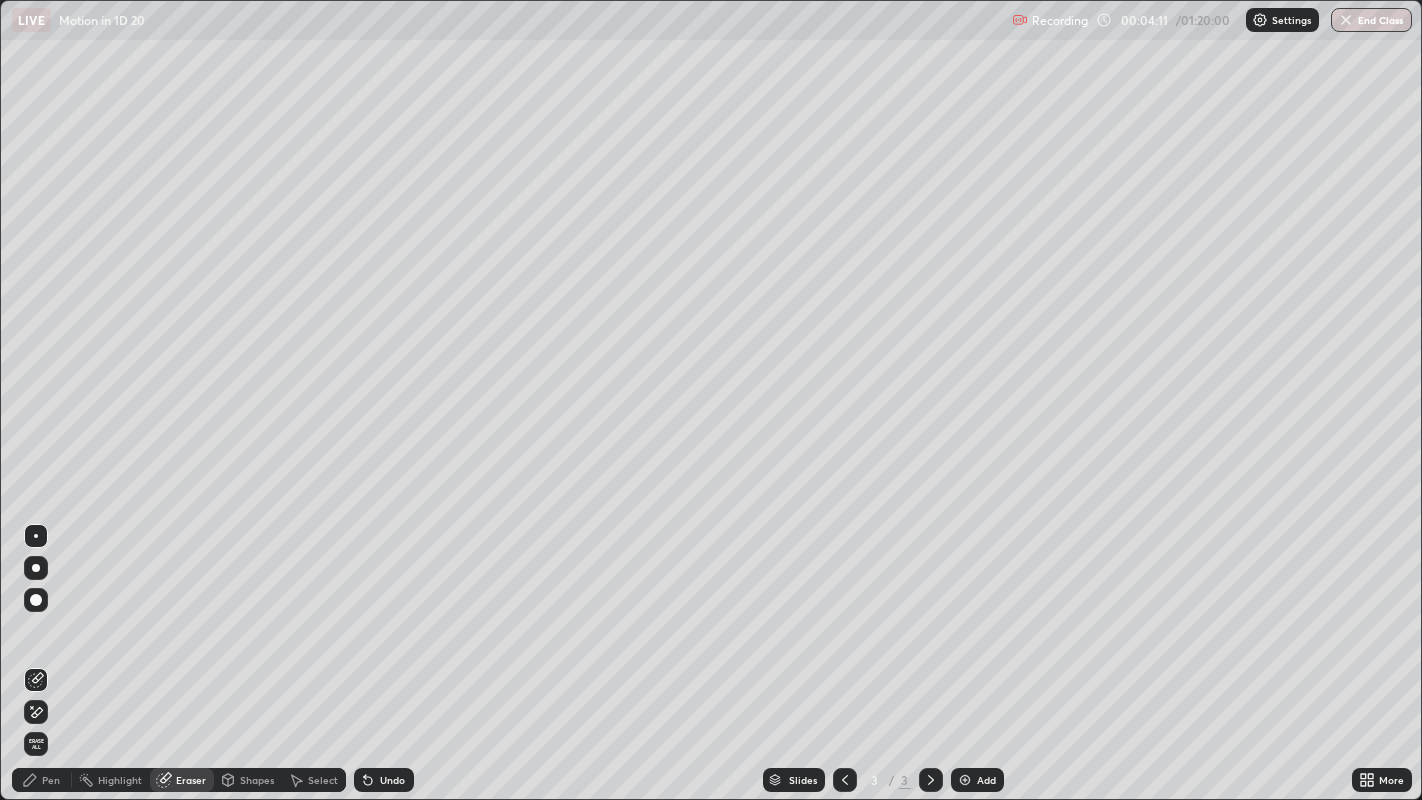 click on "Pen" at bounding box center (42, 780) 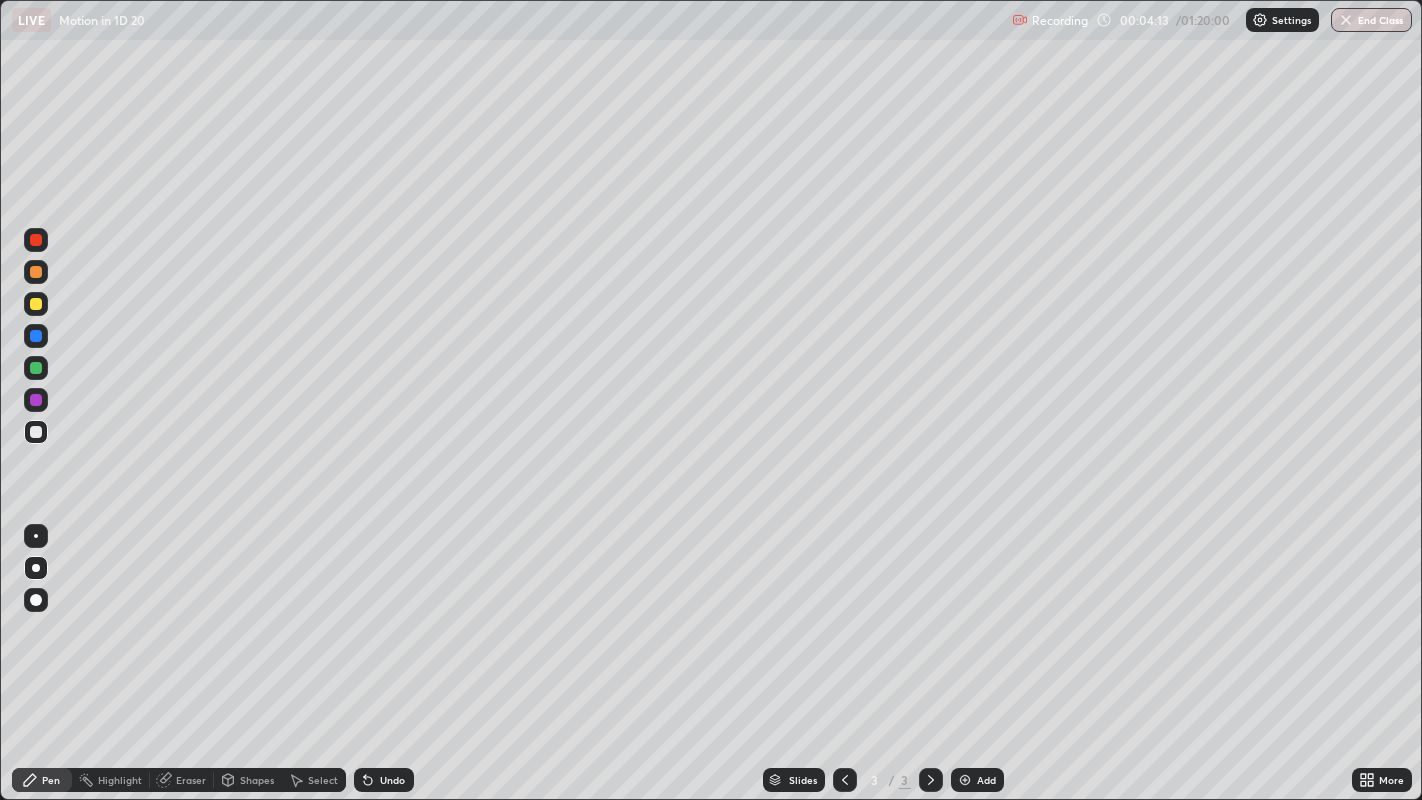 click at bounding box center (36, 304) 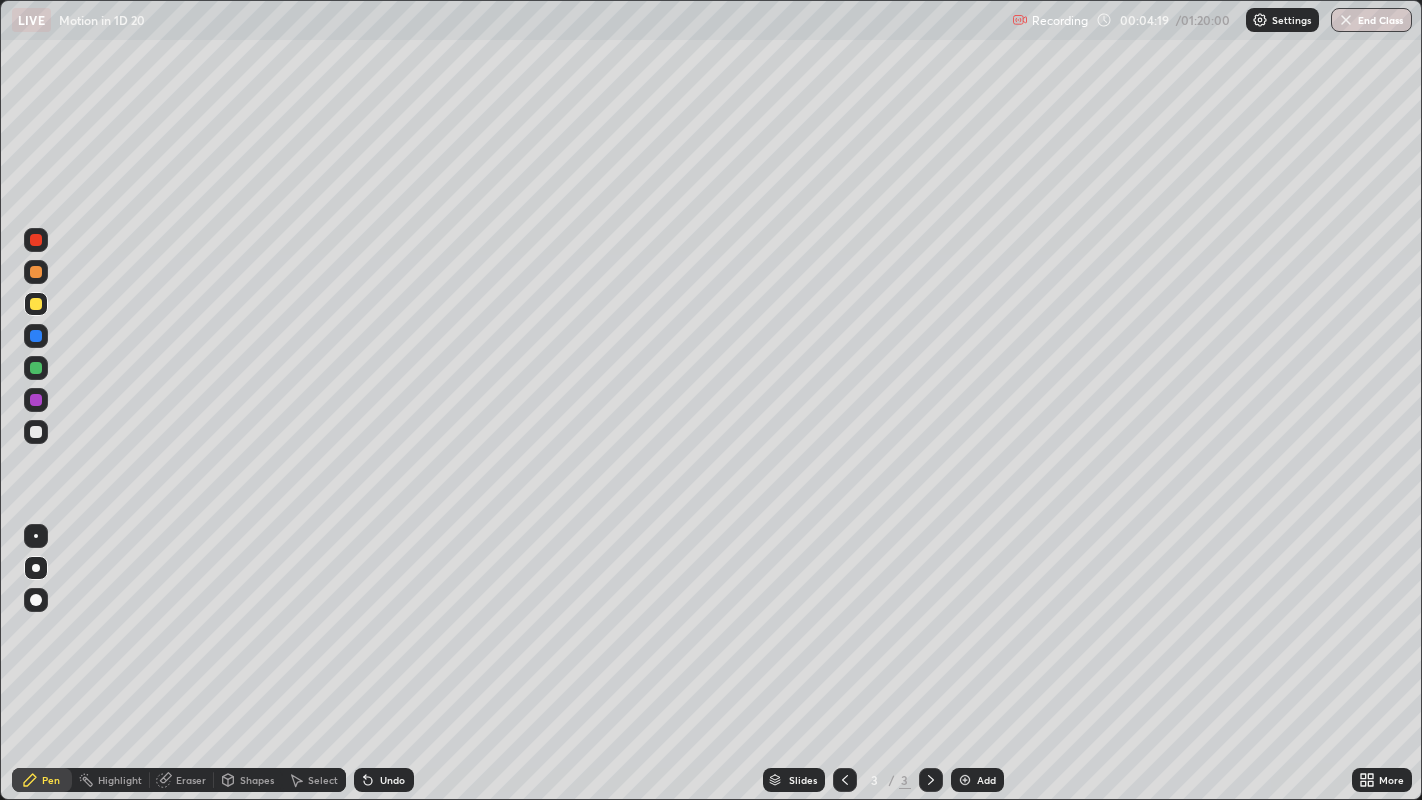 click at bounding box center [36, 432] 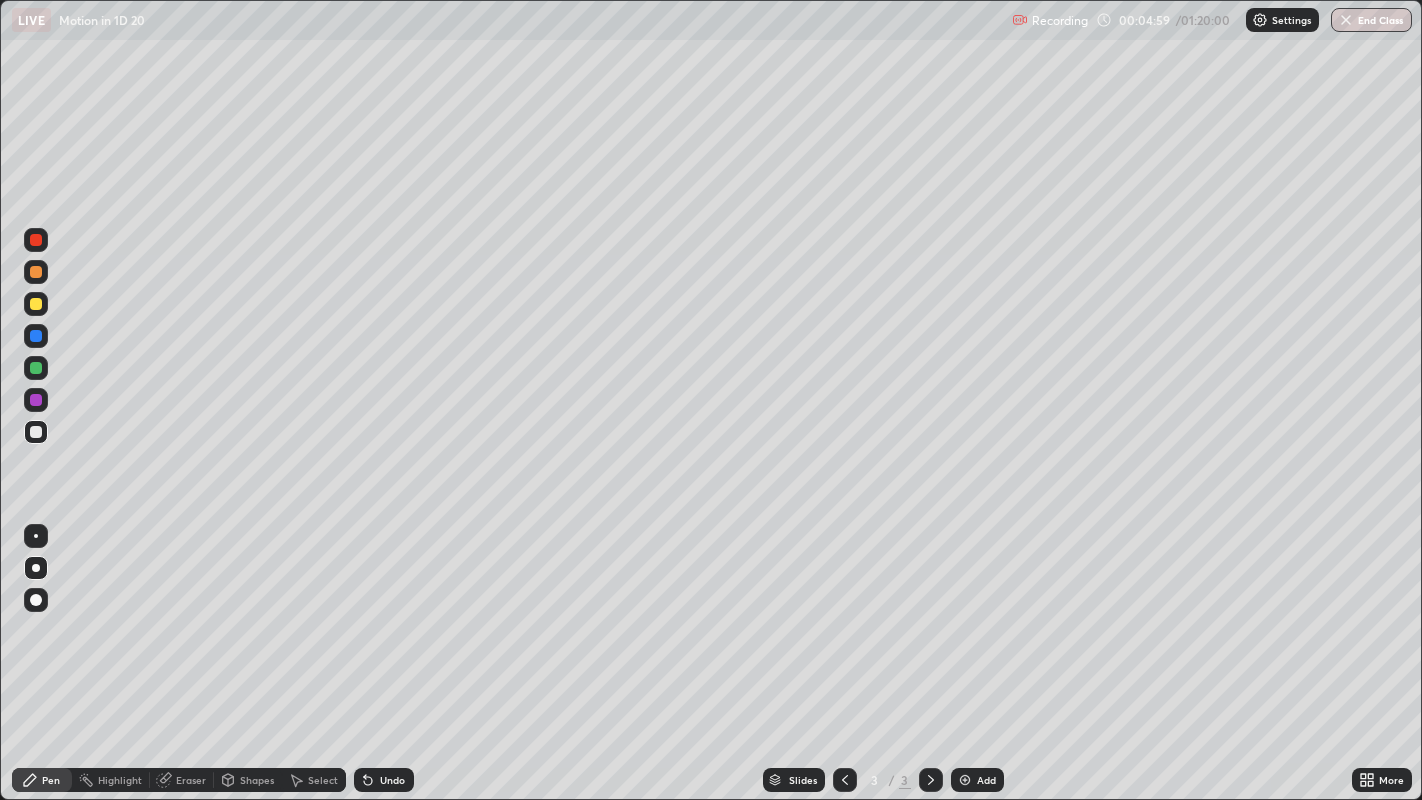 click at bounding box center (36, 272) 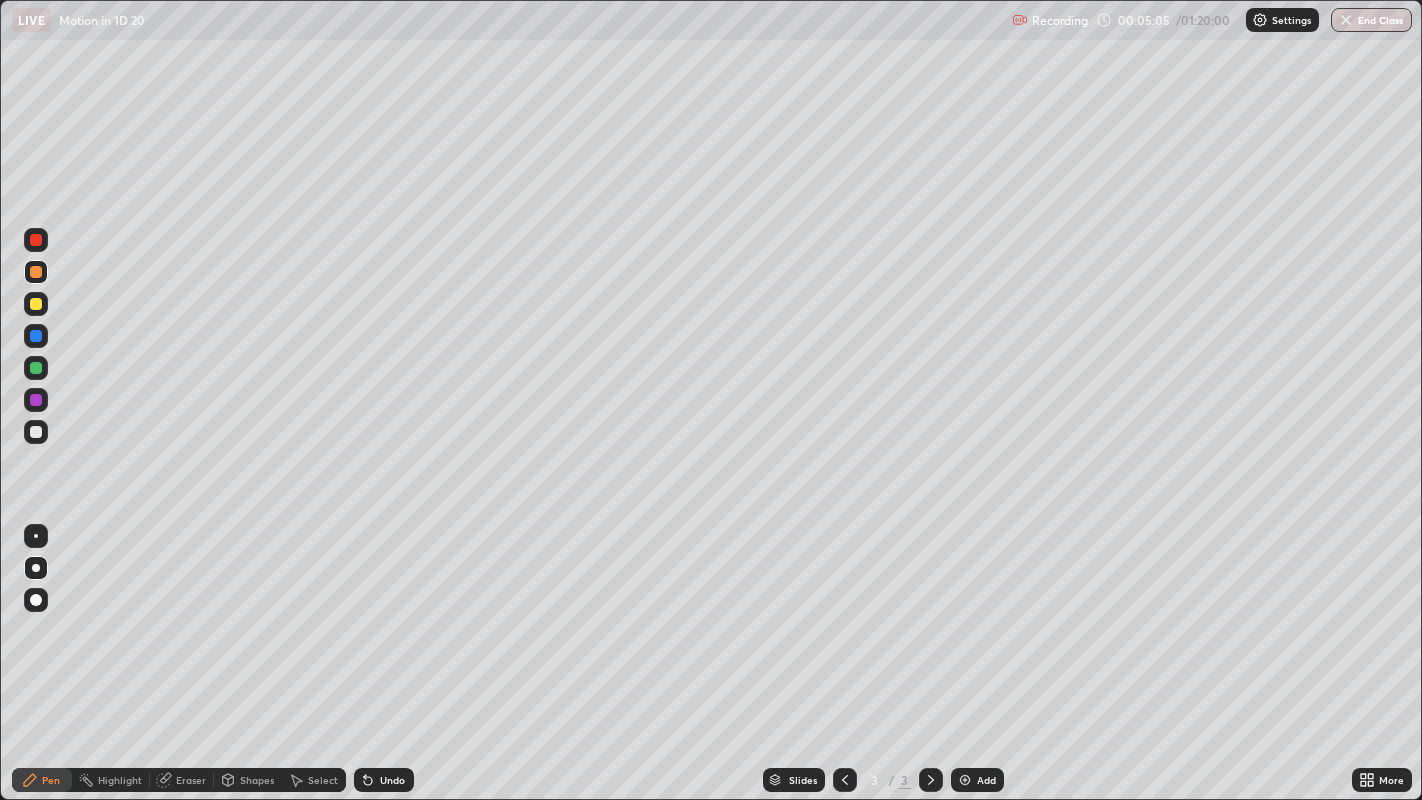 click at bounding box center (36, 432) 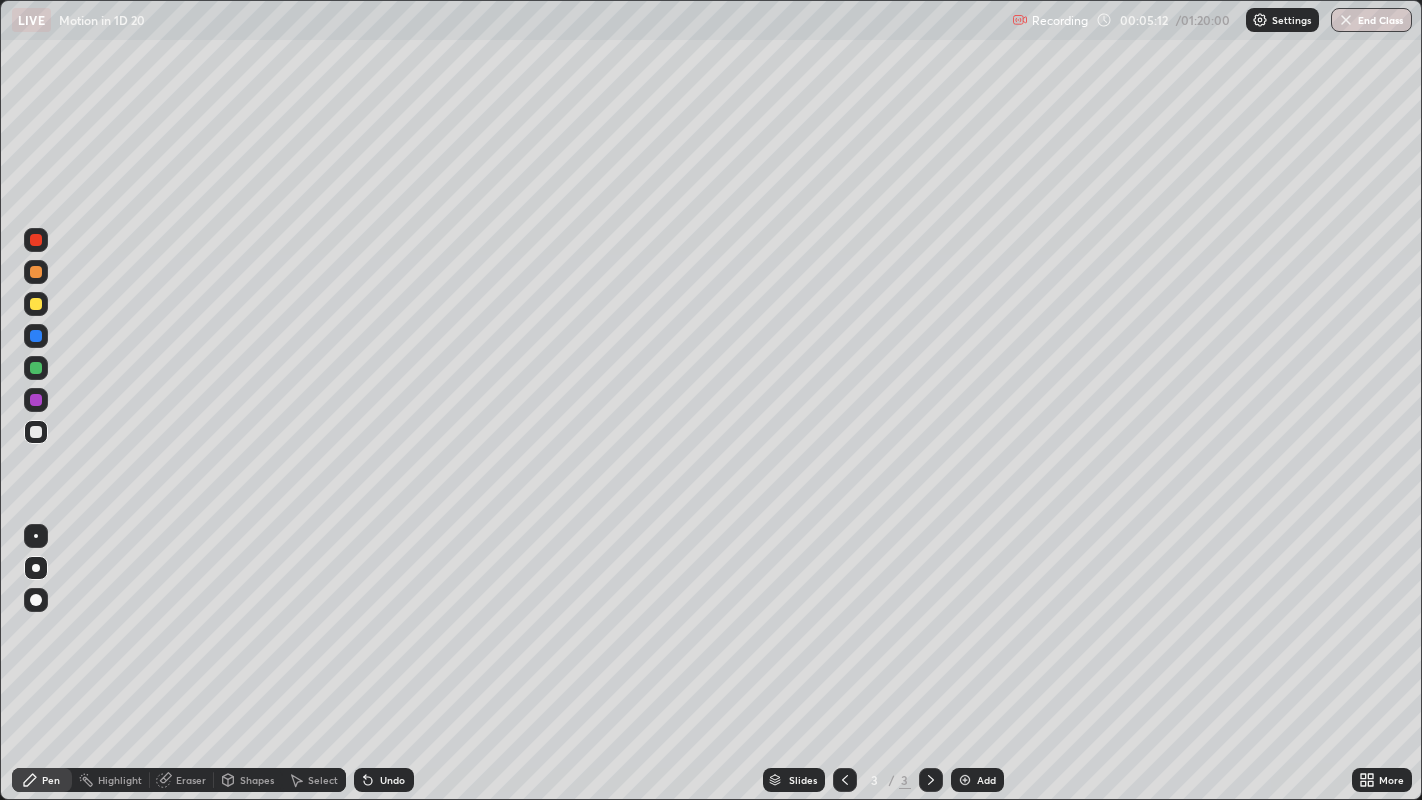 click on "Slides 3 / 3 Add" at bounding box center [883, 780] 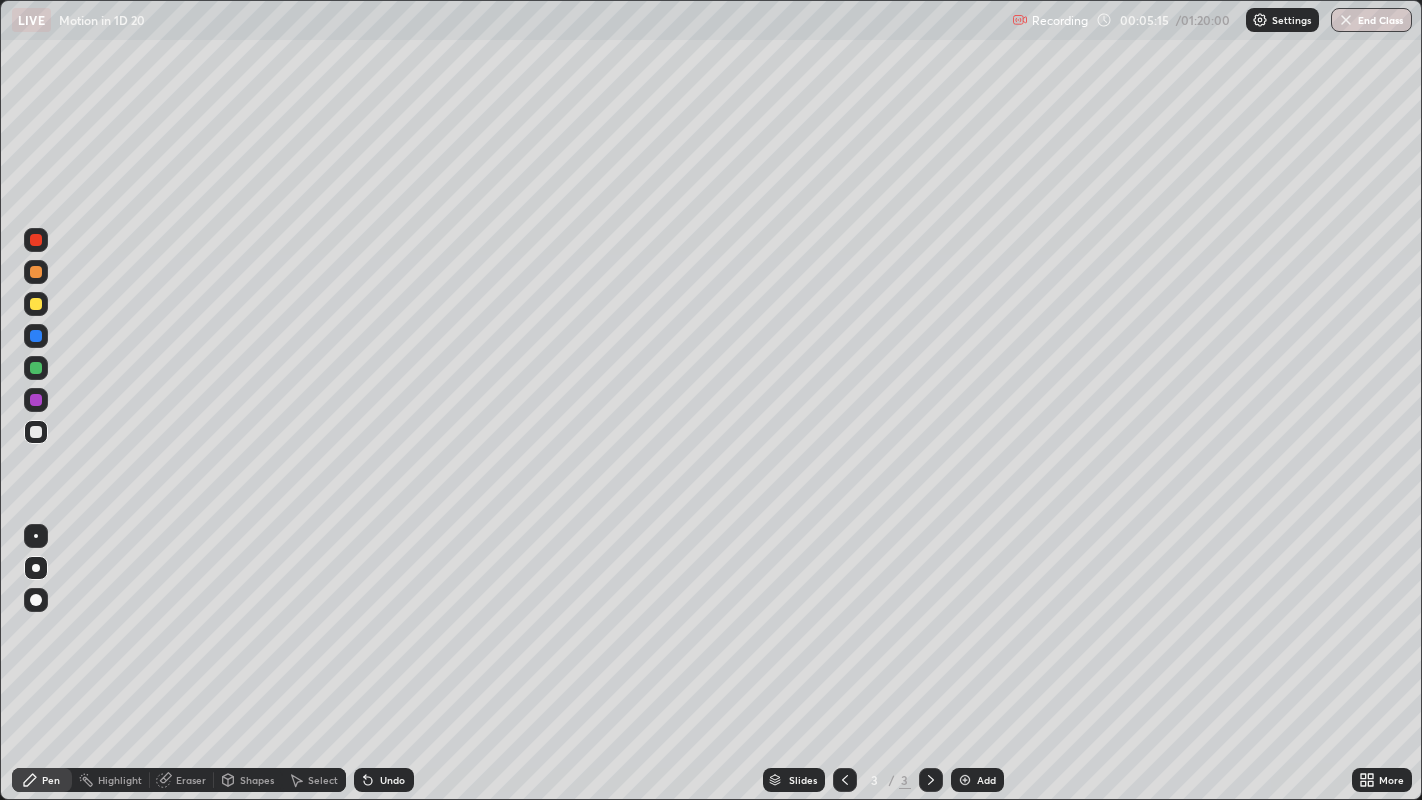 click 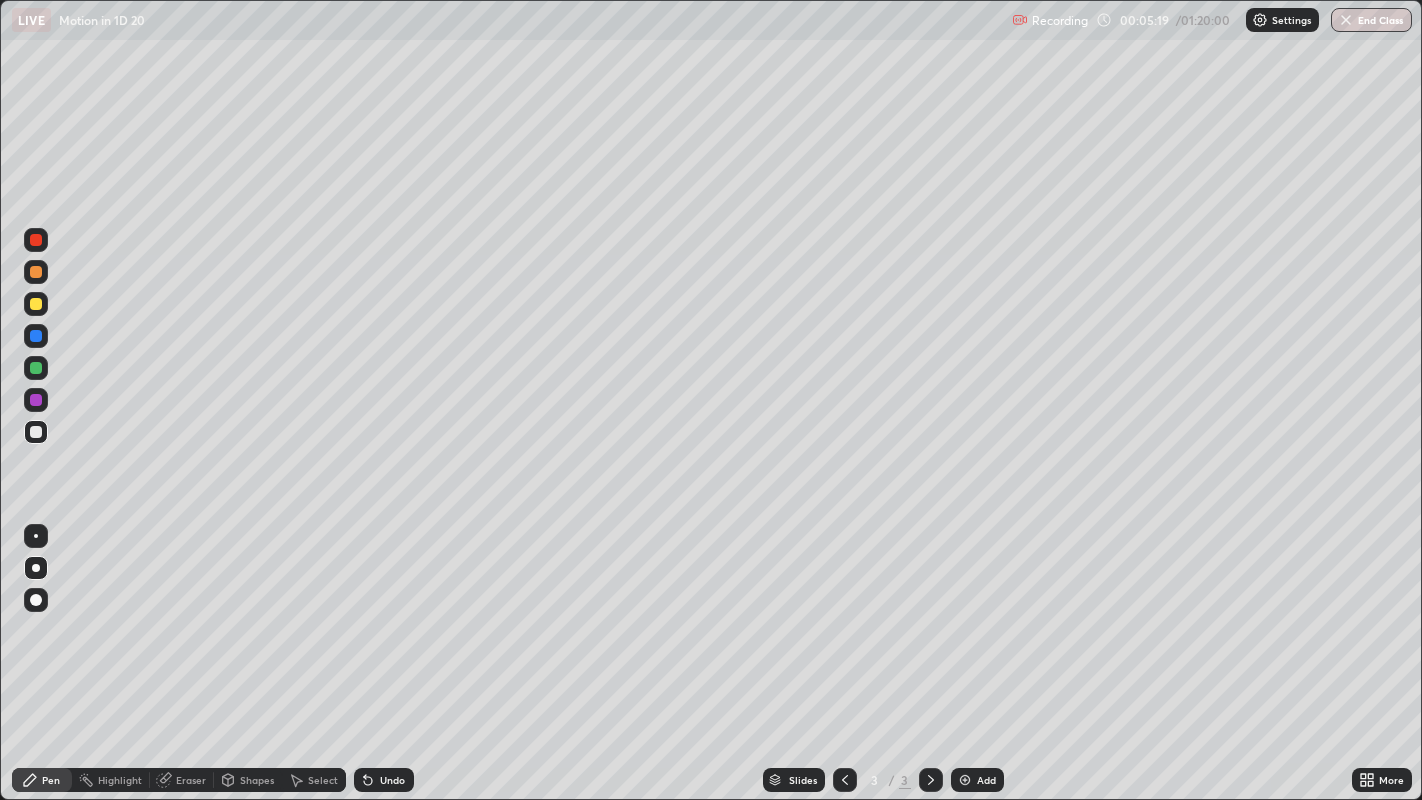 click on "Slides 3 / 3 Add" at bounding box center (883, 780) 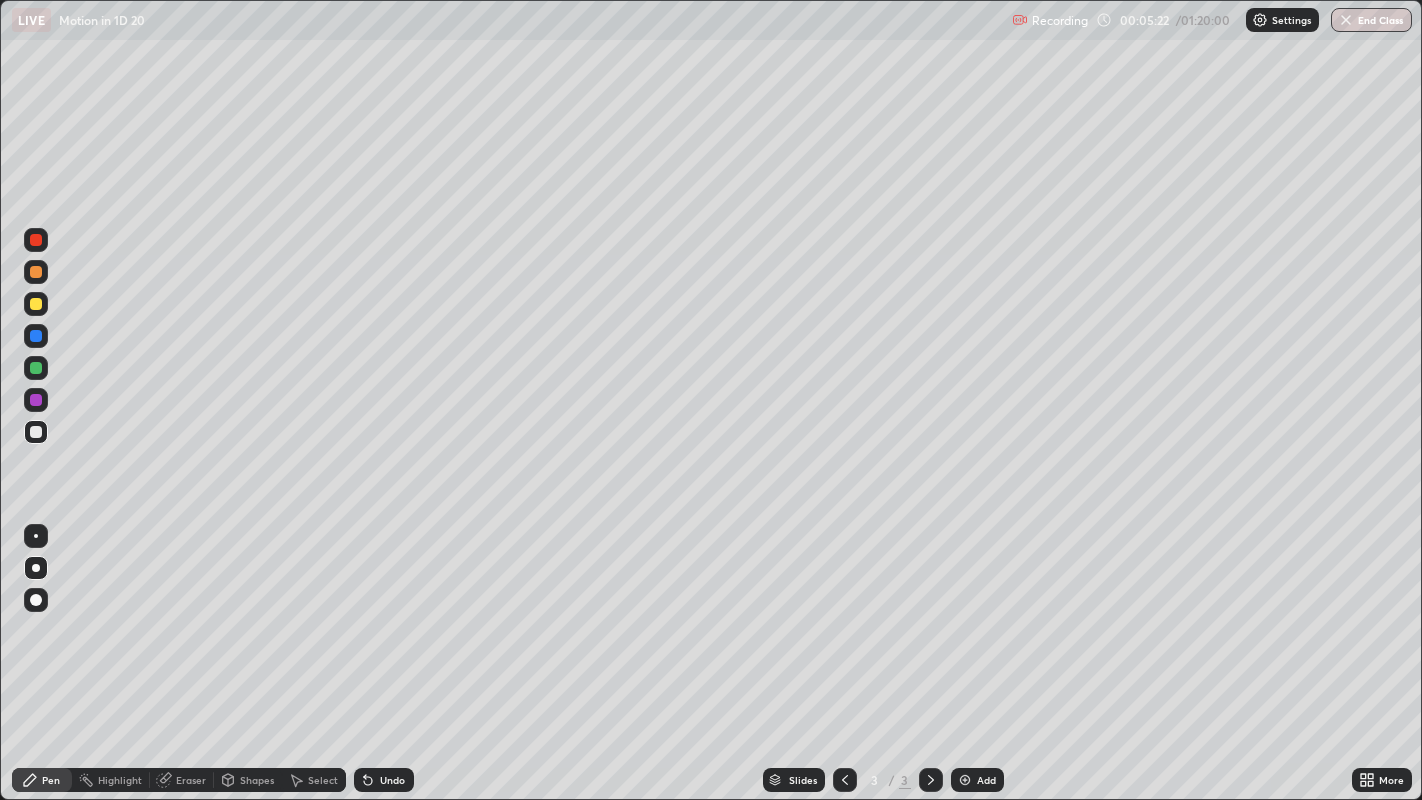 click at bounding box center (36, 304) 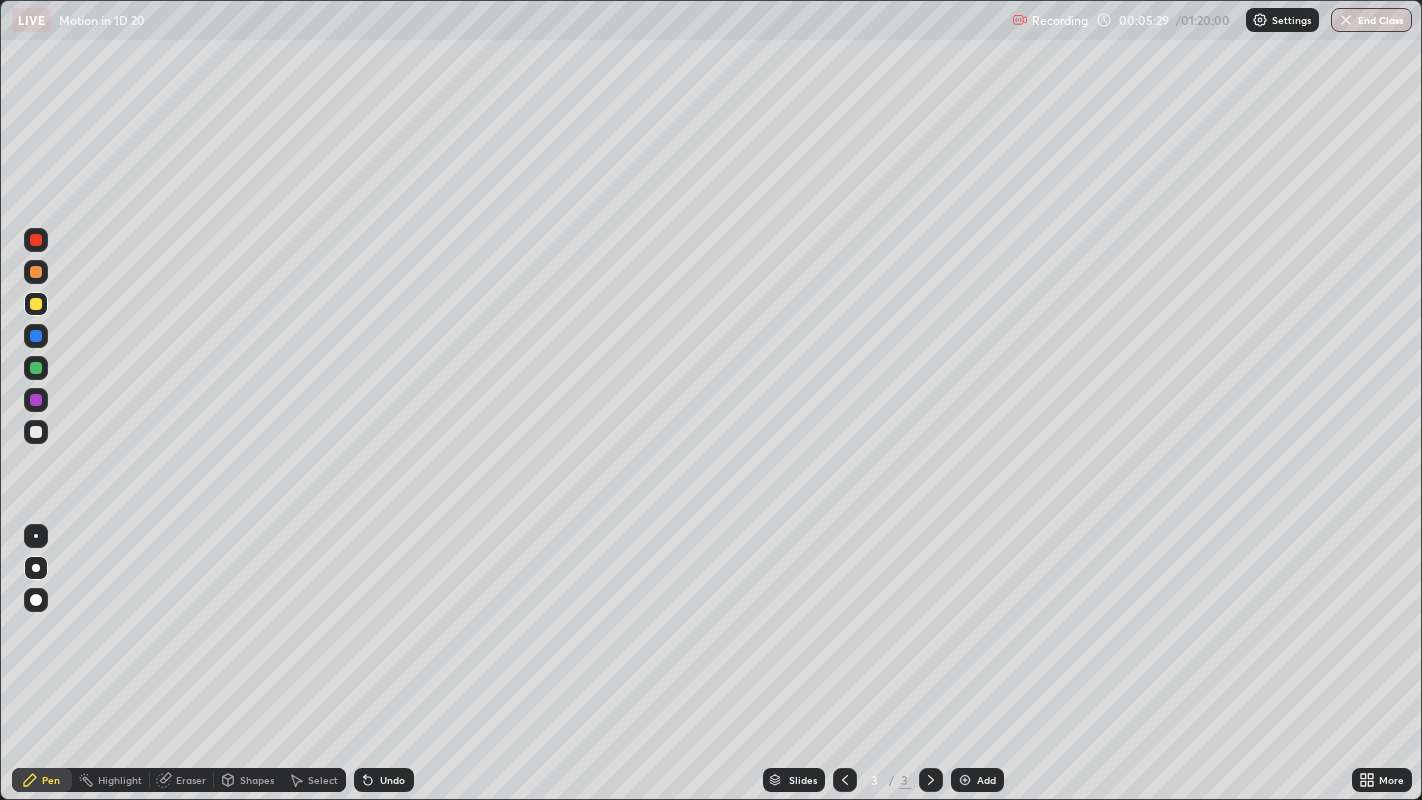 click at bounding box center [36, 432] 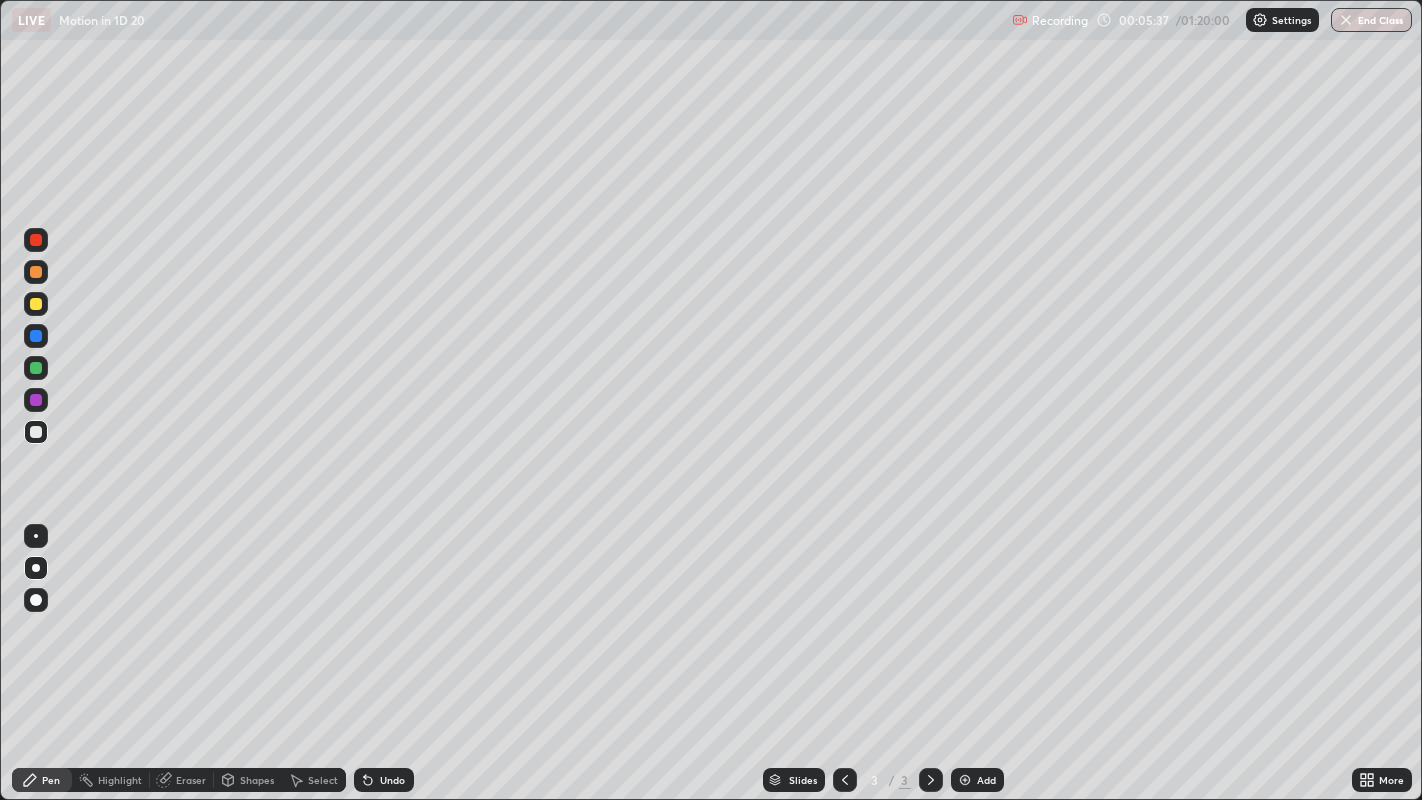 click on "Undo" at bounding box center (392, 780) 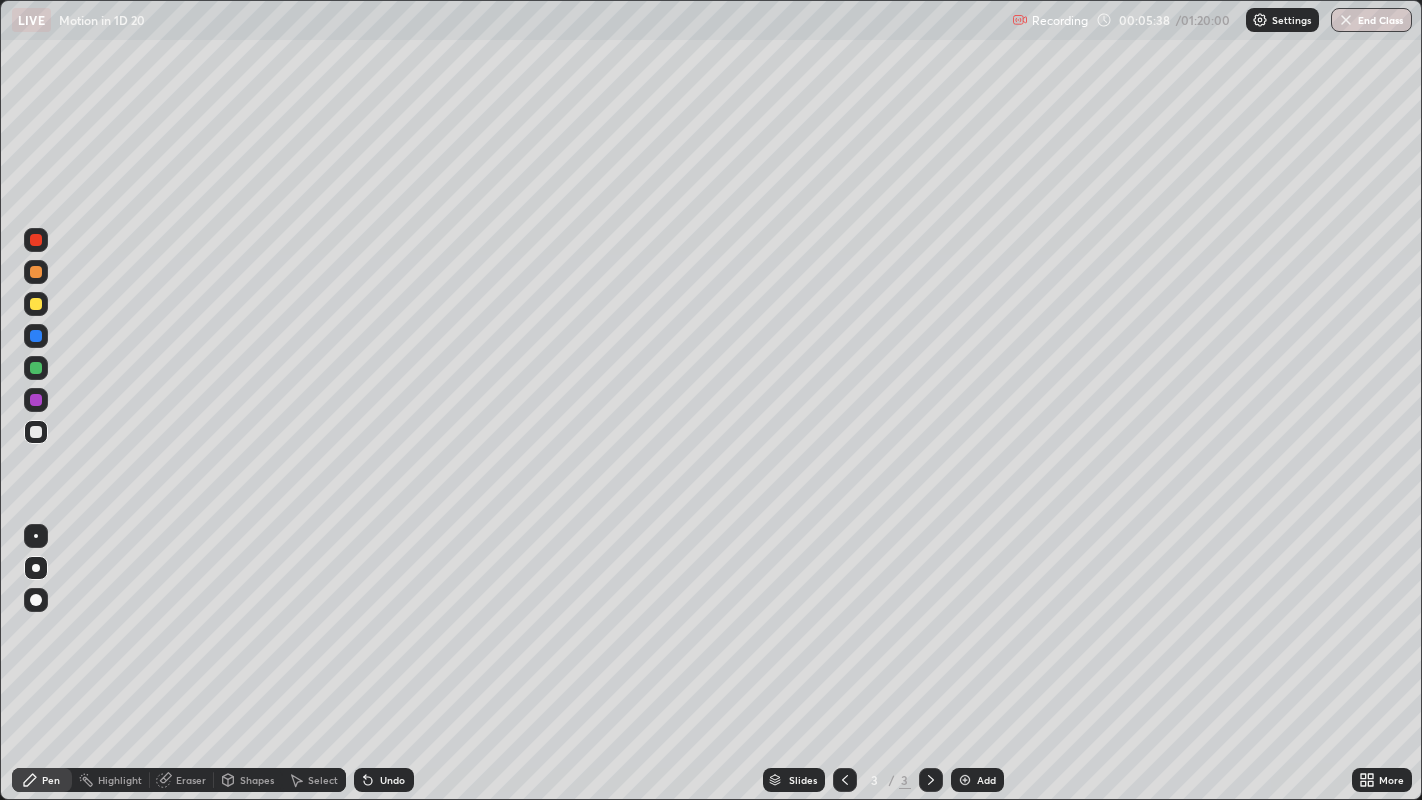 click on "Shapes" at bounding box center [248, 780] 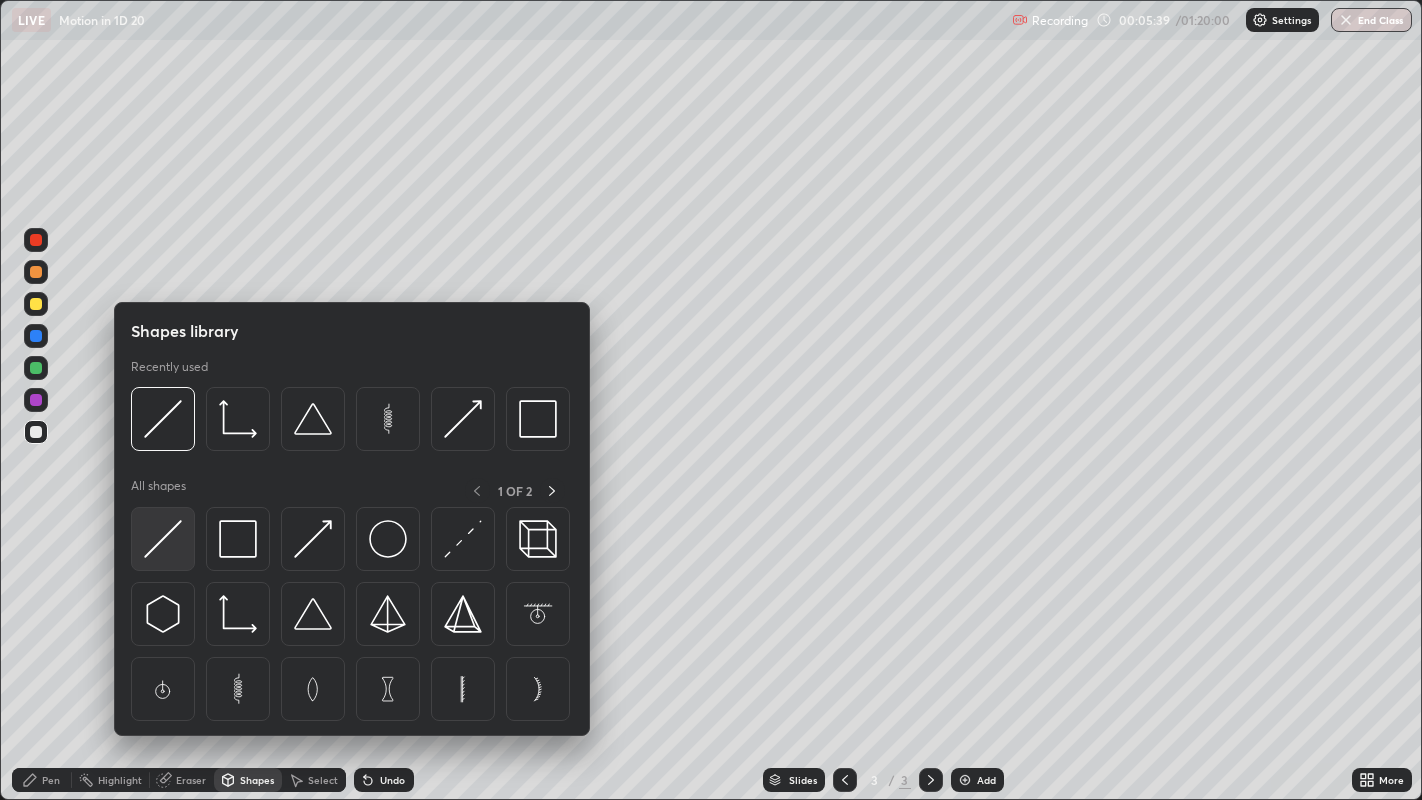 click at bounding box center (163, 539) 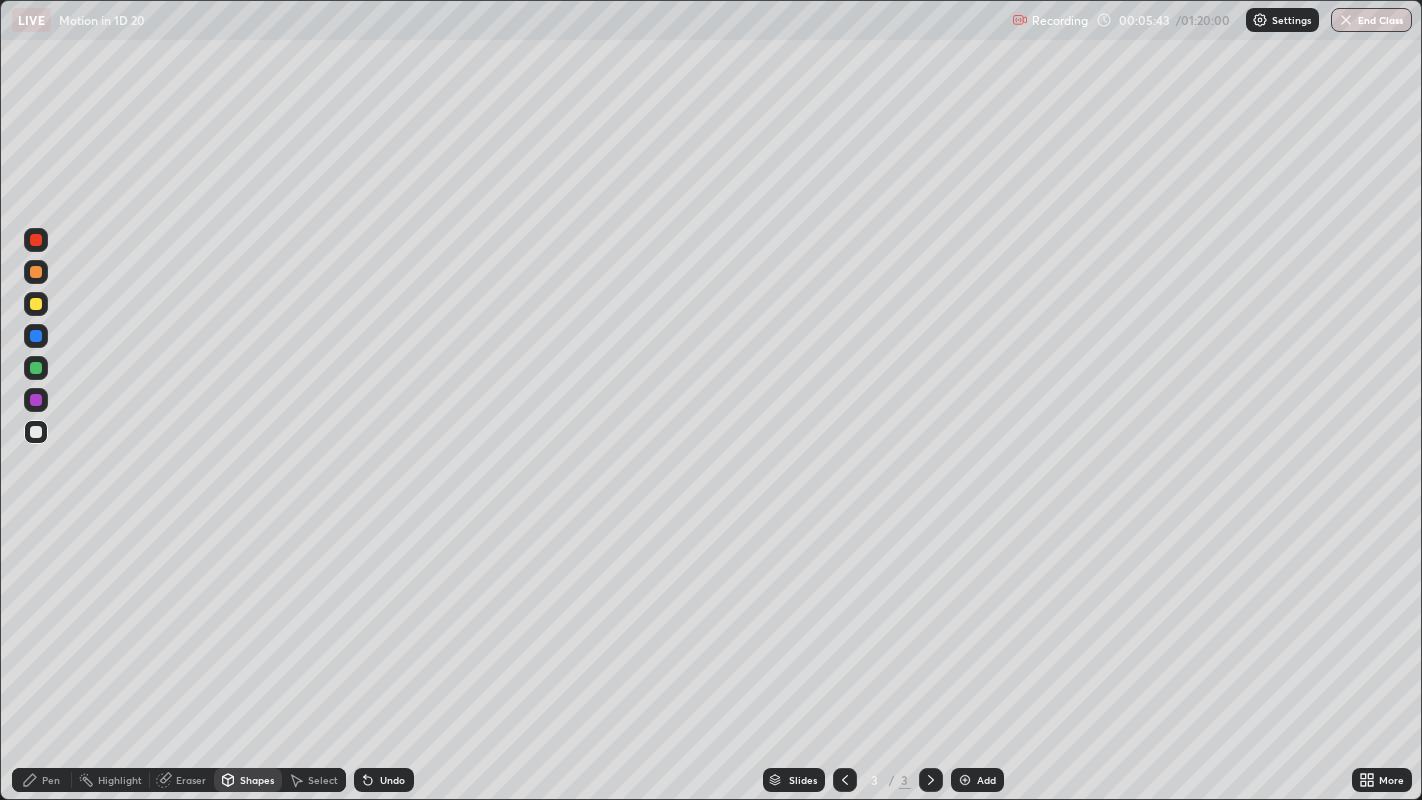 click on "Pen" at bounding box center [51, 780] 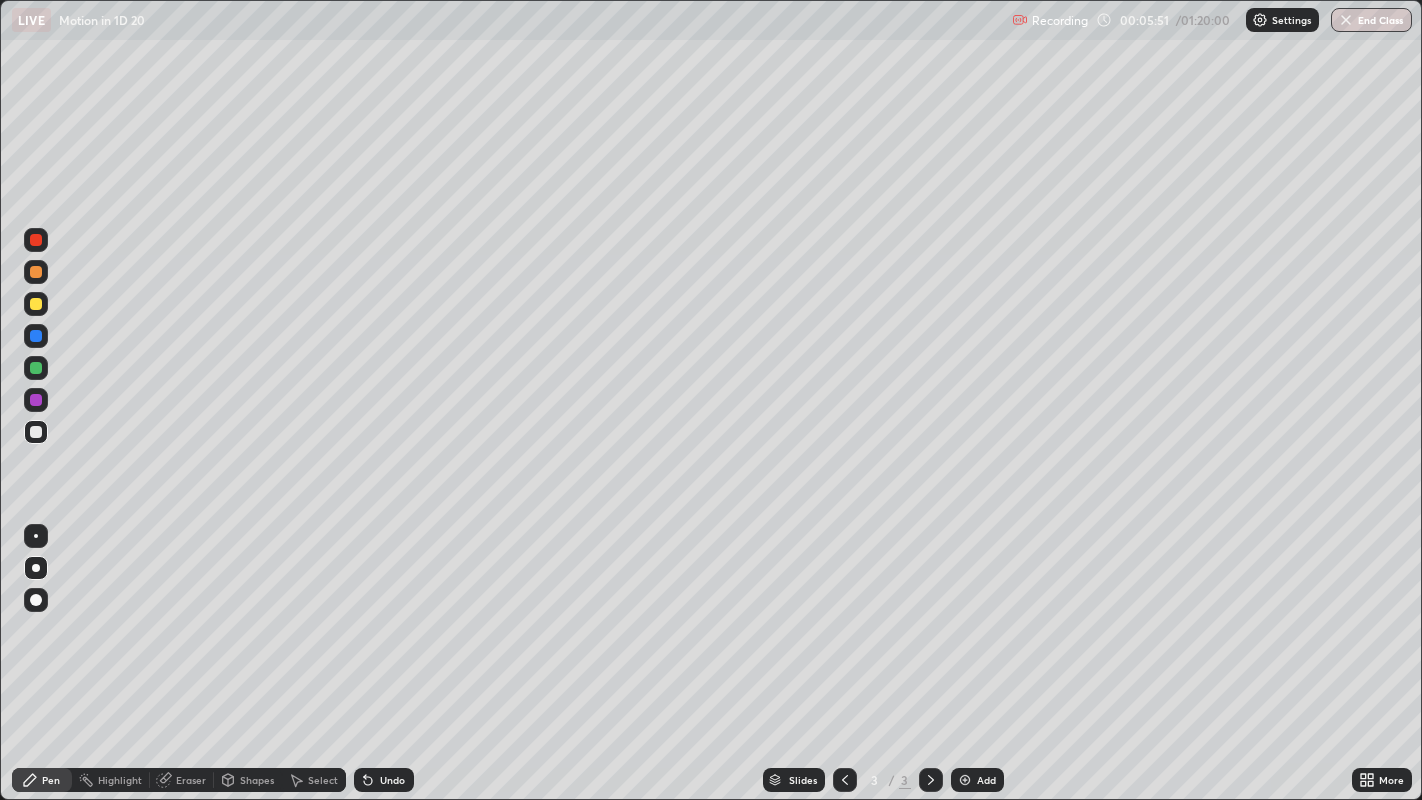 click at bounding box center [36, 272] 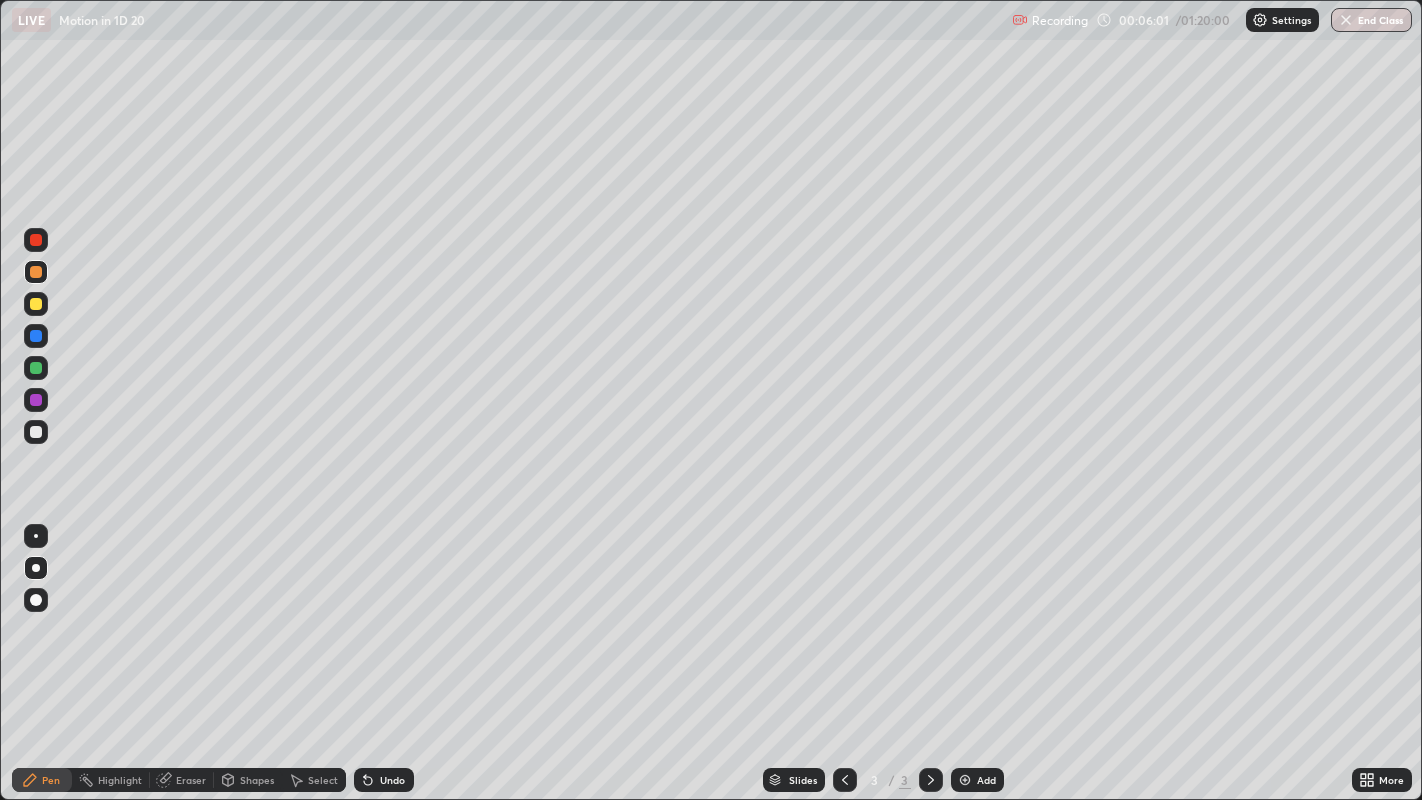 click at bounding box center [36, 432] 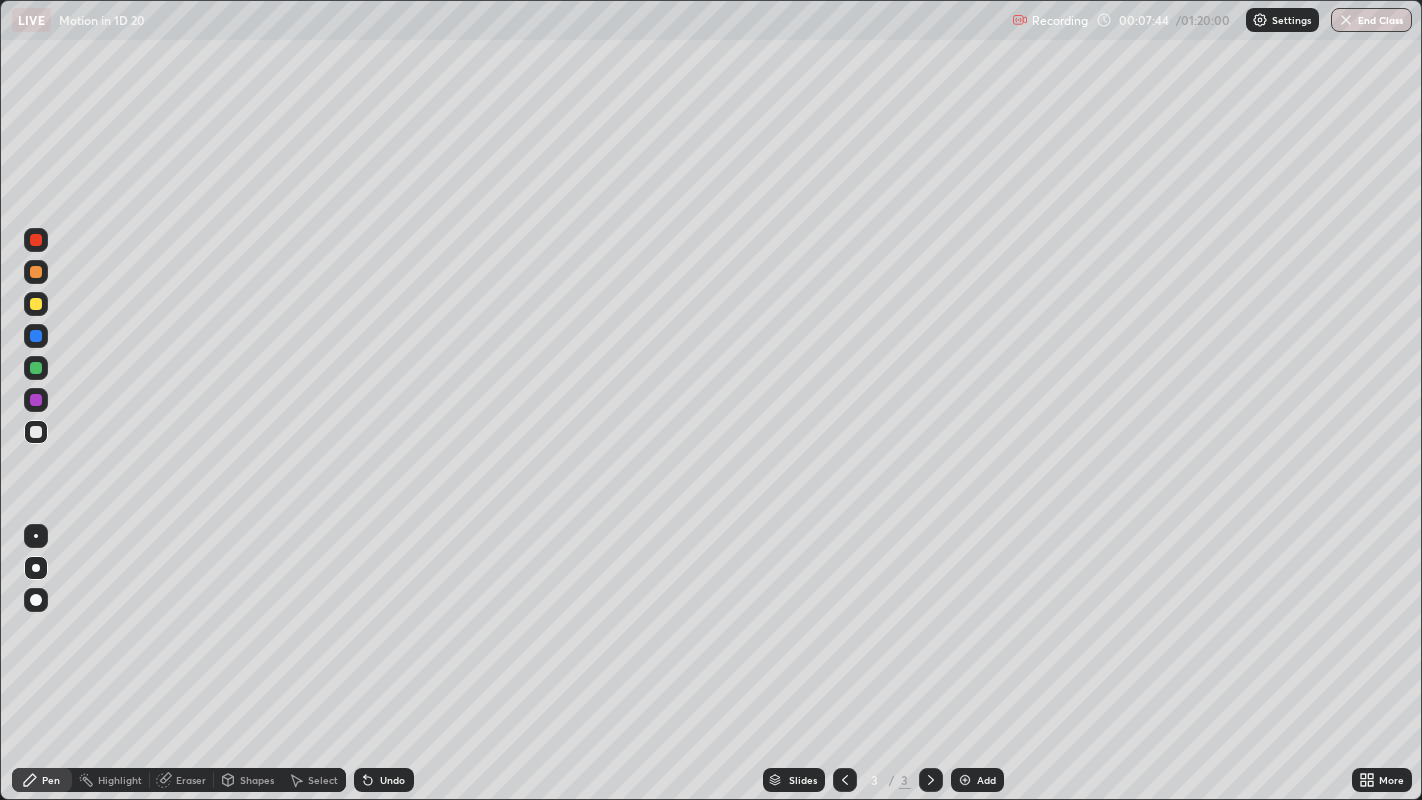 click on "Eraser" at bounding box center [191, 780] 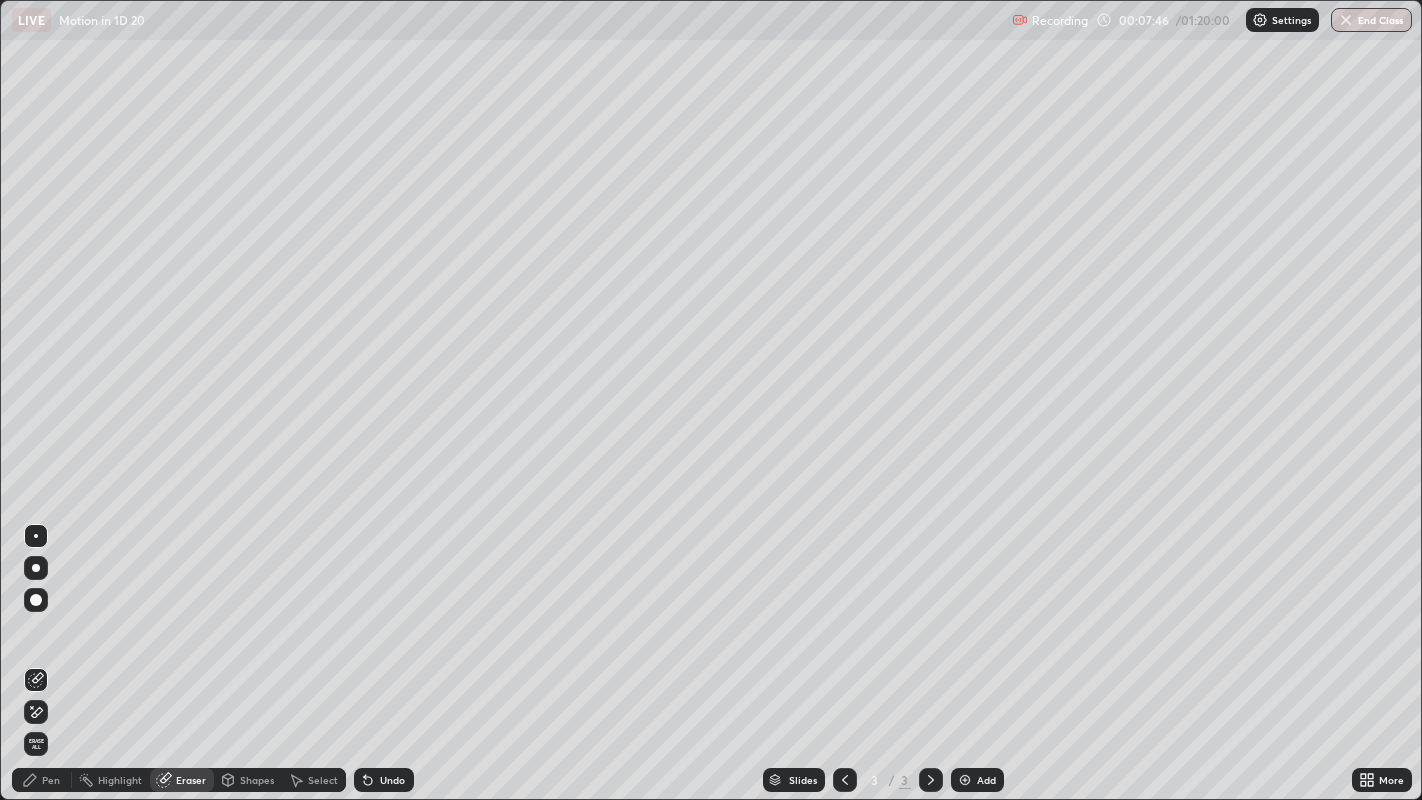 click on "Pen" at bounding box center (51, 780) 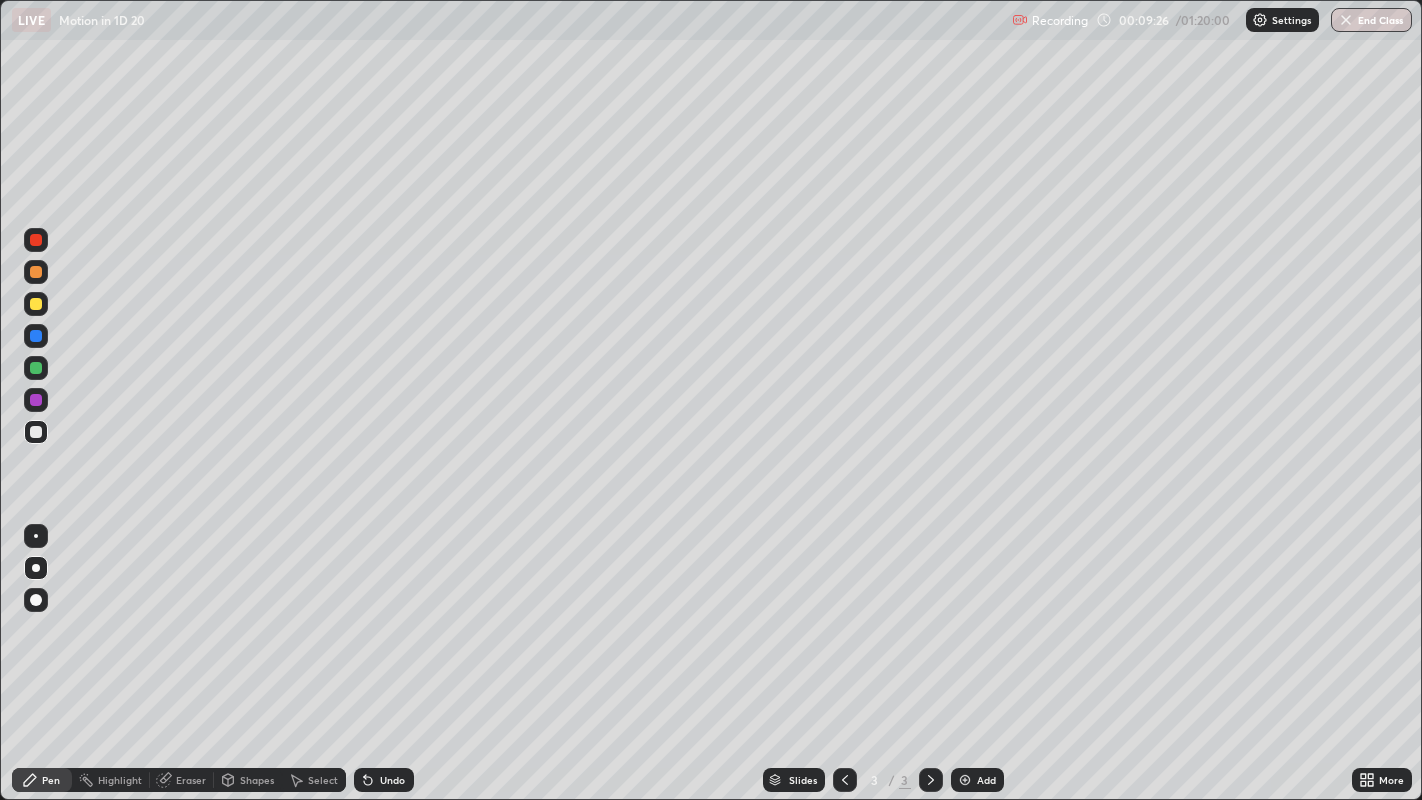 click on "Eraser" at bounding box center [191, 780] 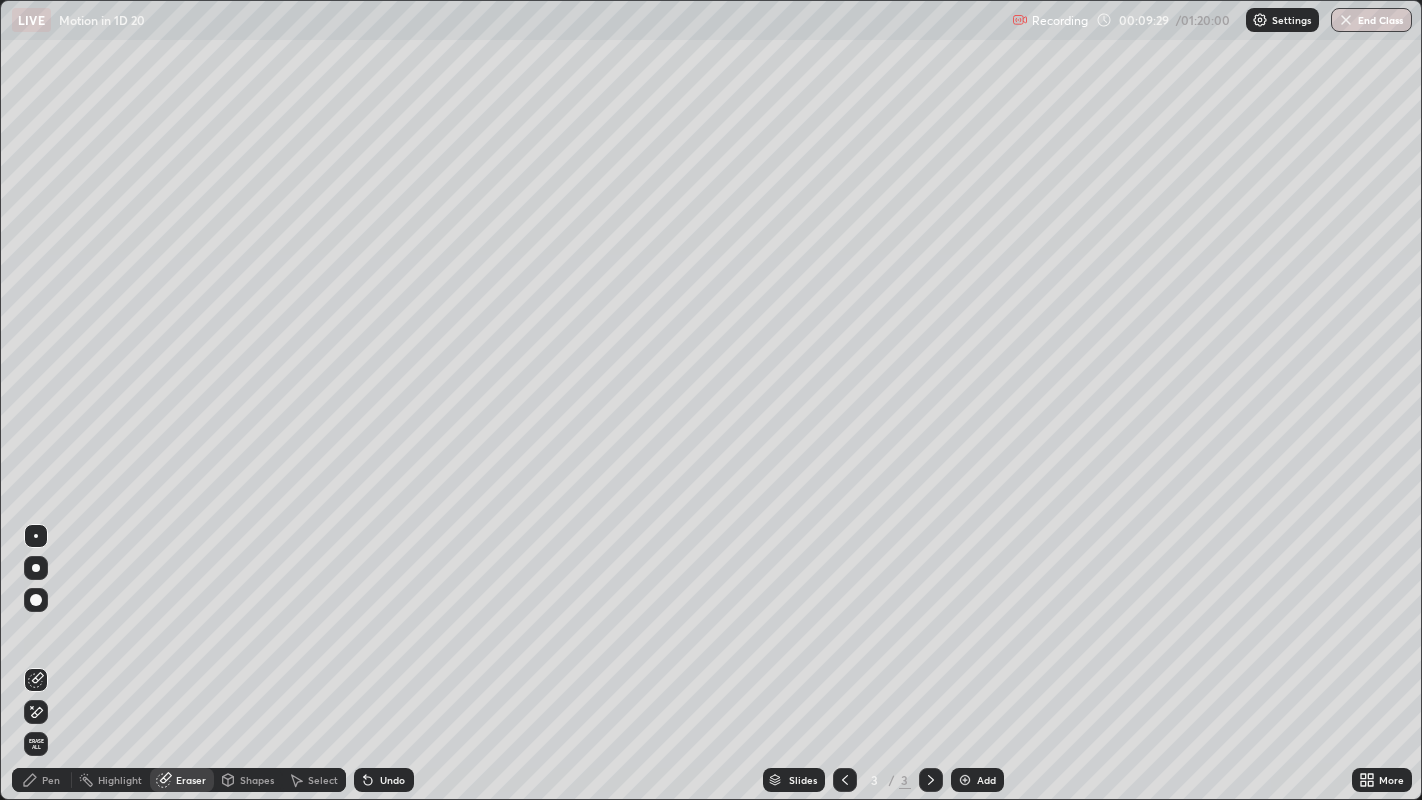 click on "Pen" at bounding box center [51, 780] 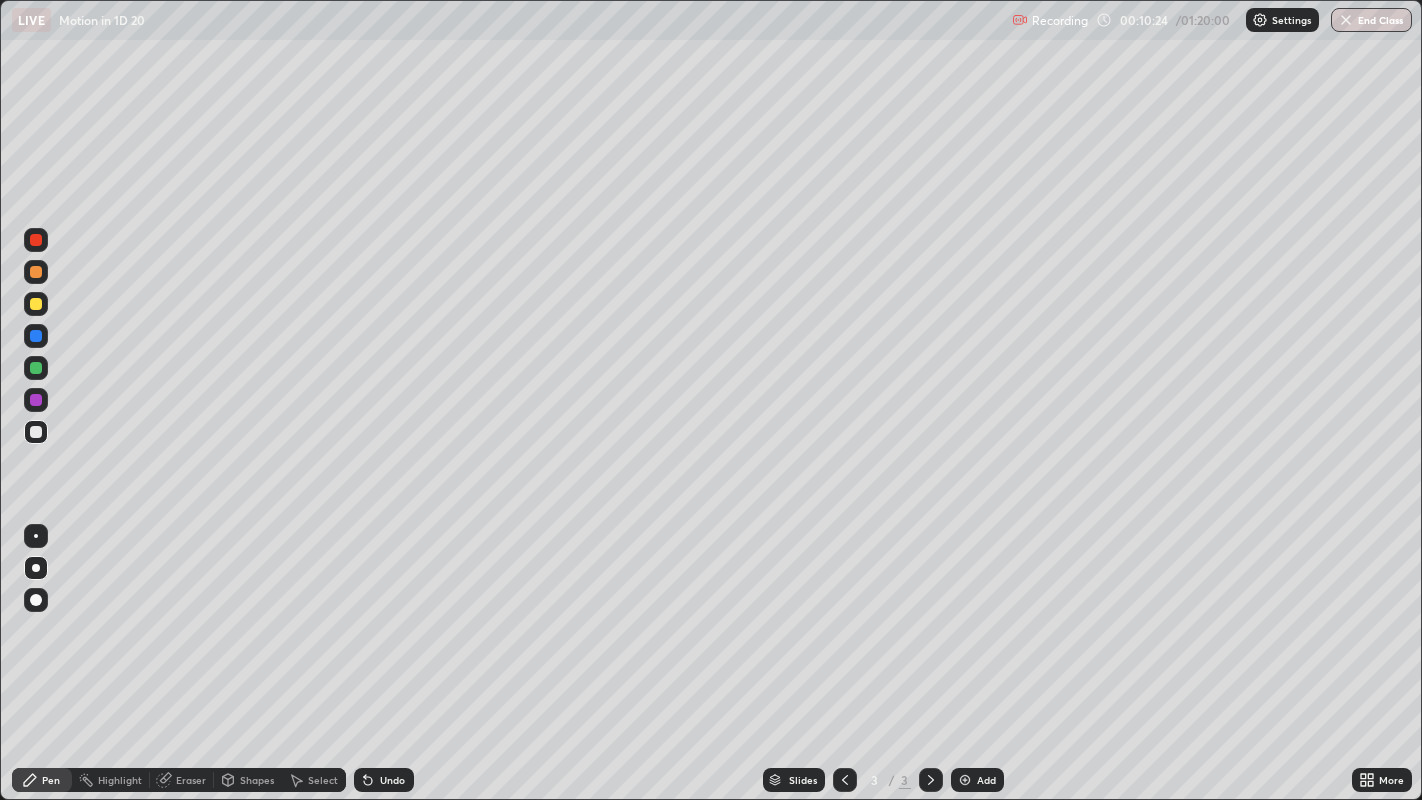 click at bounding box center [36, 368] 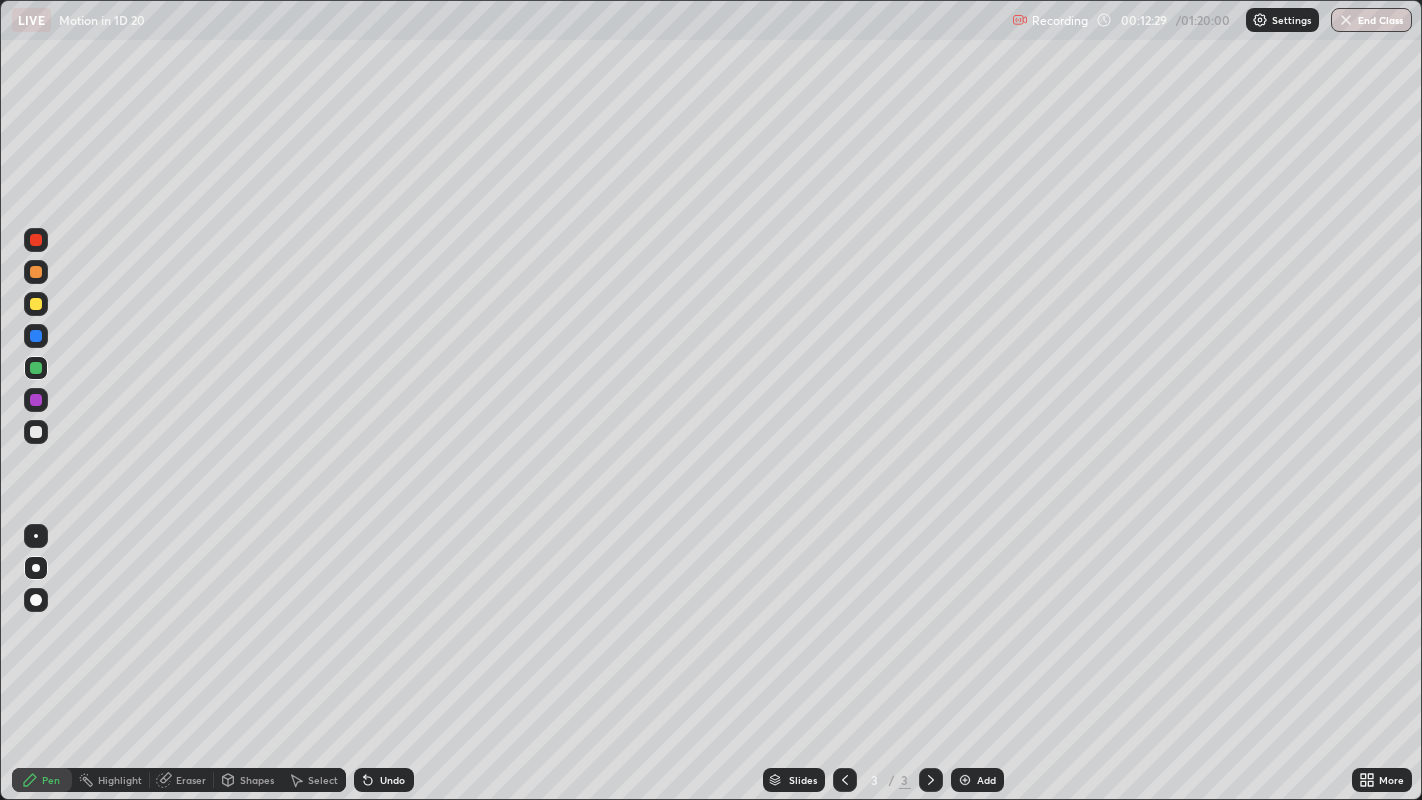 click at bounding box center (36, 240) 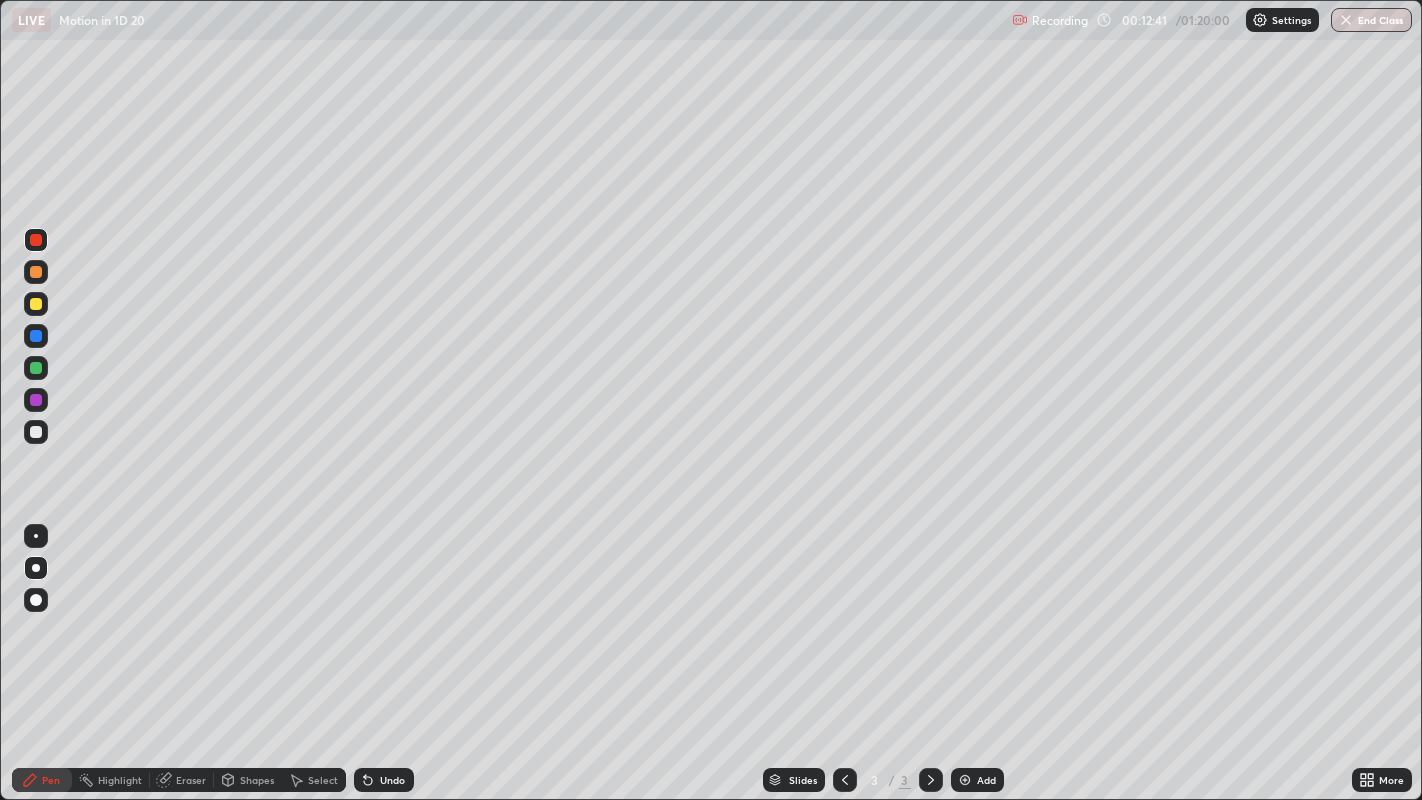click at bounding box center (36, 304) 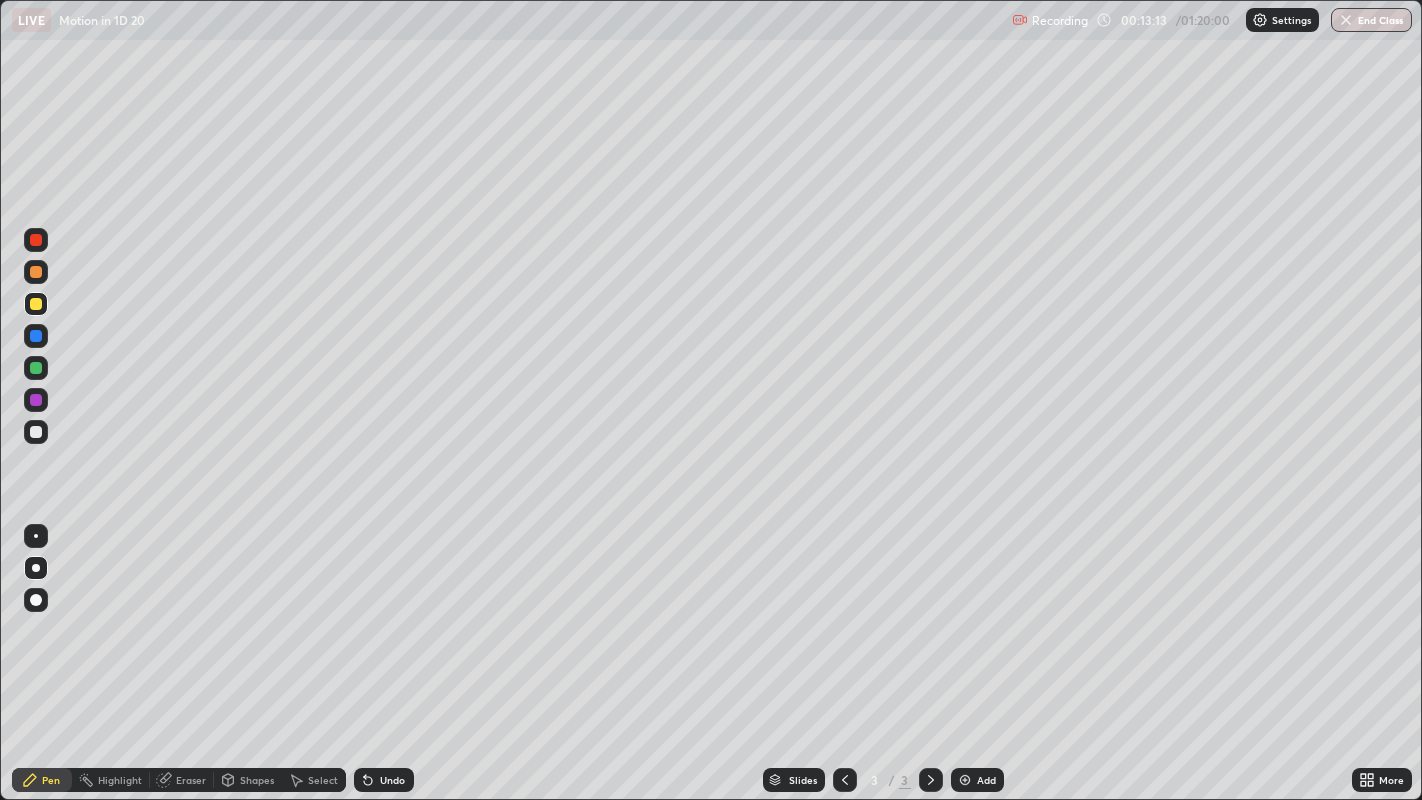click at bounding box center [36, 240] 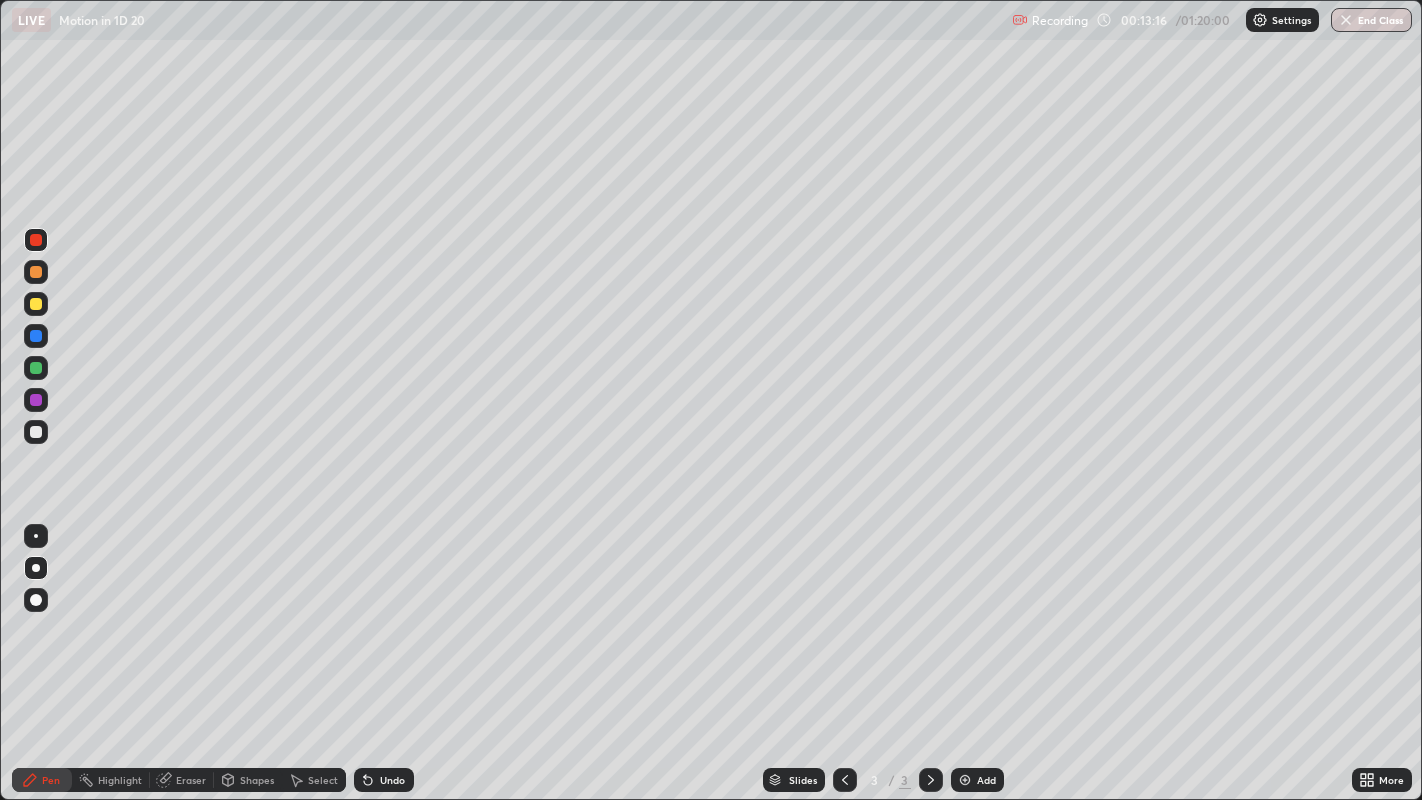 click at bounding box center (36, 304) 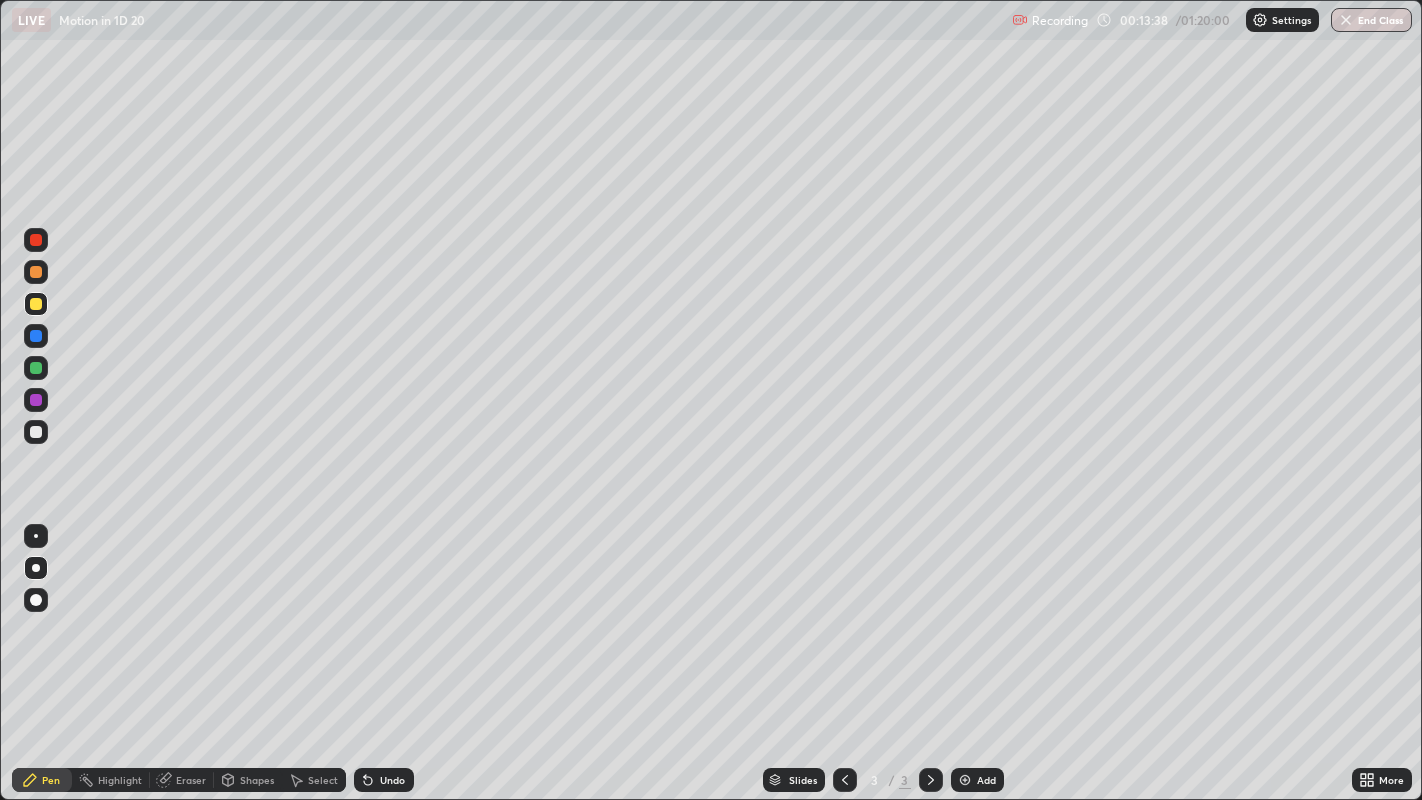 click on "Undo" at bounding box center (384, 780) 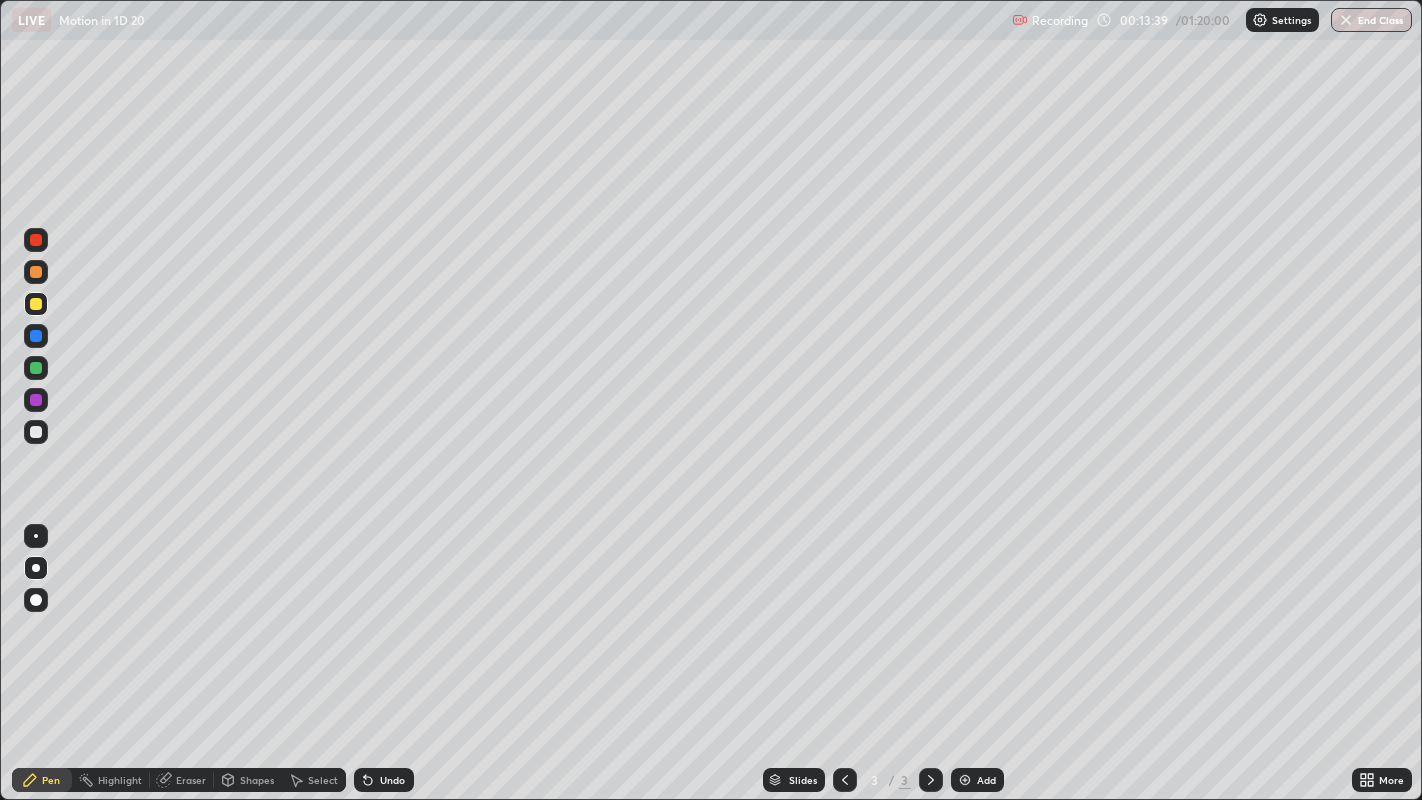 click on "Undo" at bounding box center (384, 780) 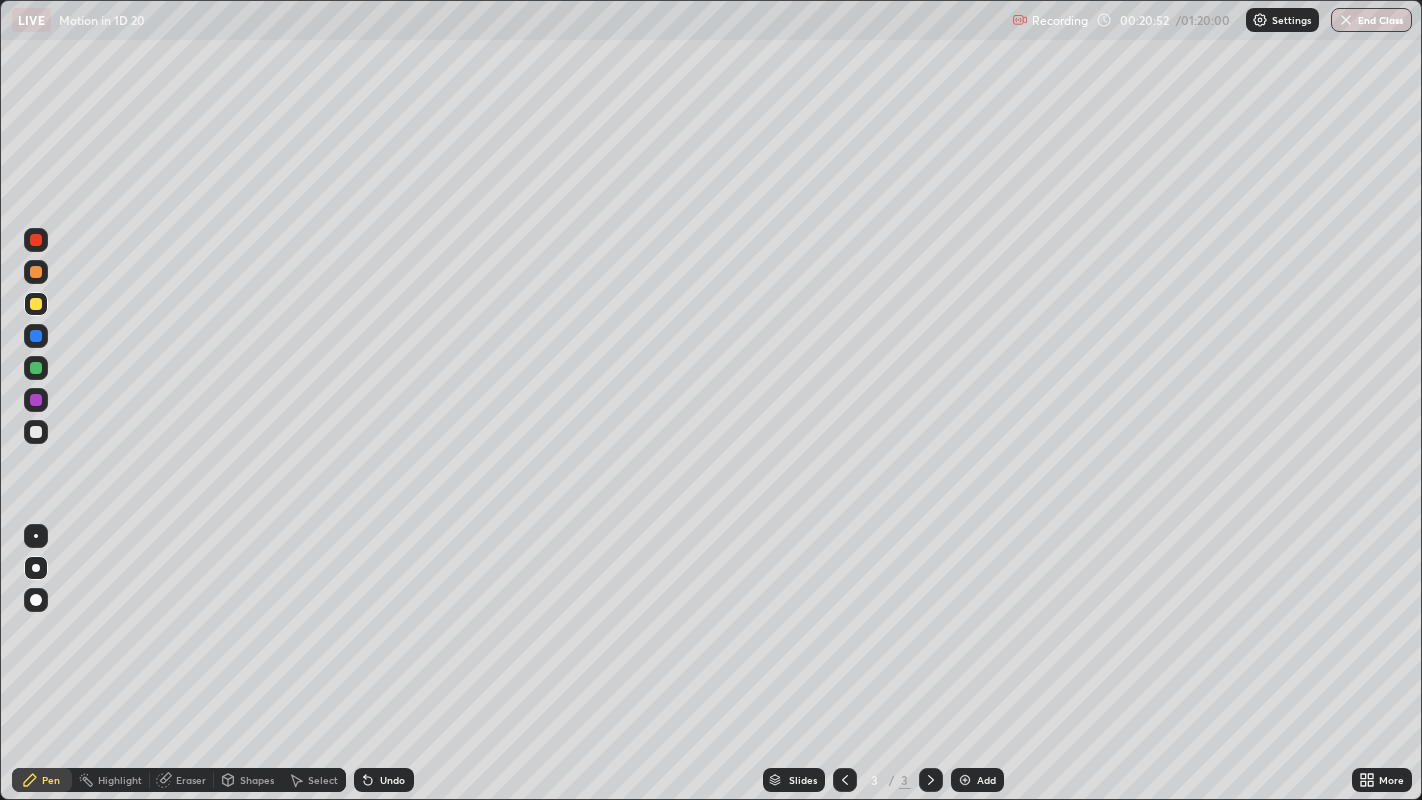 click on "Add" at bounding box center (977, 780) 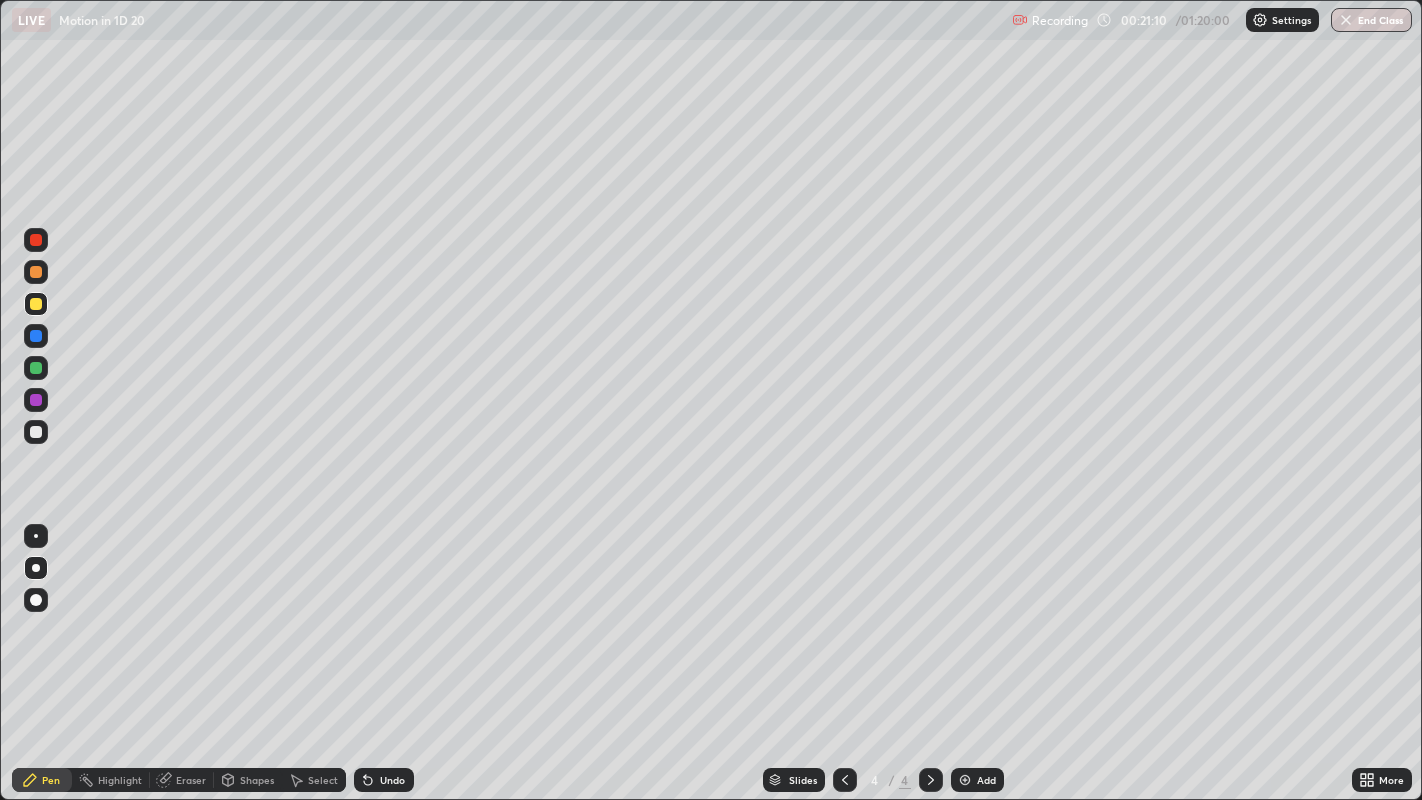 click at bounding box center (36, 272) 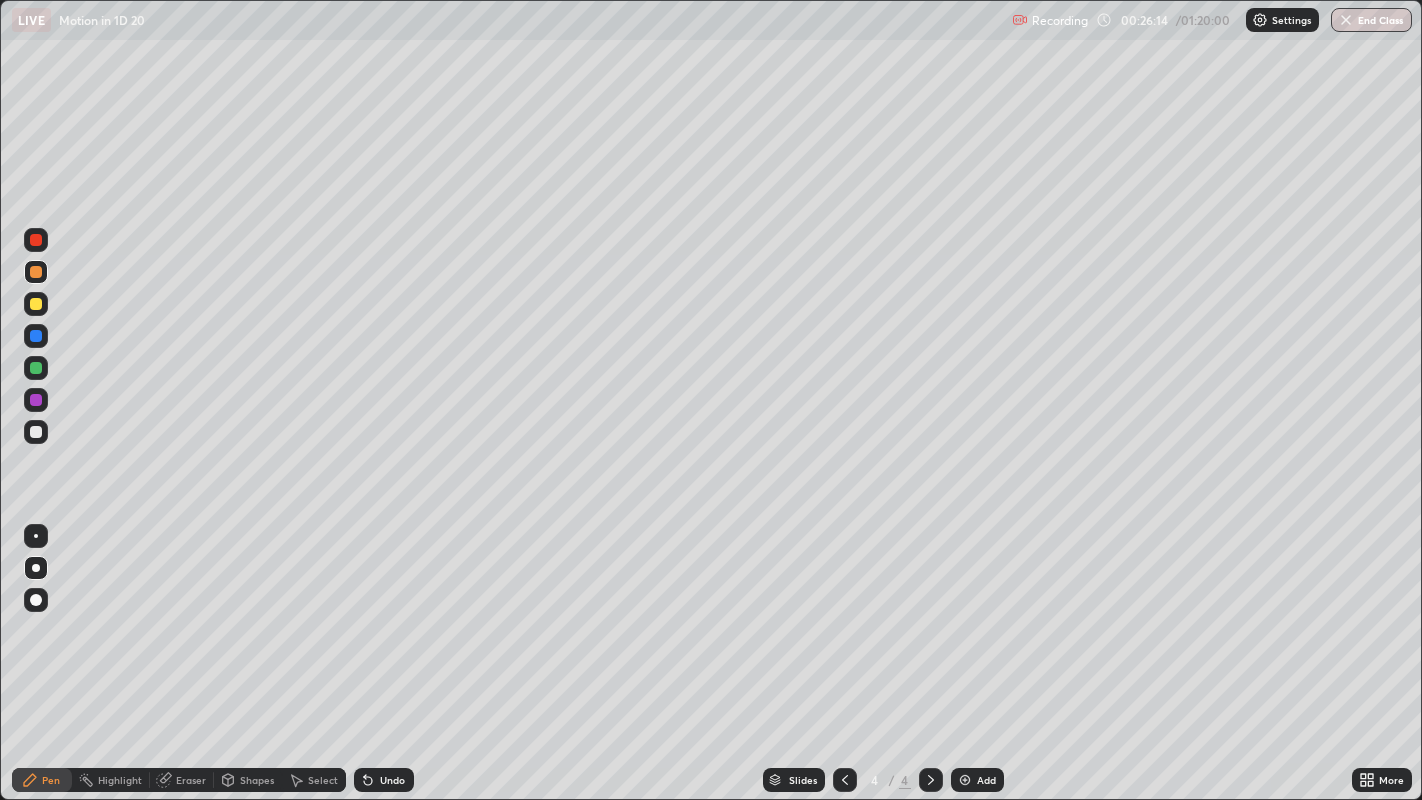 click at bounding box center [36, 304] 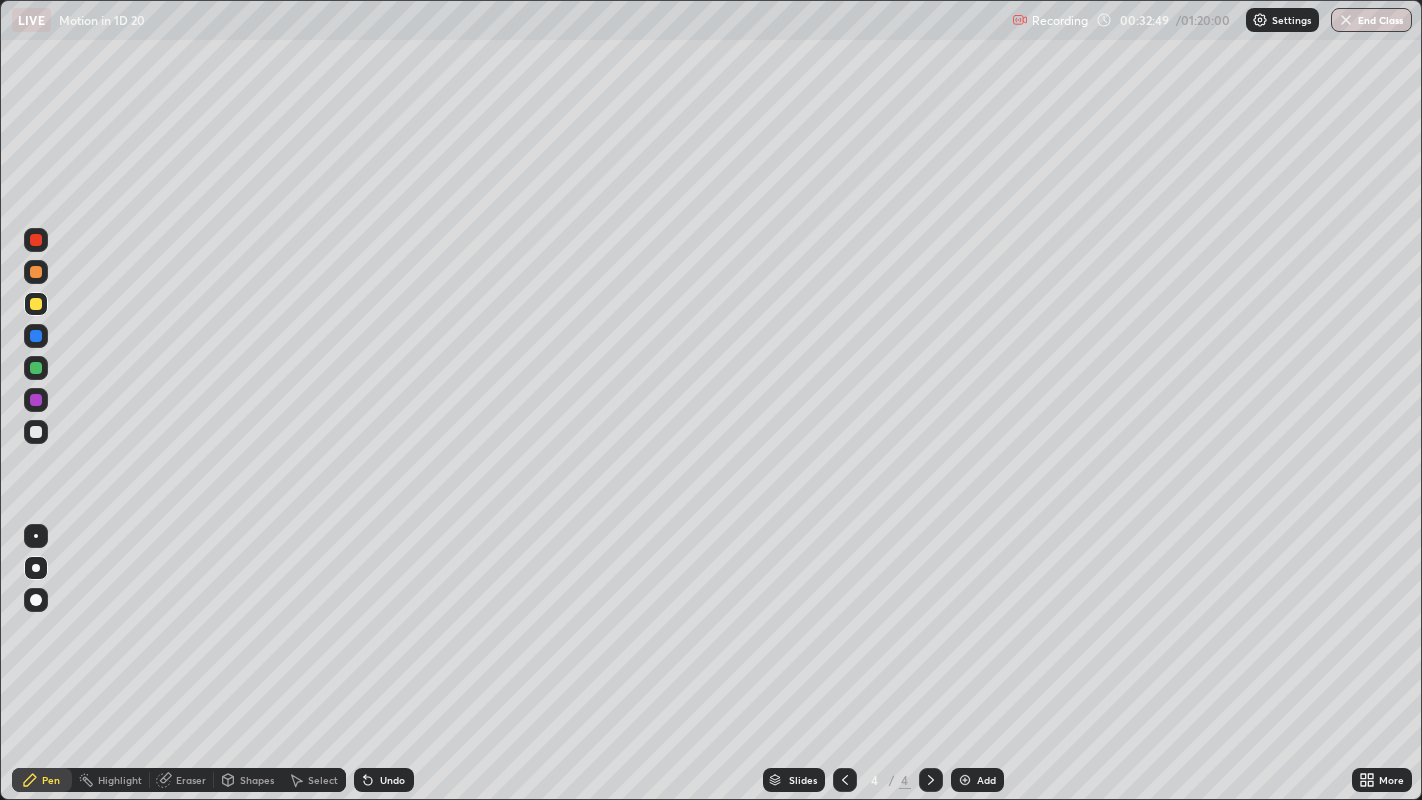click on "Add" at bounding box center [977, 780] 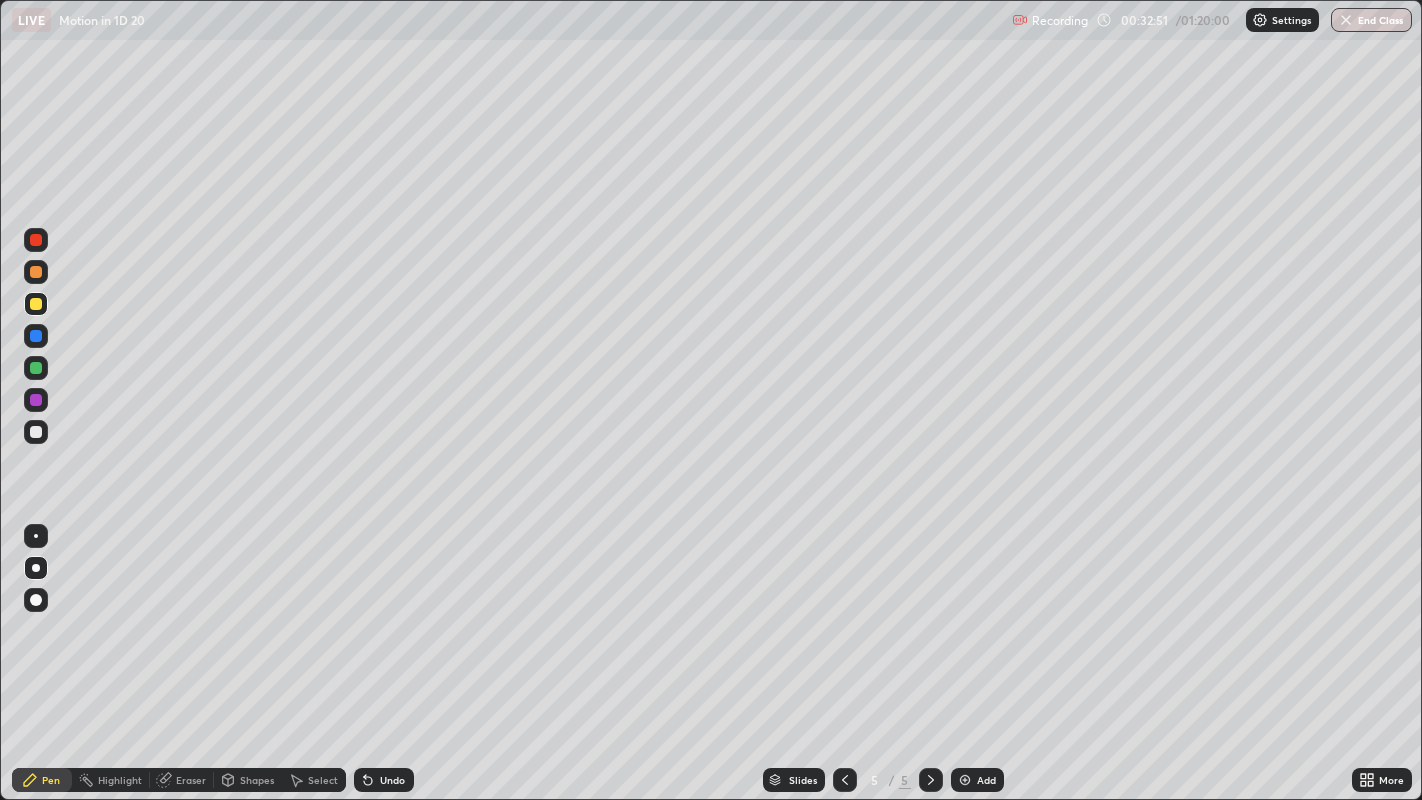 click at bounding box center (36, 432) 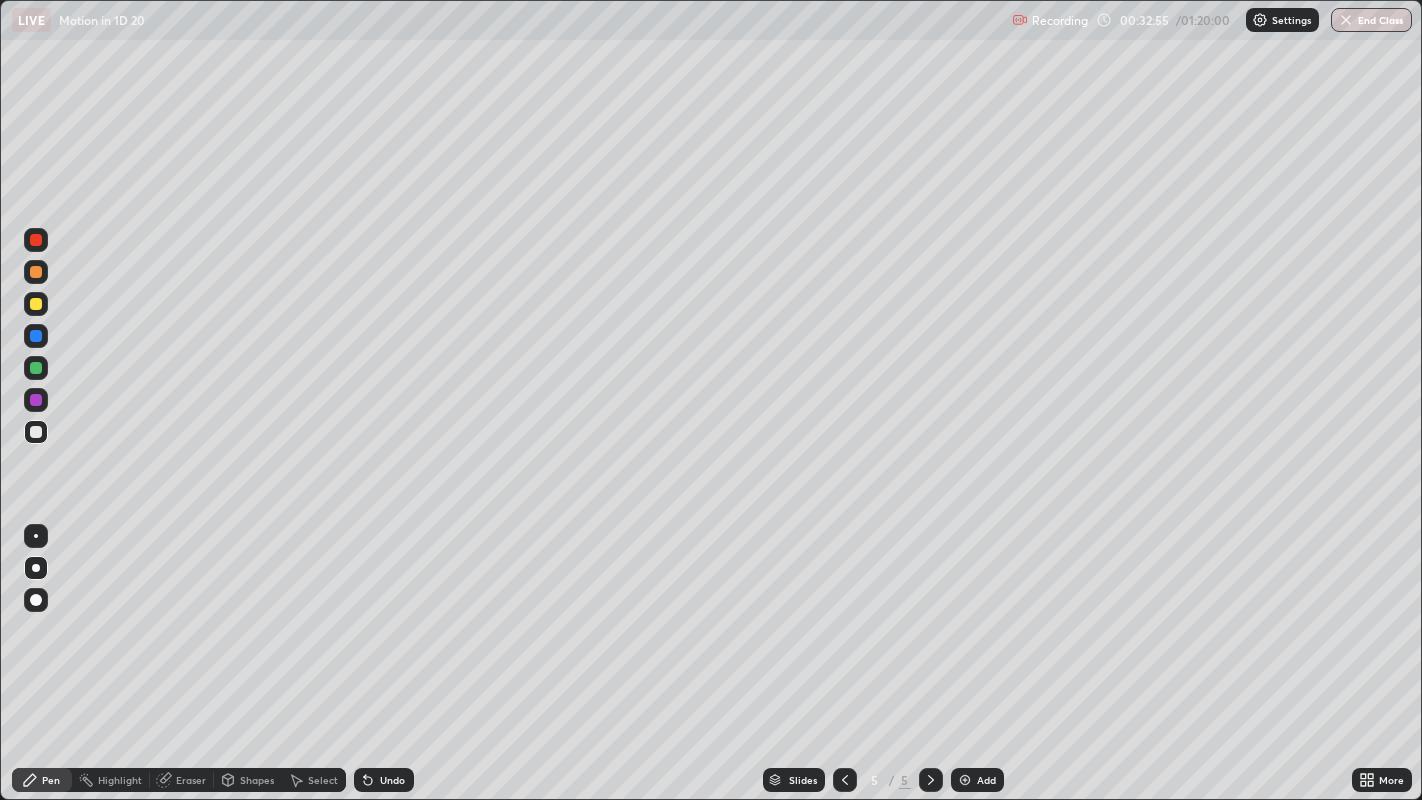 click at bounding box center [36, 568] 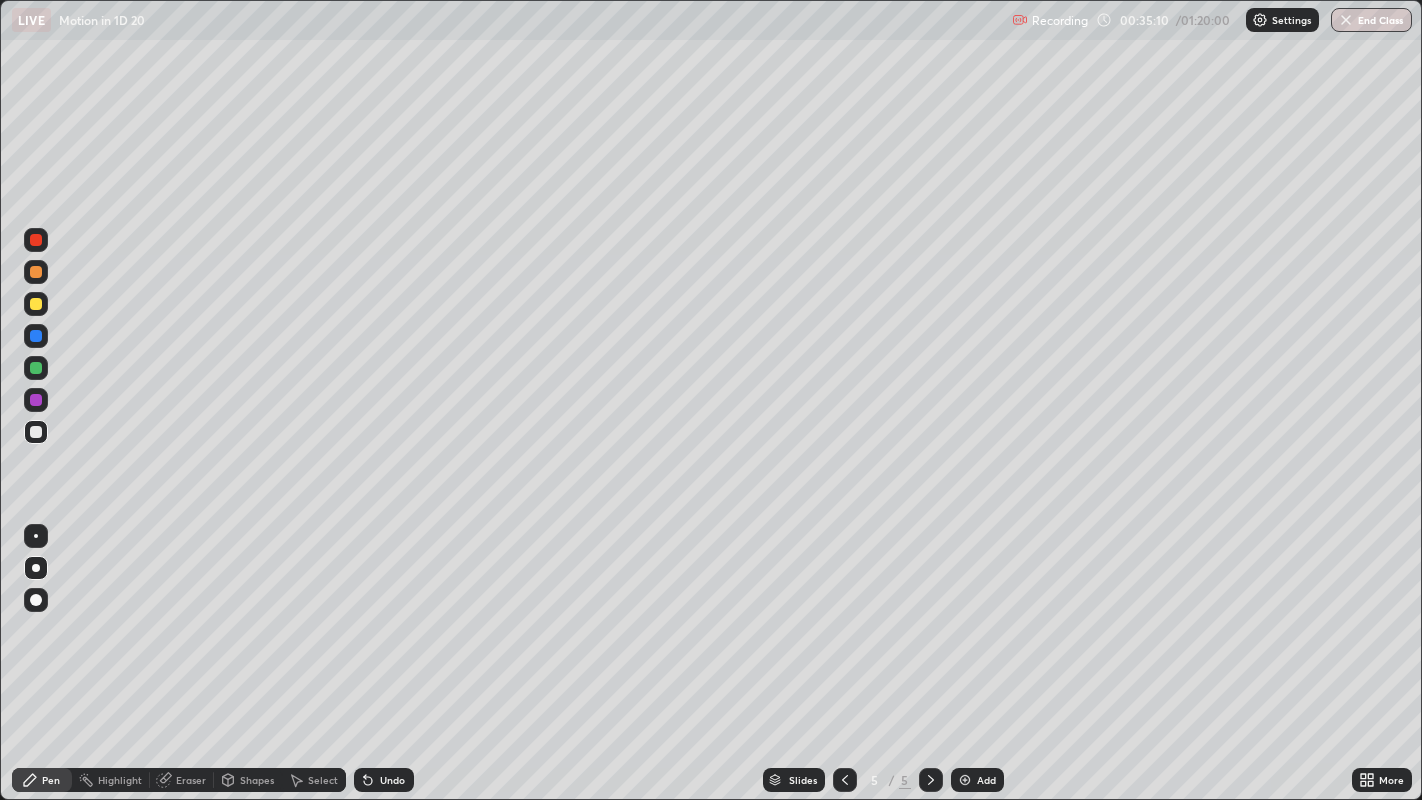 click at bounding box center (36, 304) 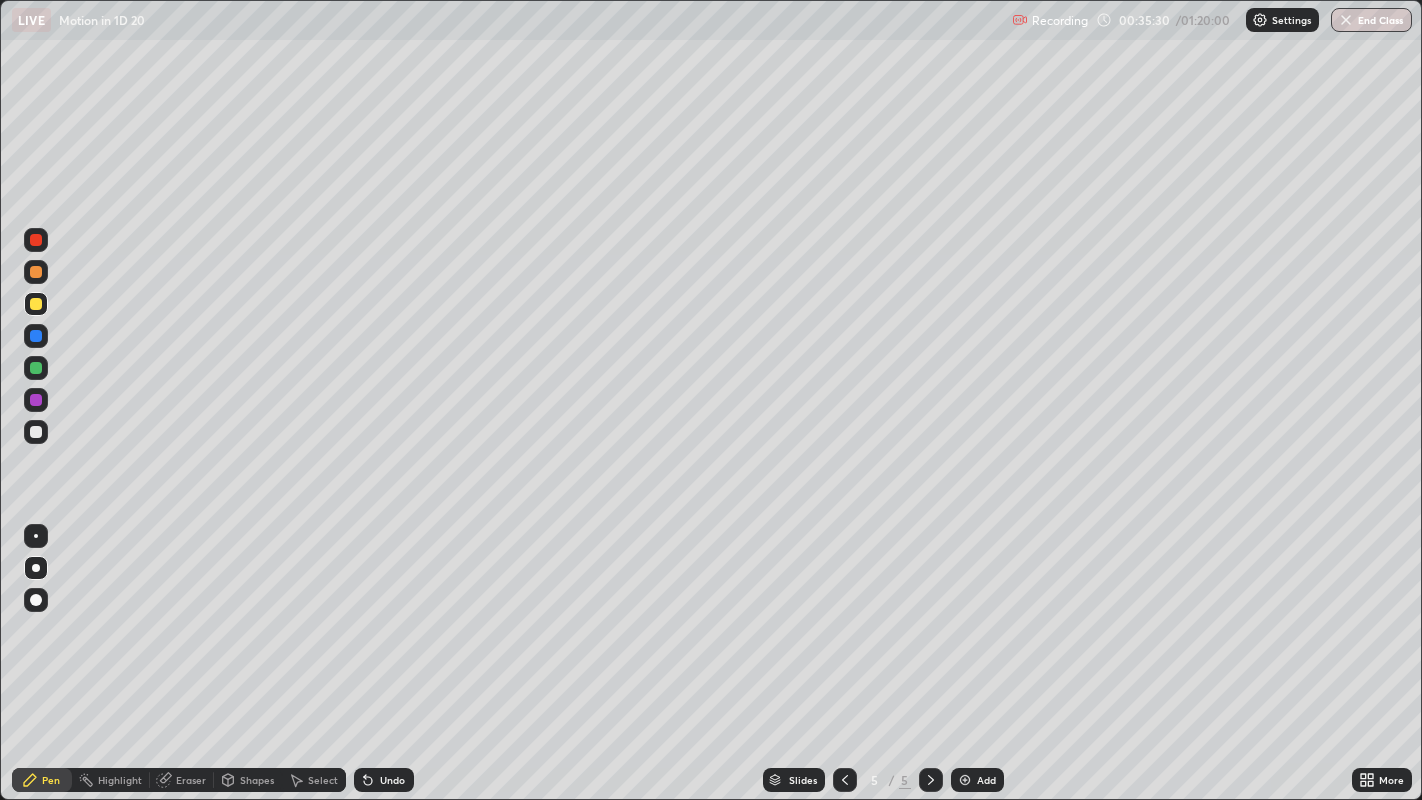 click at bounding box center (36, 432) 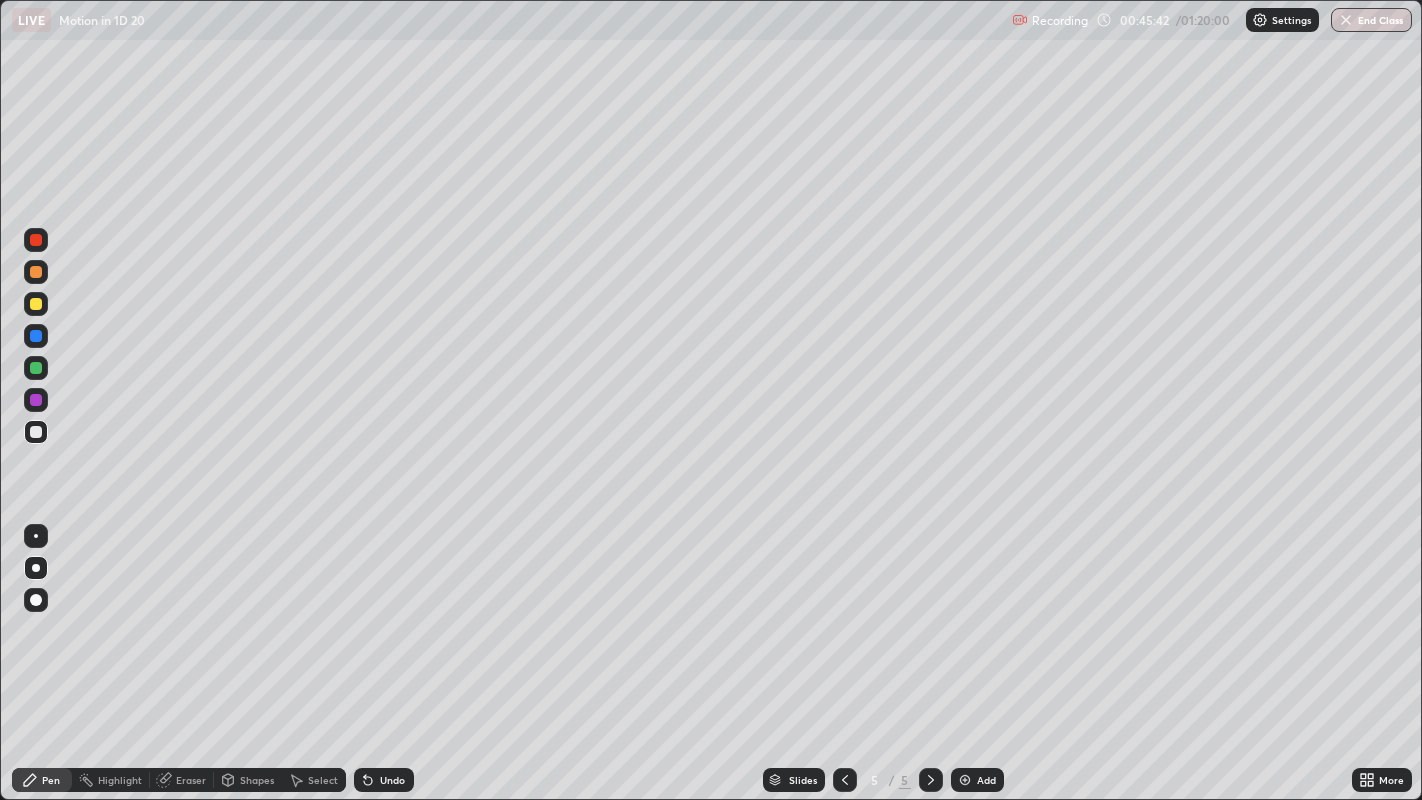 click on "Add" at bounding box center [986, 780] 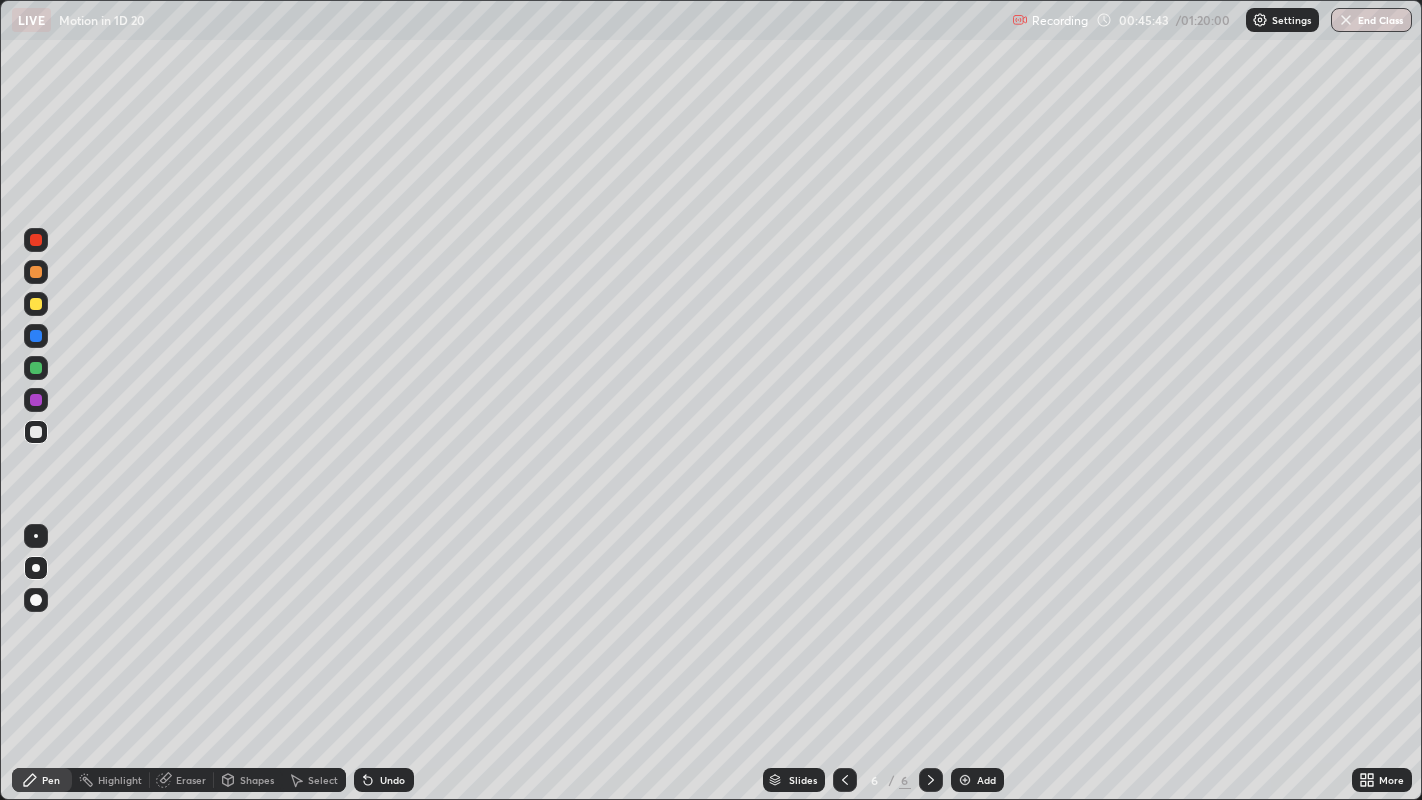 click at bounding box center [36, 568] 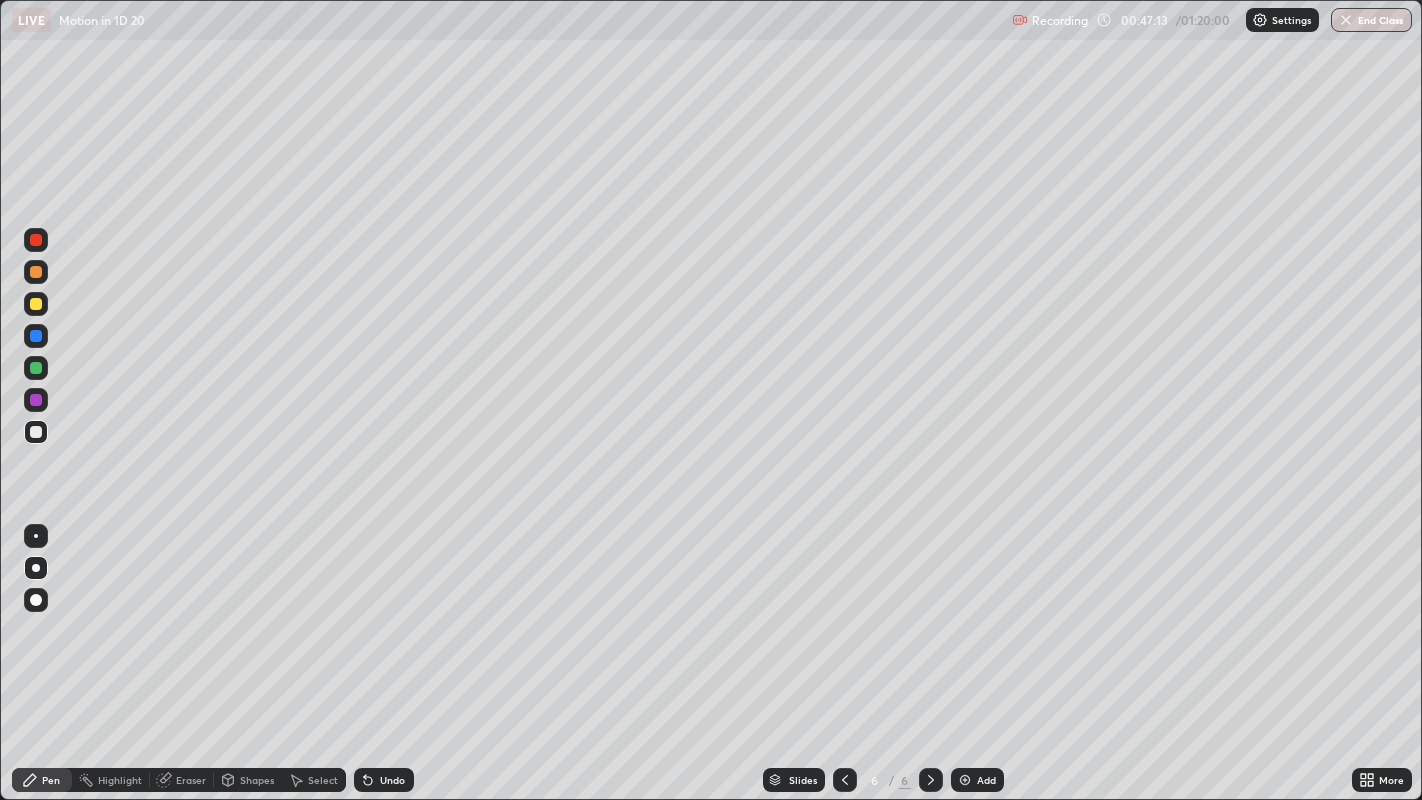click at bounding box center [36, 336] 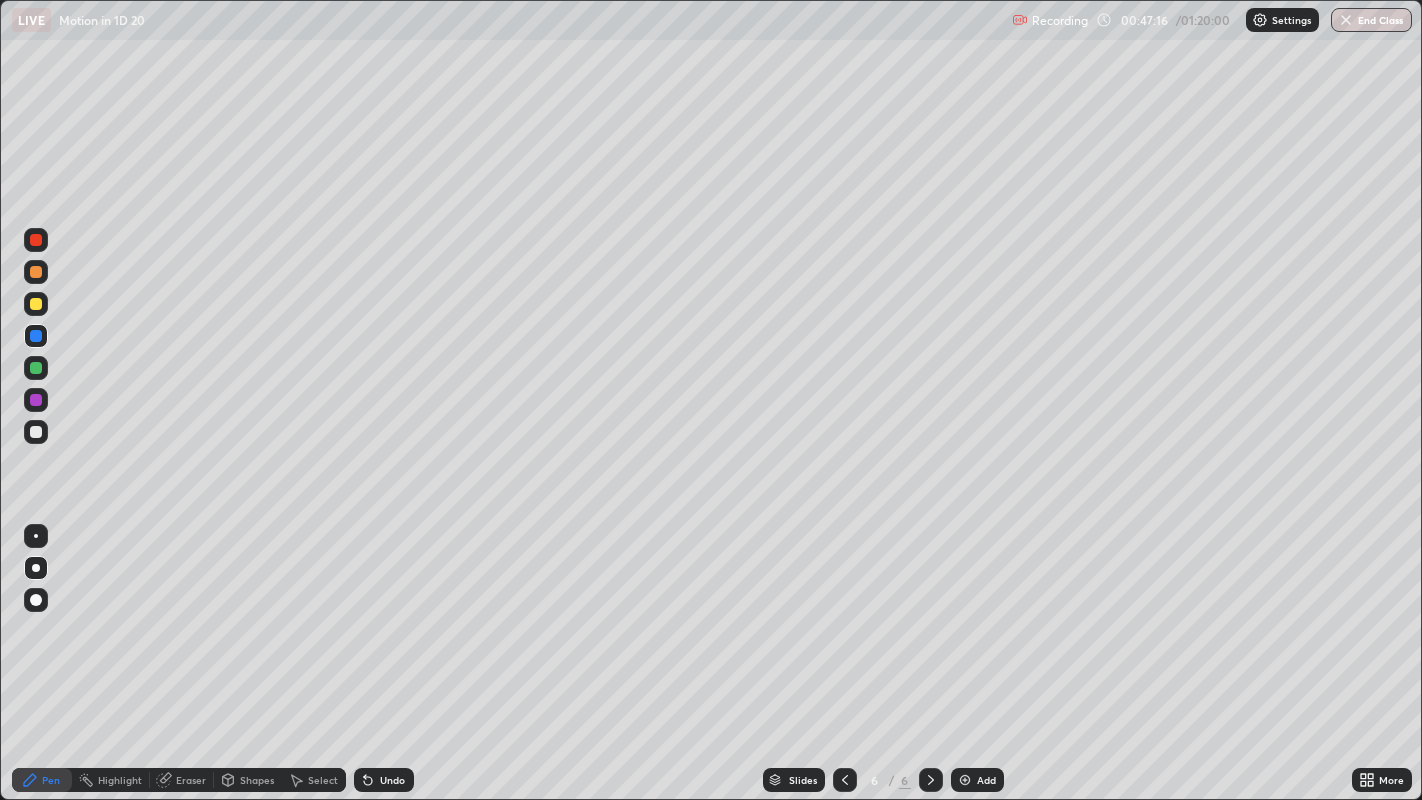 click at bounding box center (36, 432) 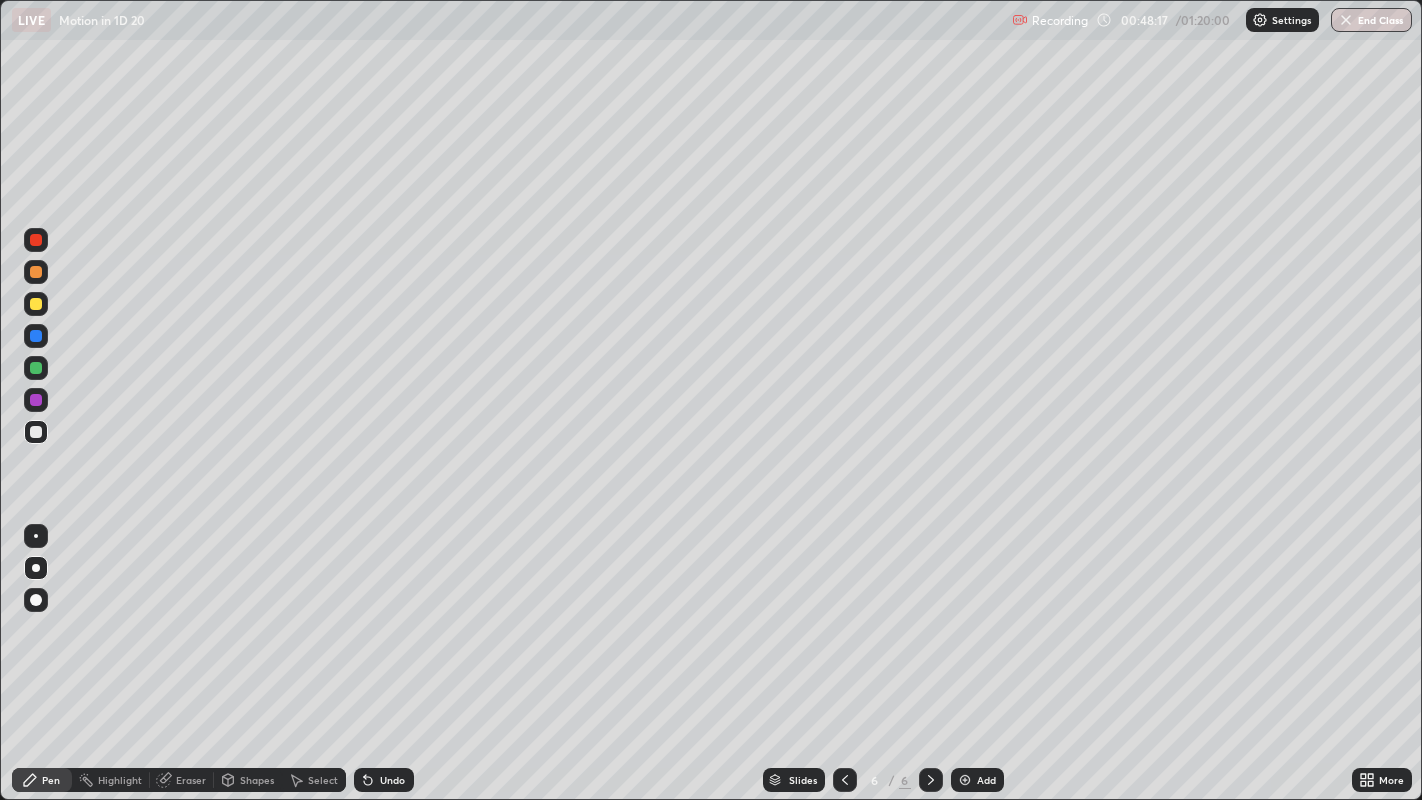 click at bounding box center [36, 368] 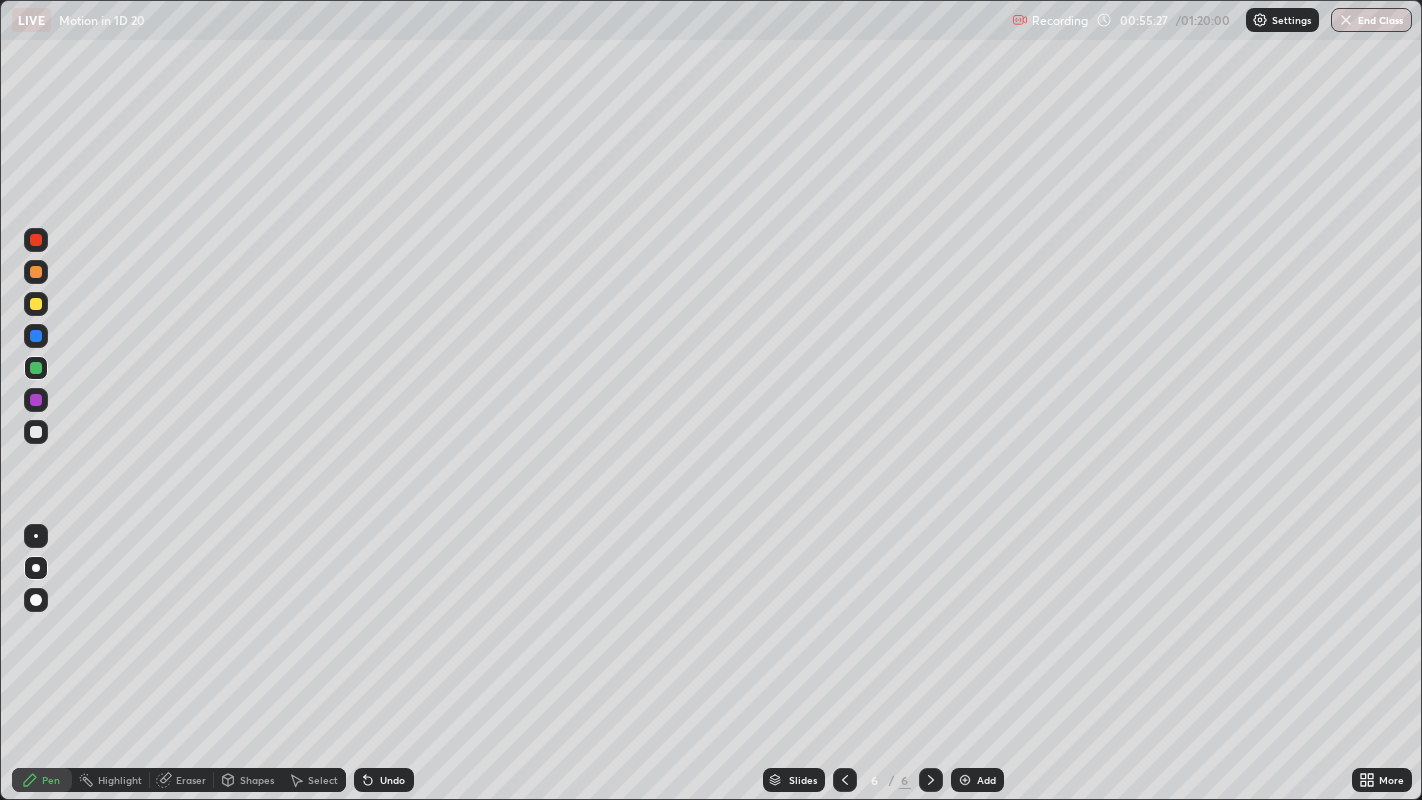 click on "Add" at bounding box center [986, 780] 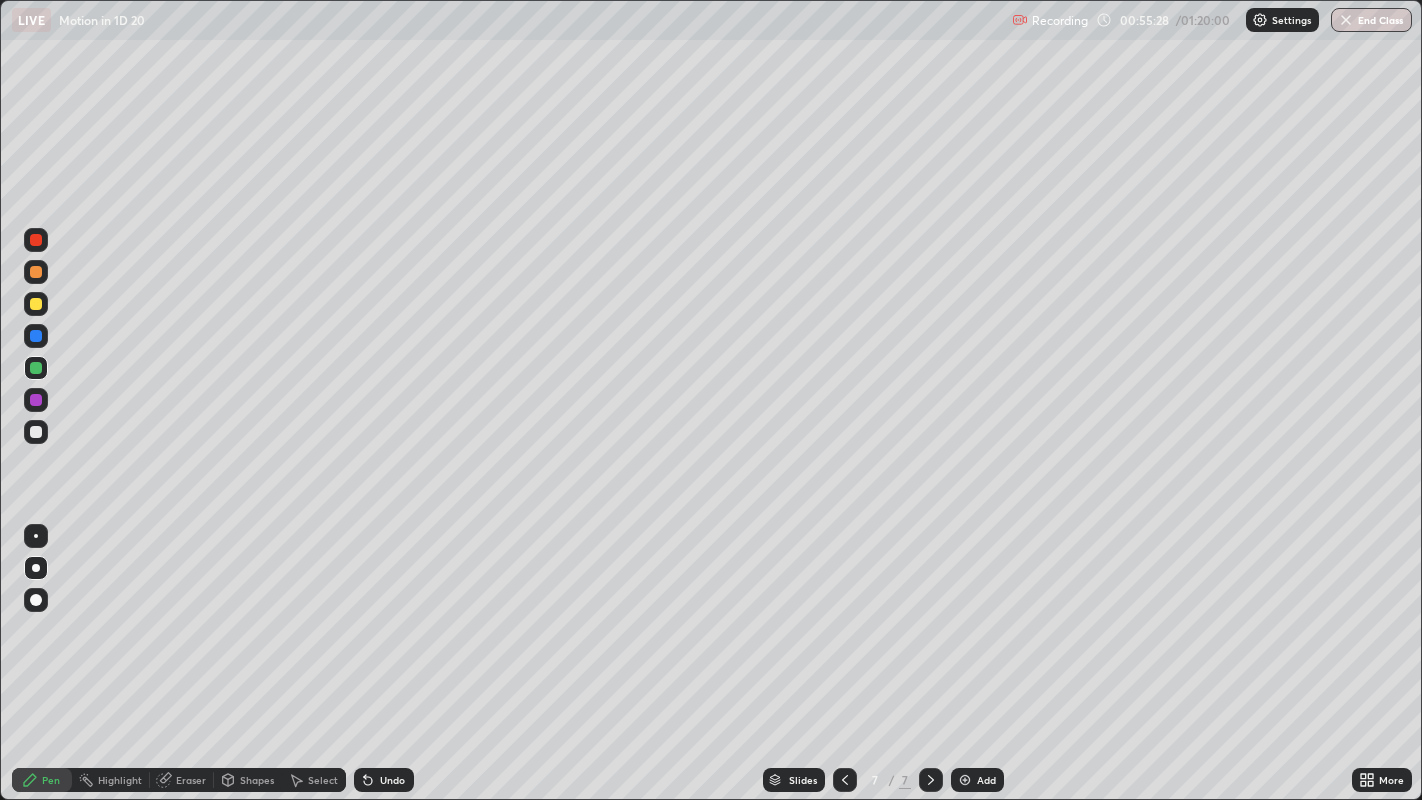 click at bounding box center (36, 432) 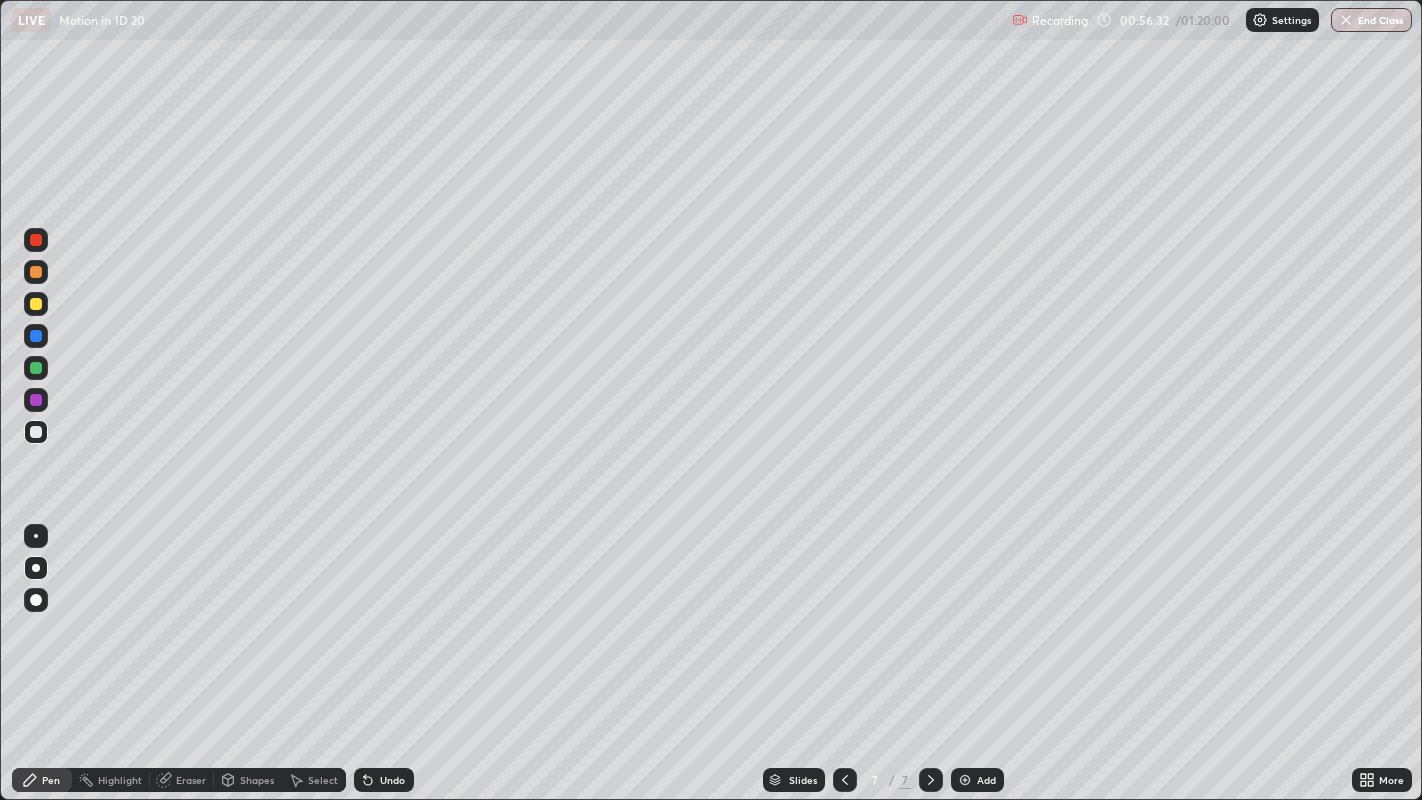 click on "Undo" at bounding box center (392, 780) 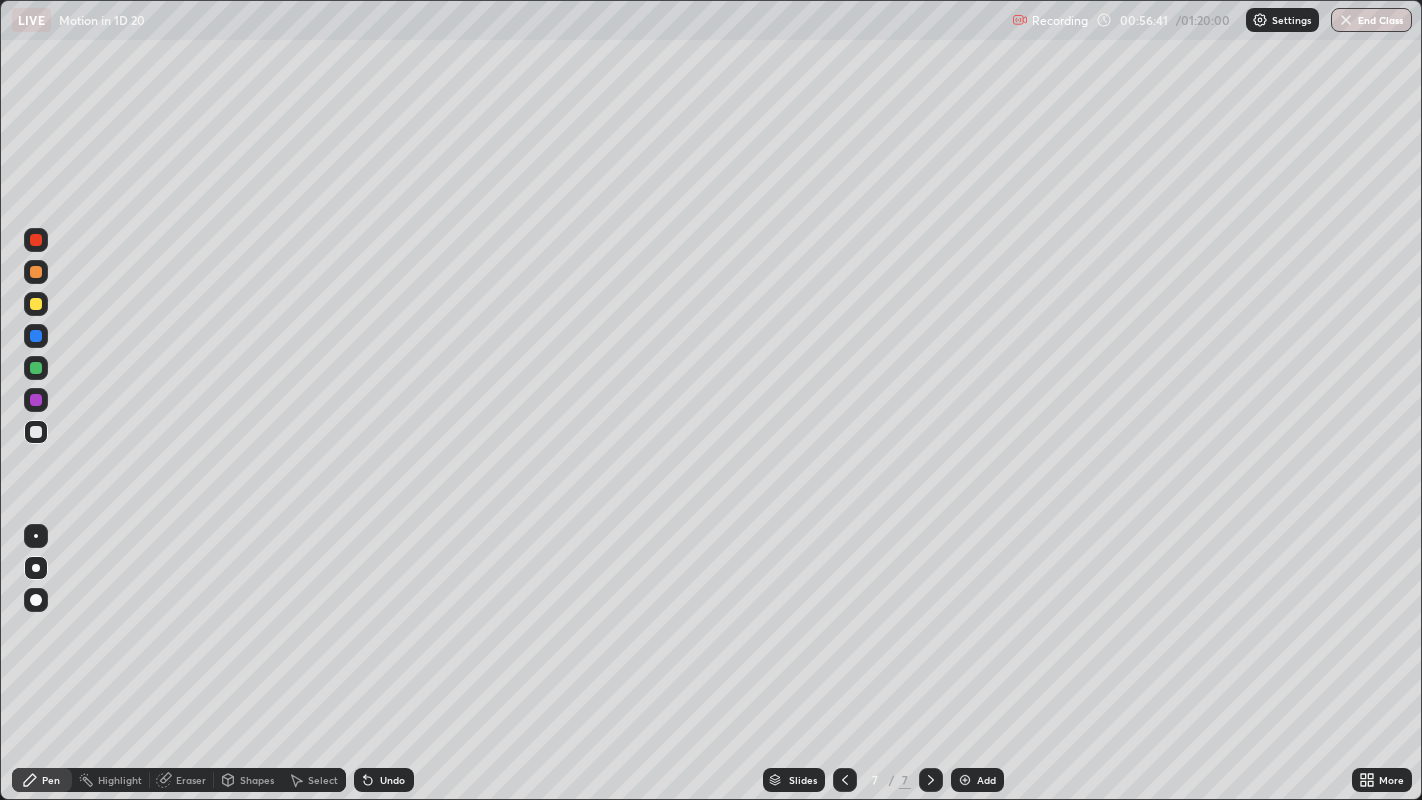 click on "Eraser" at bounding box center (191, 780) 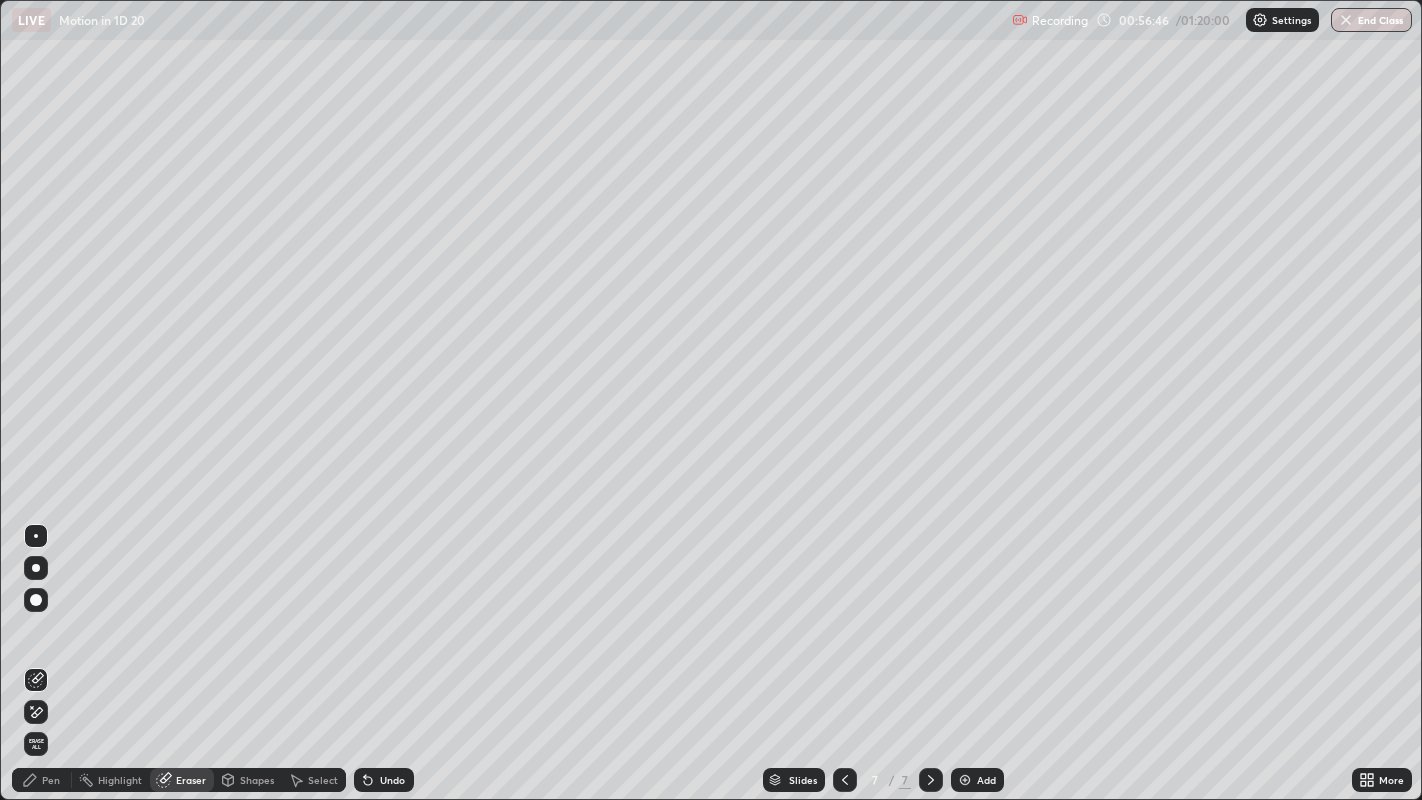 click on "Pen" at bounding box center (51, 780) 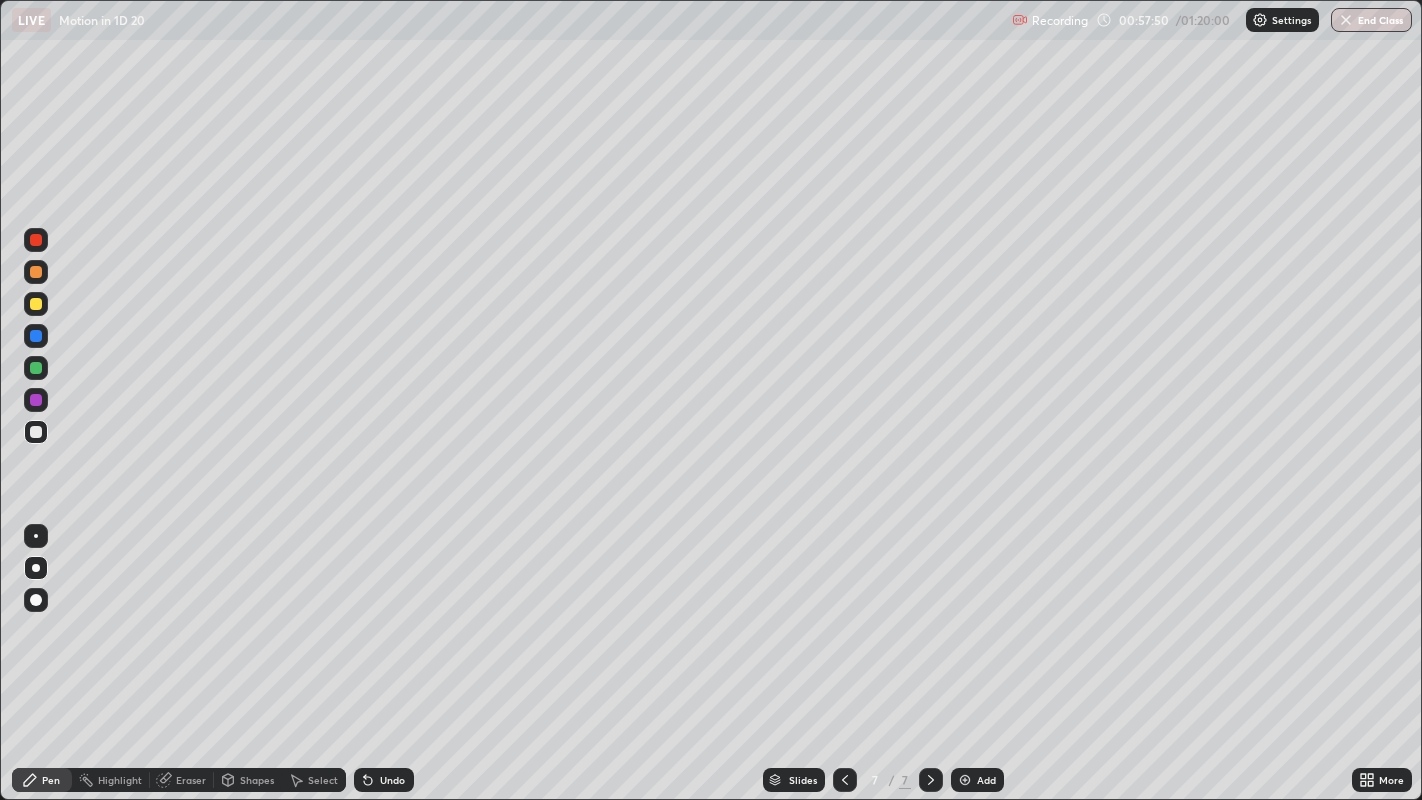 click at bounding box center [36, 304] 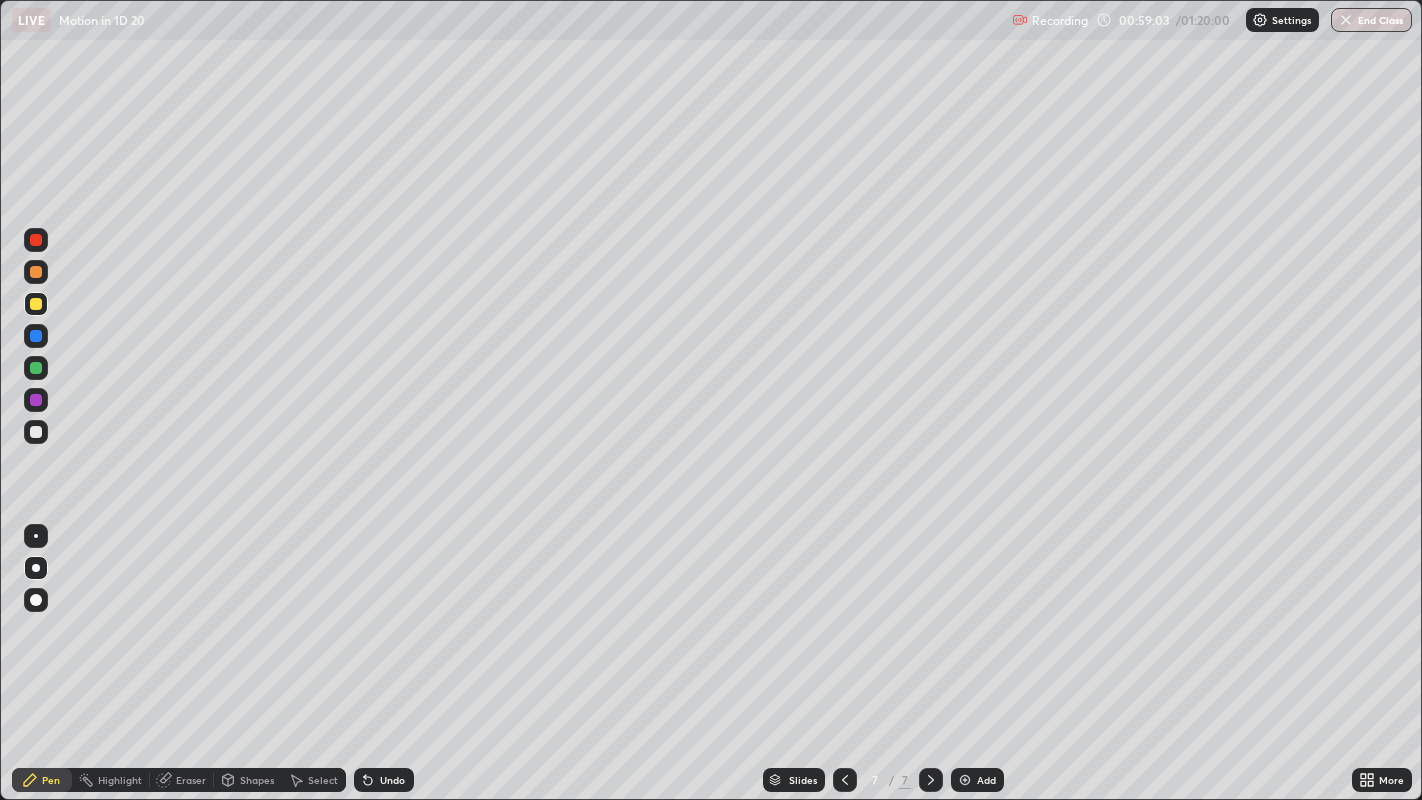 click at bounding box center [36, 336] 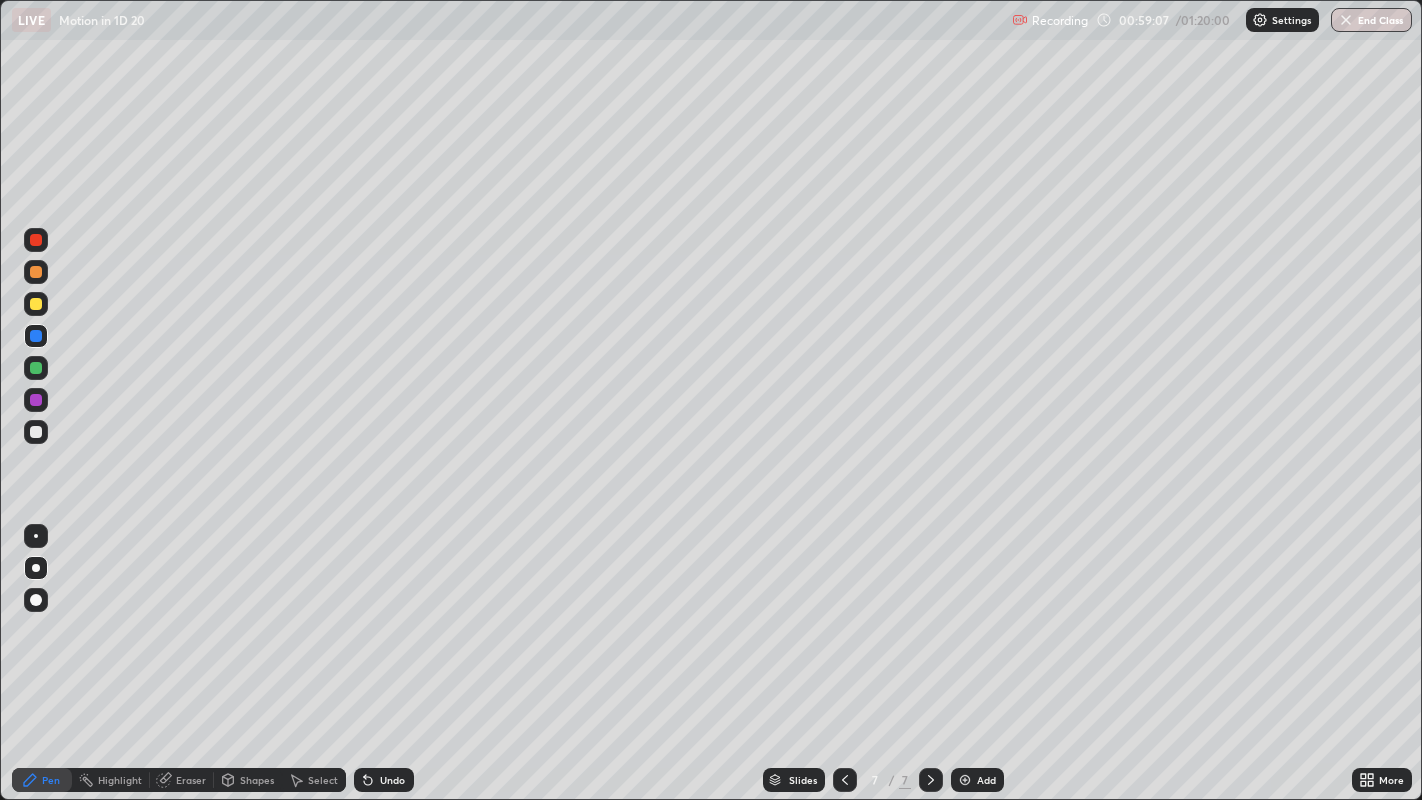 click at bounding box center [36, 432] 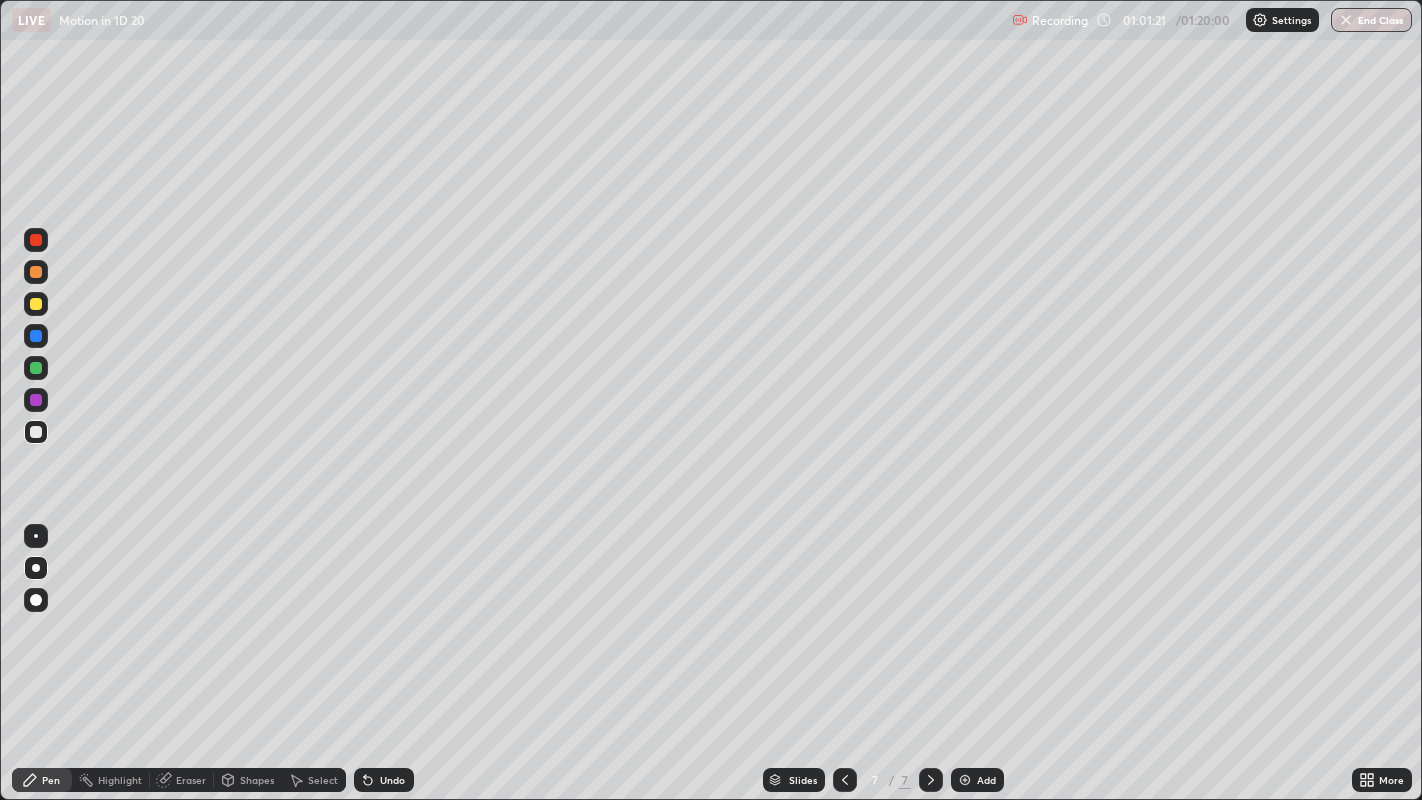click at bounding box center (36, 432) 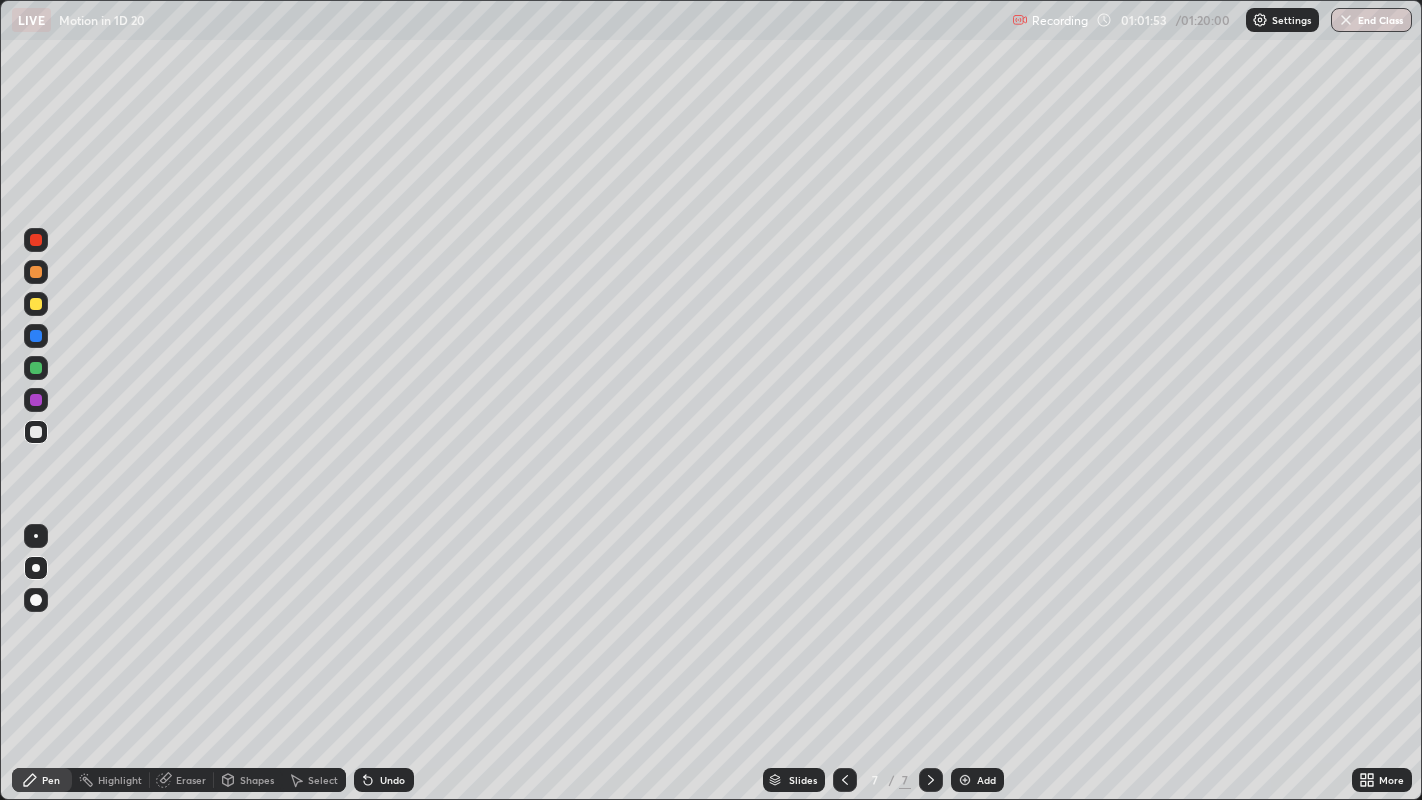 click at bounding box center [36, 336] 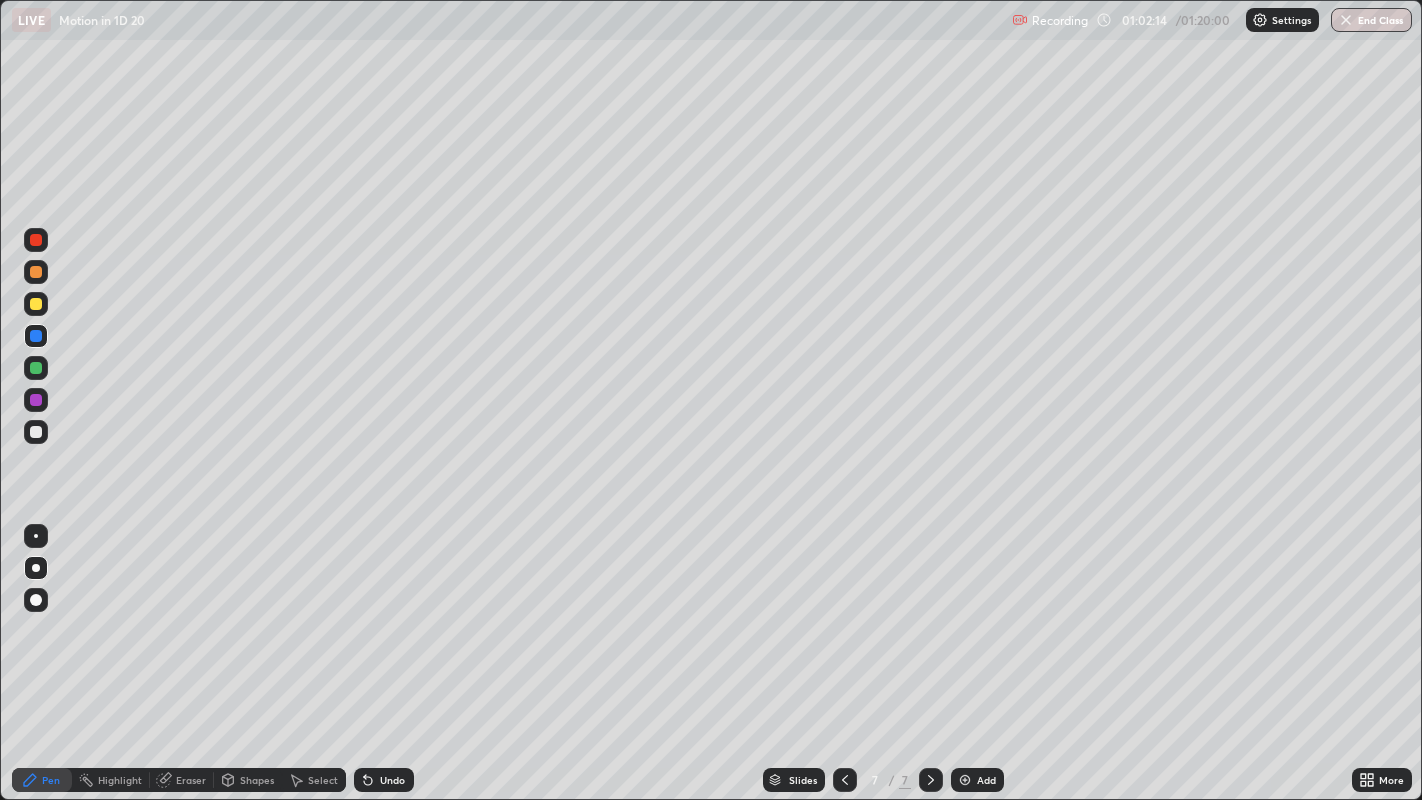 click at bounding box center [36, 432] 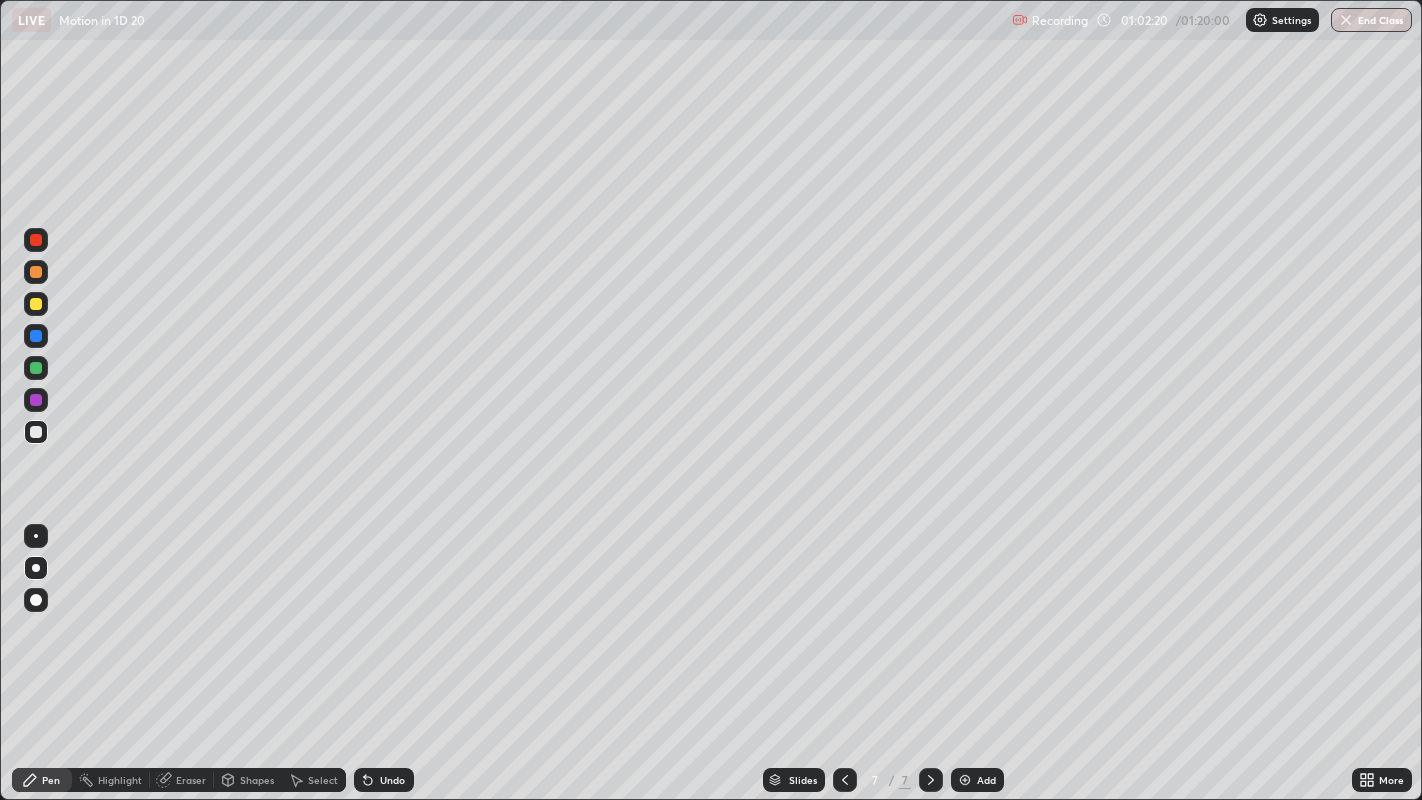 click at bounding box center [36, 336] 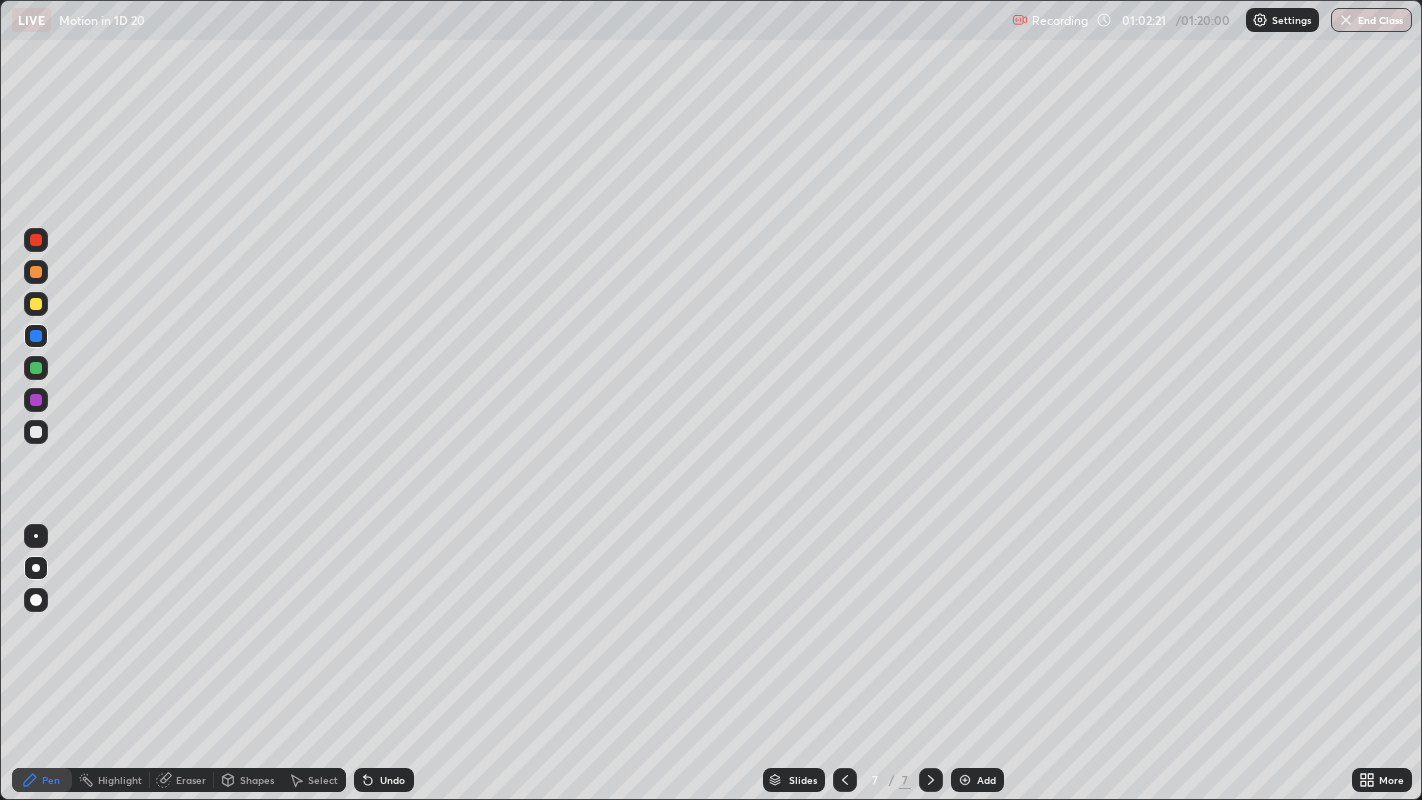 click at bounding box center [36, 432] 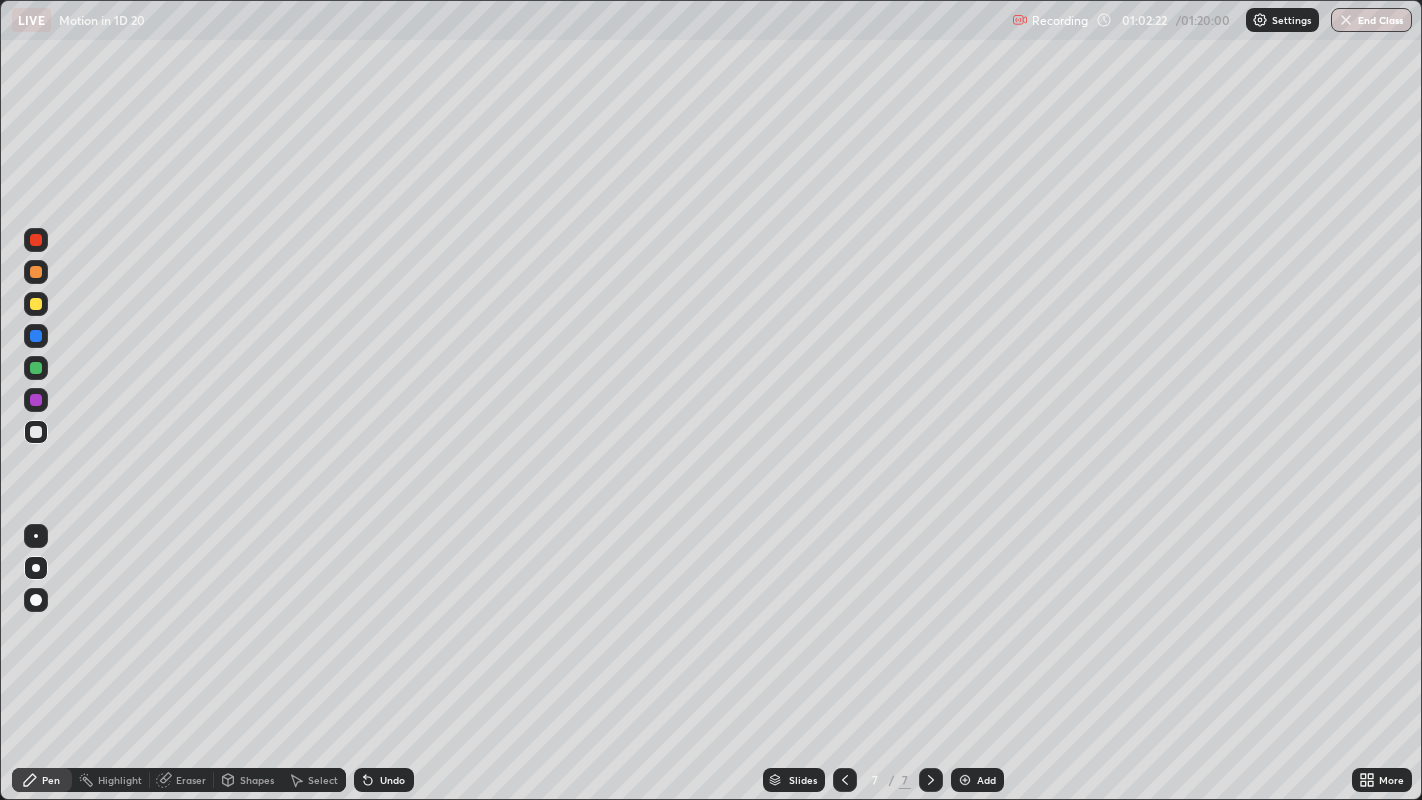 click at bounding box center (36, 304) 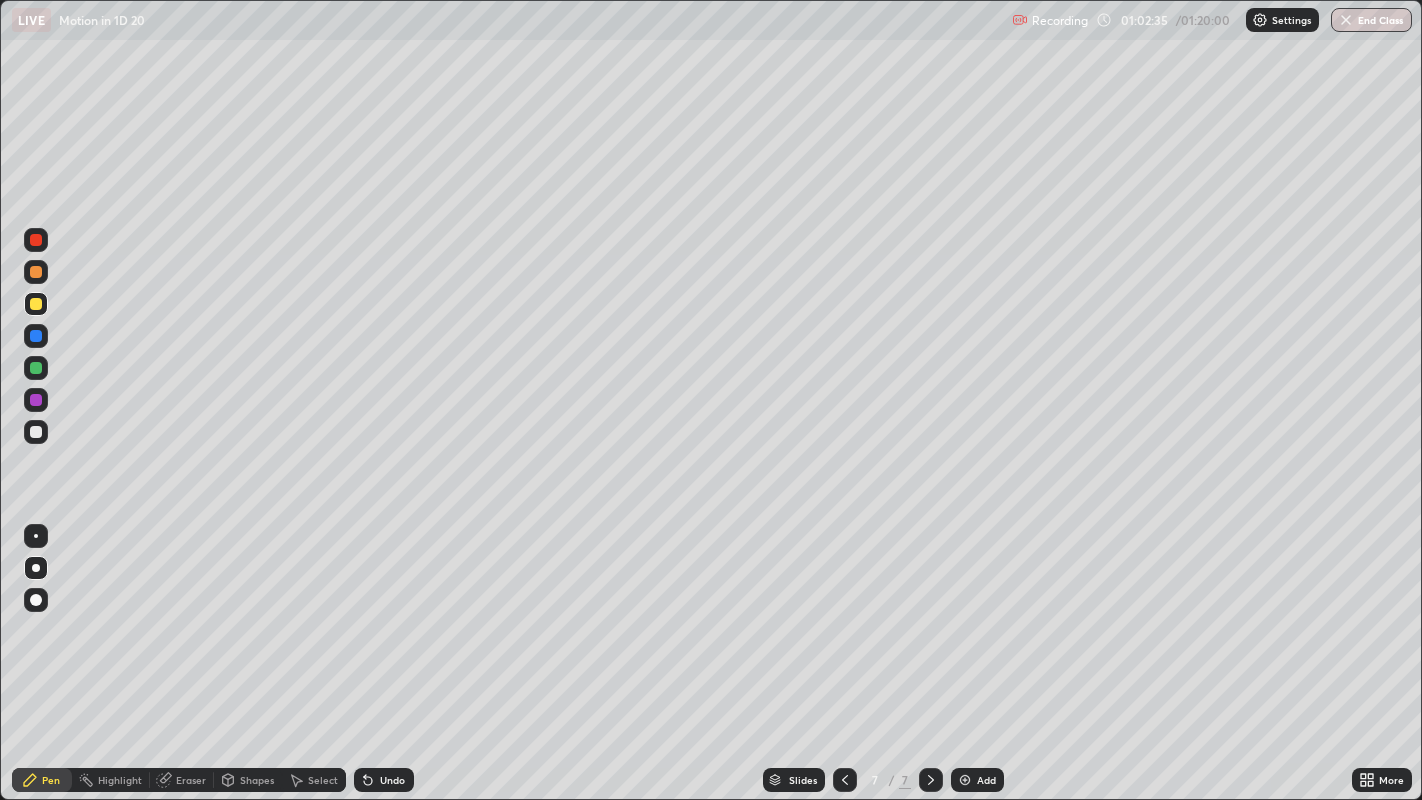 click at bounding box center [36, 432] 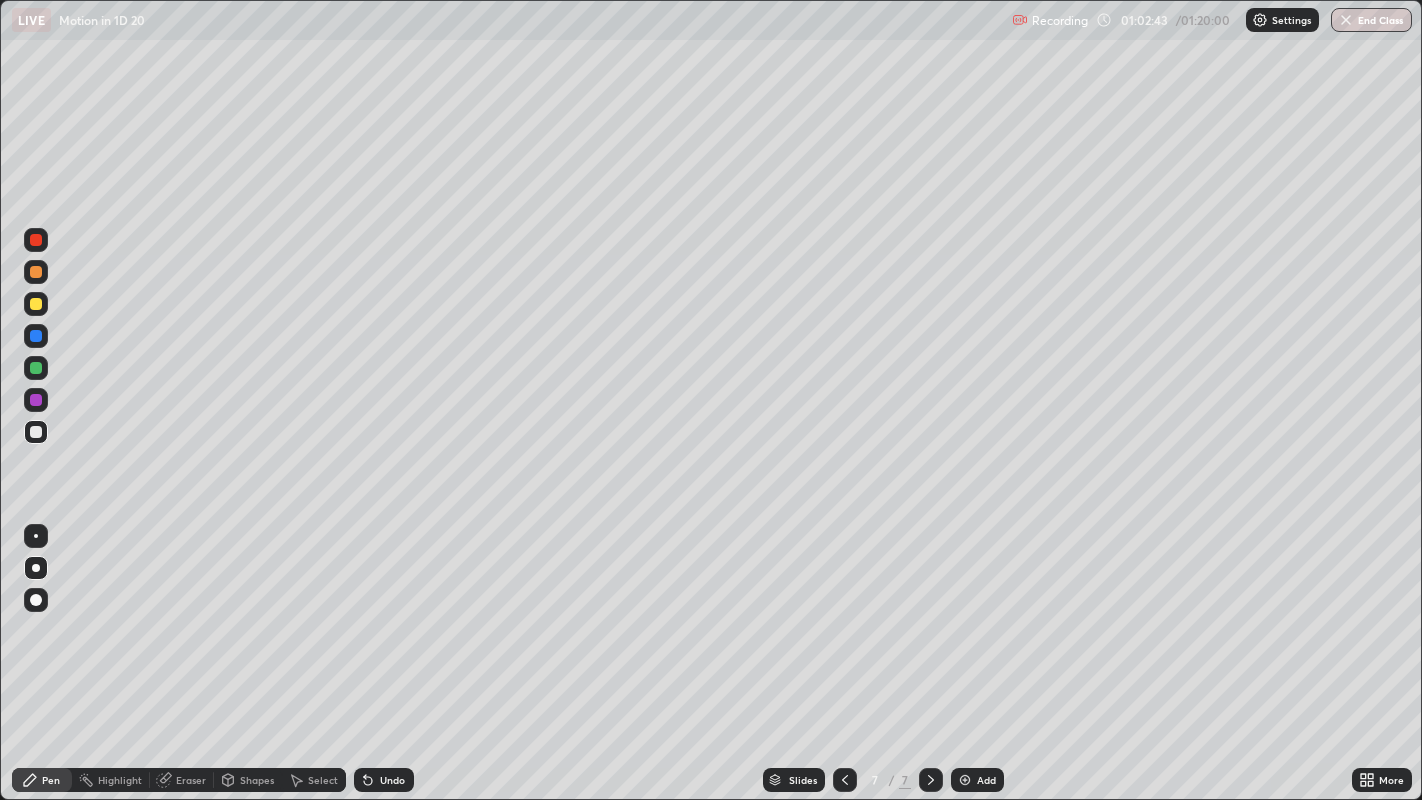 click at bounding box center (36, 336) 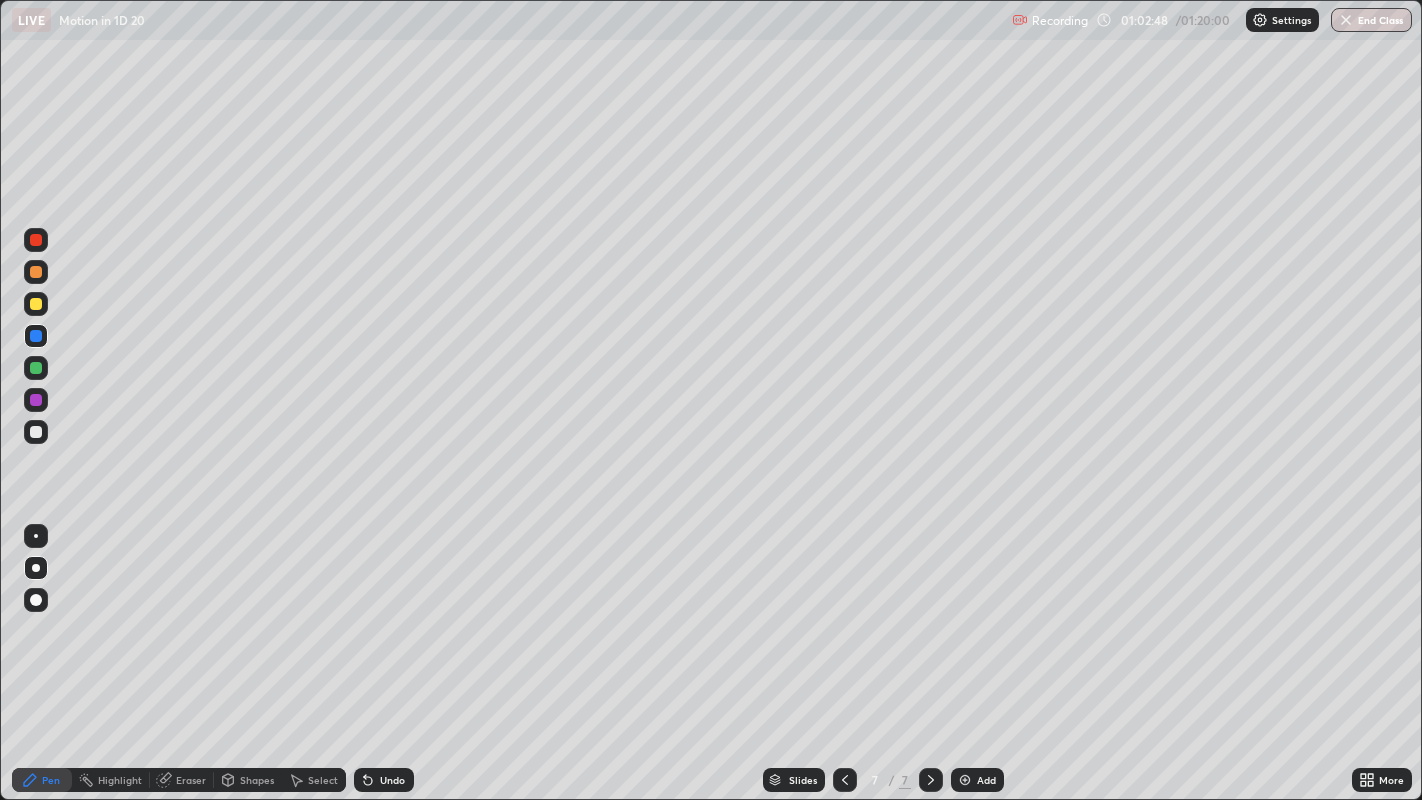 click at bounding box center [36, 432] 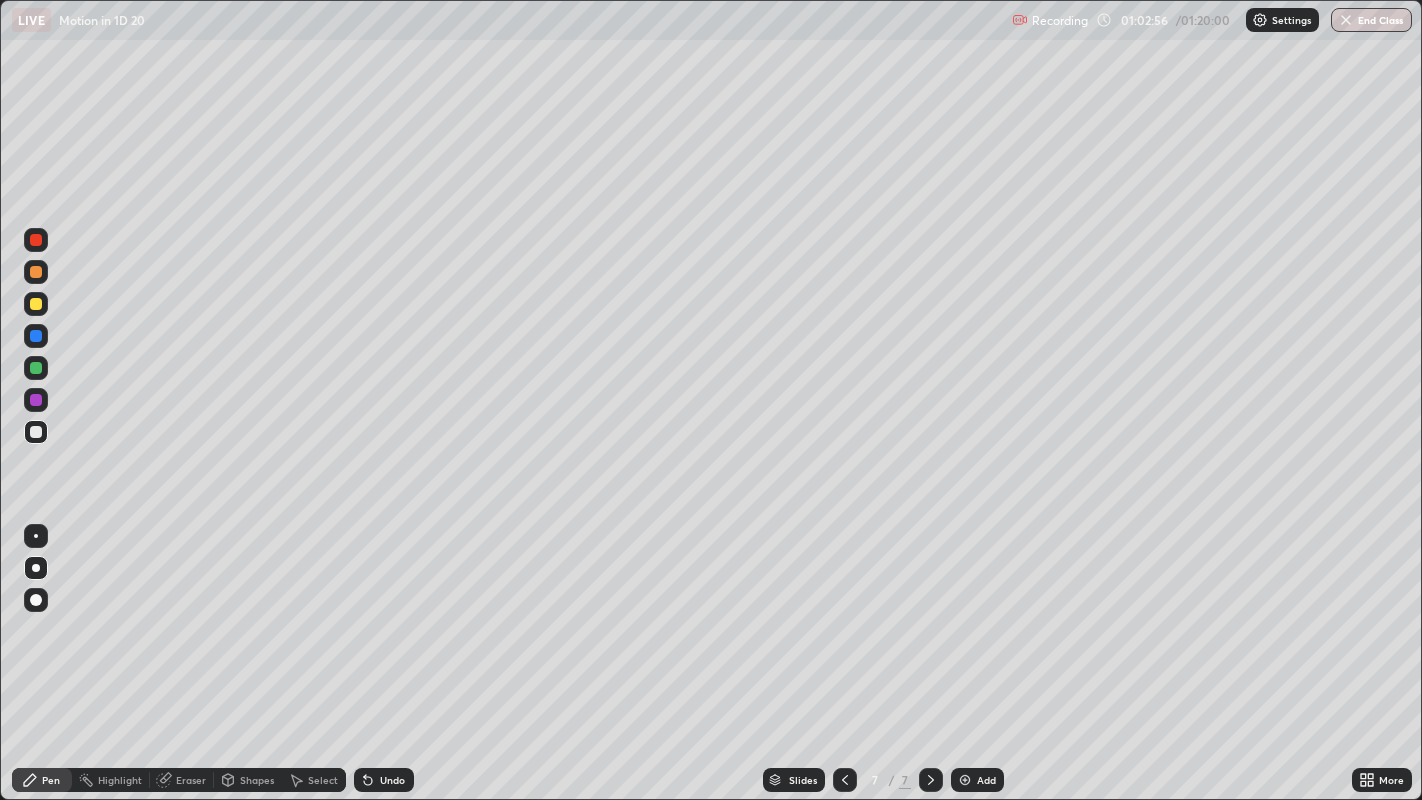 click at bounding box center (36, 336) 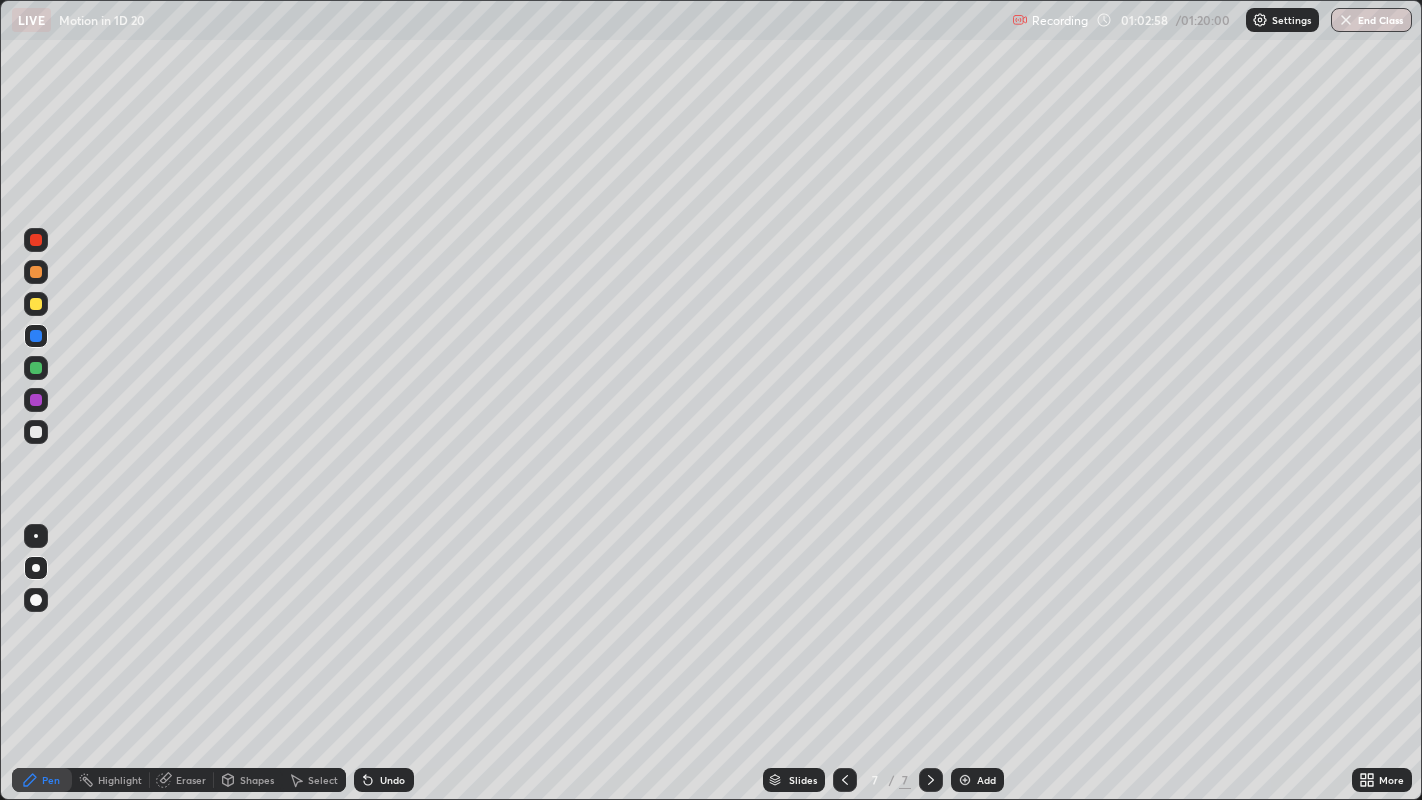 click at bounding box center [36, 432] 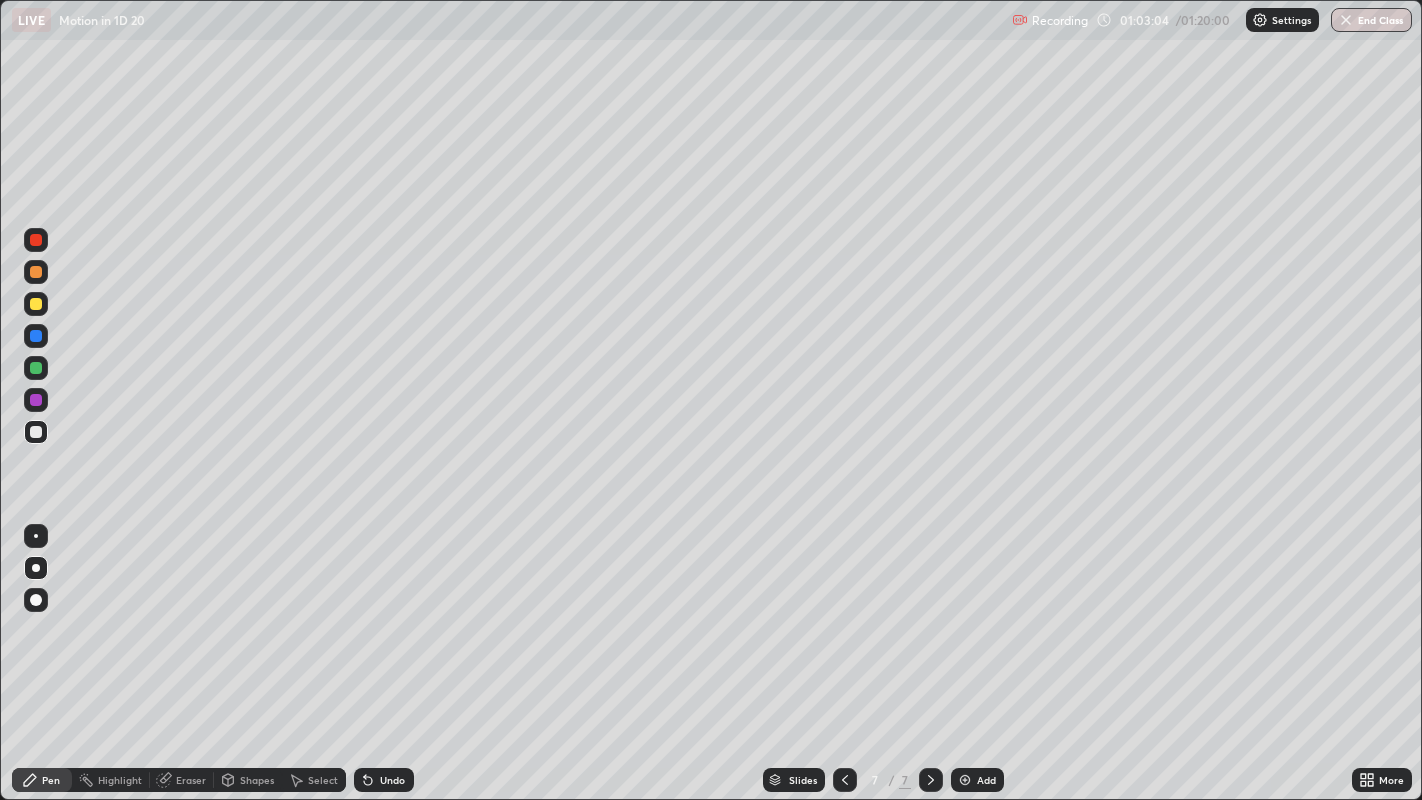 click at bounding box center [36, 336] 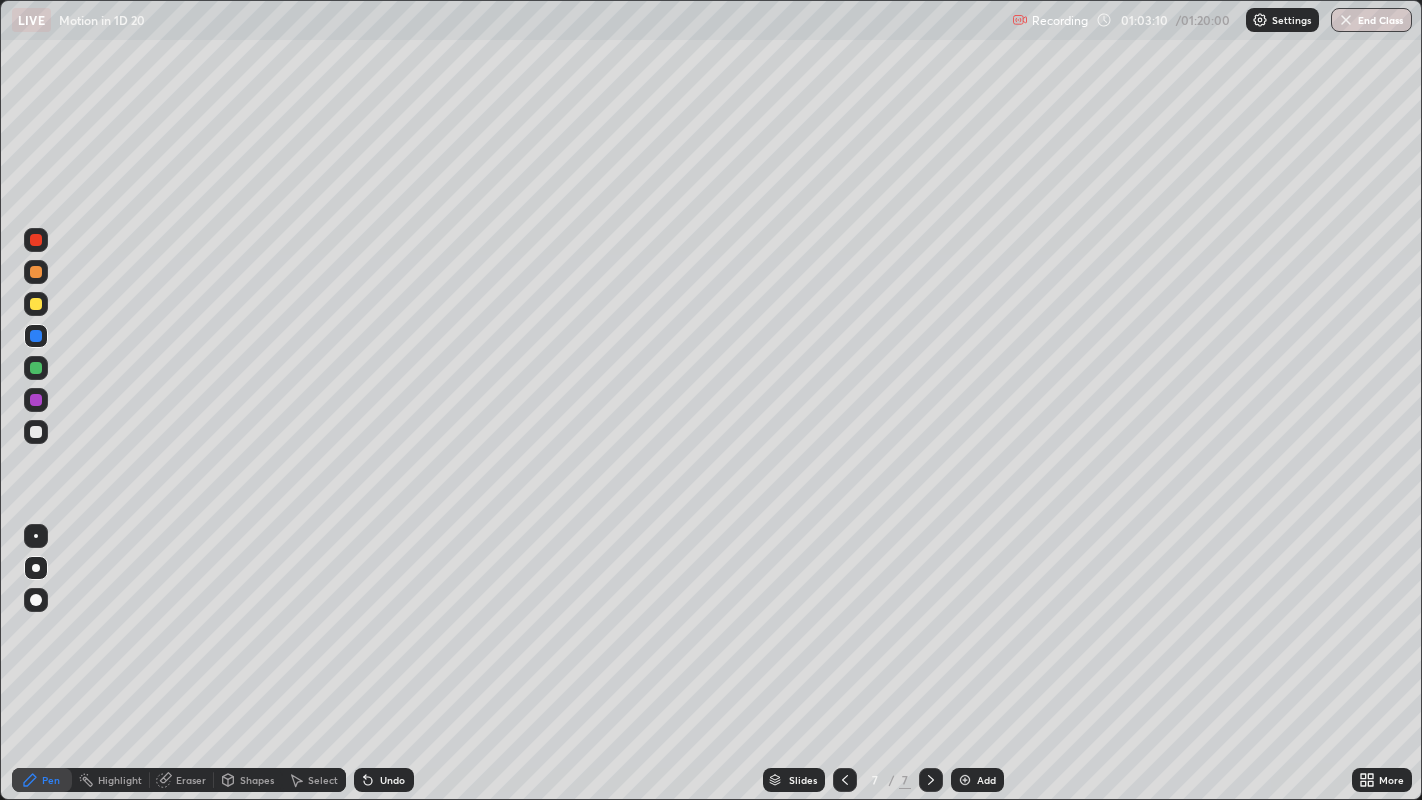 click at bounding box center (36, 432) 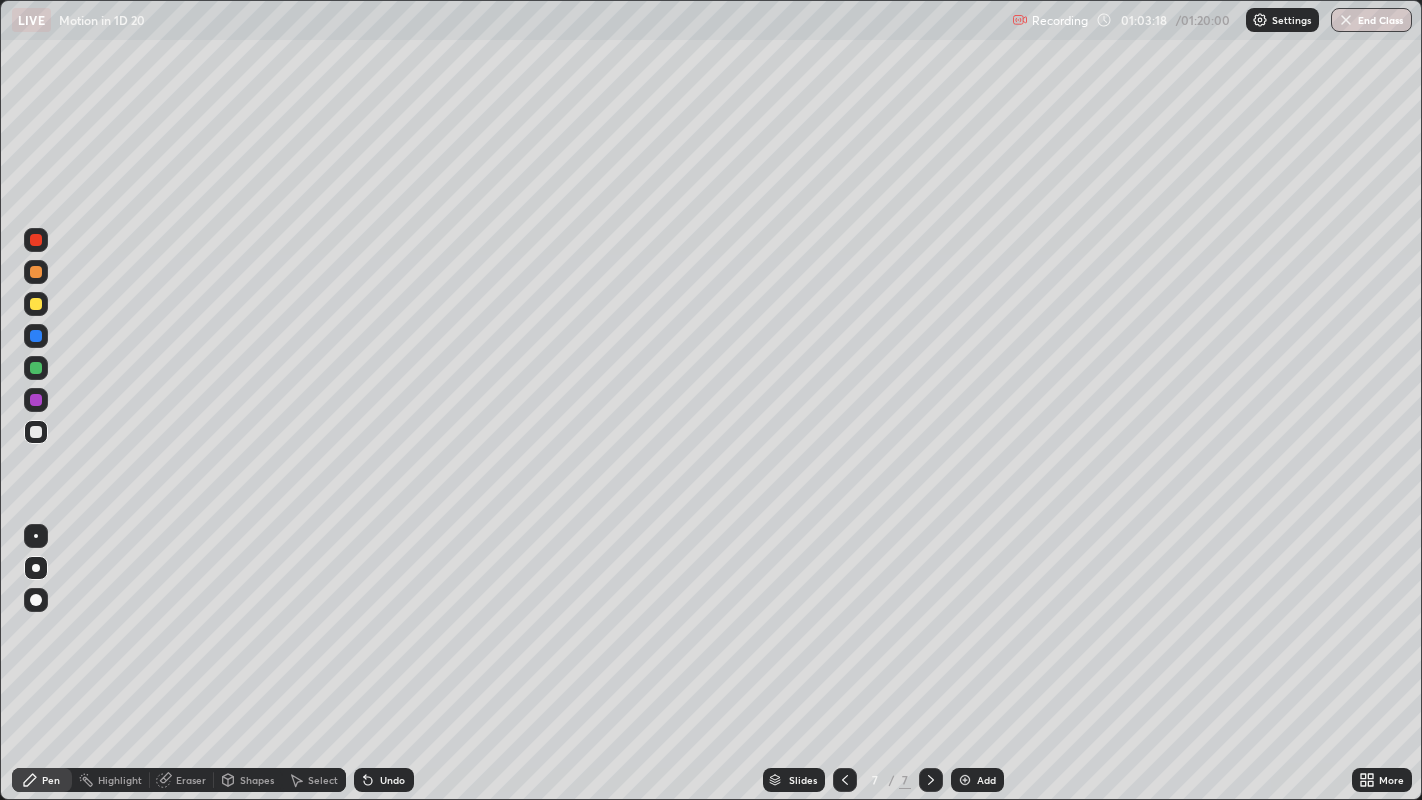 click at bounding box center [36, 336] 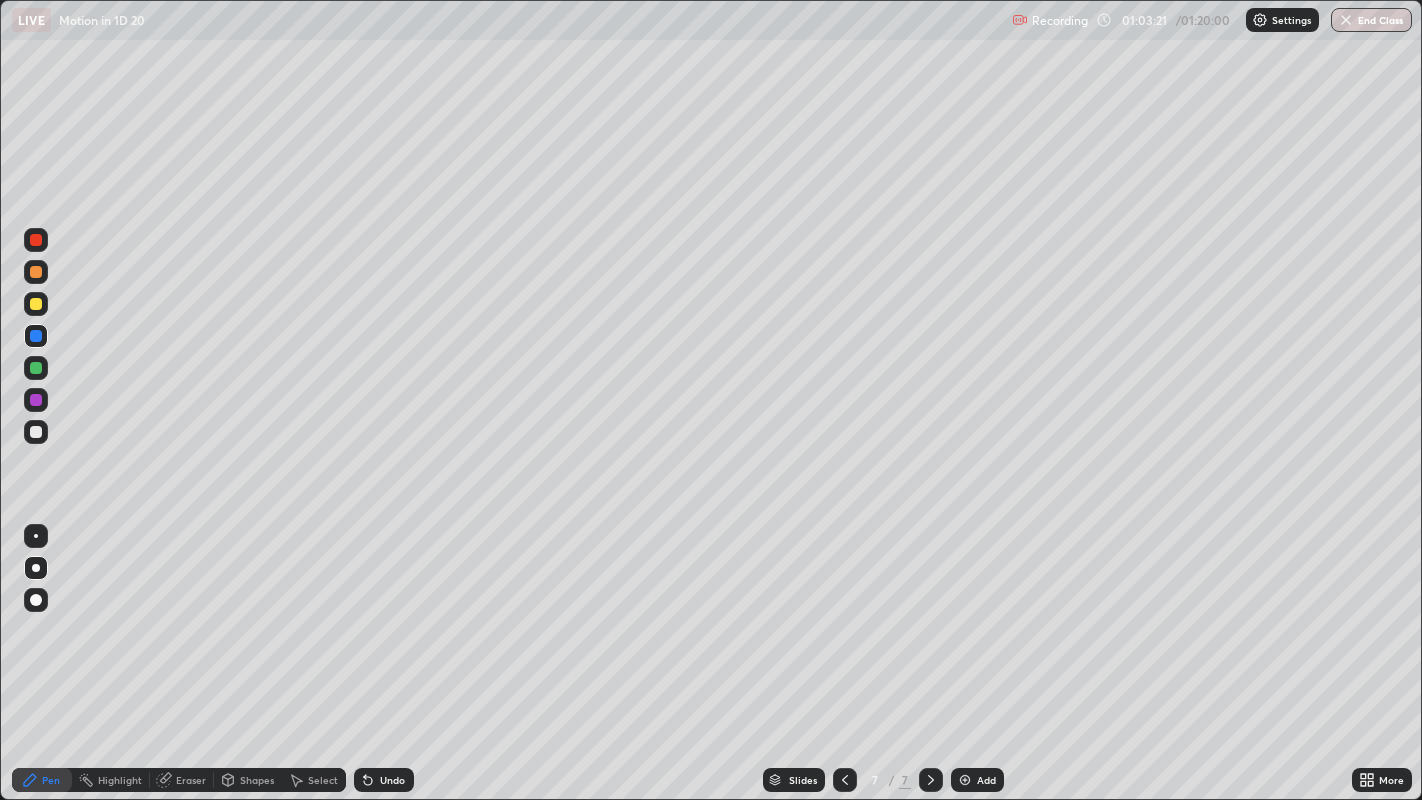 click at bounding box center [36, 432] 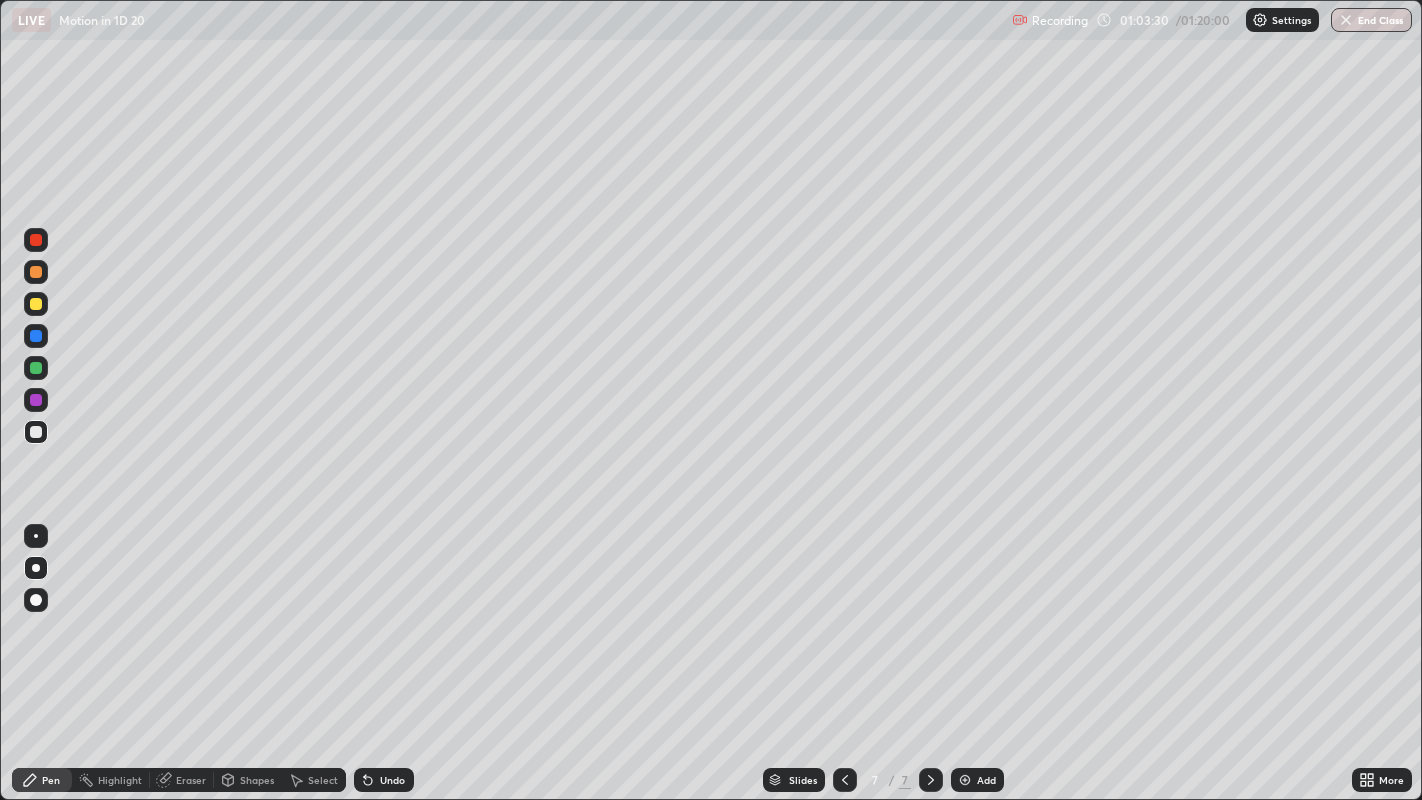 click at bounding box center (36, 336) 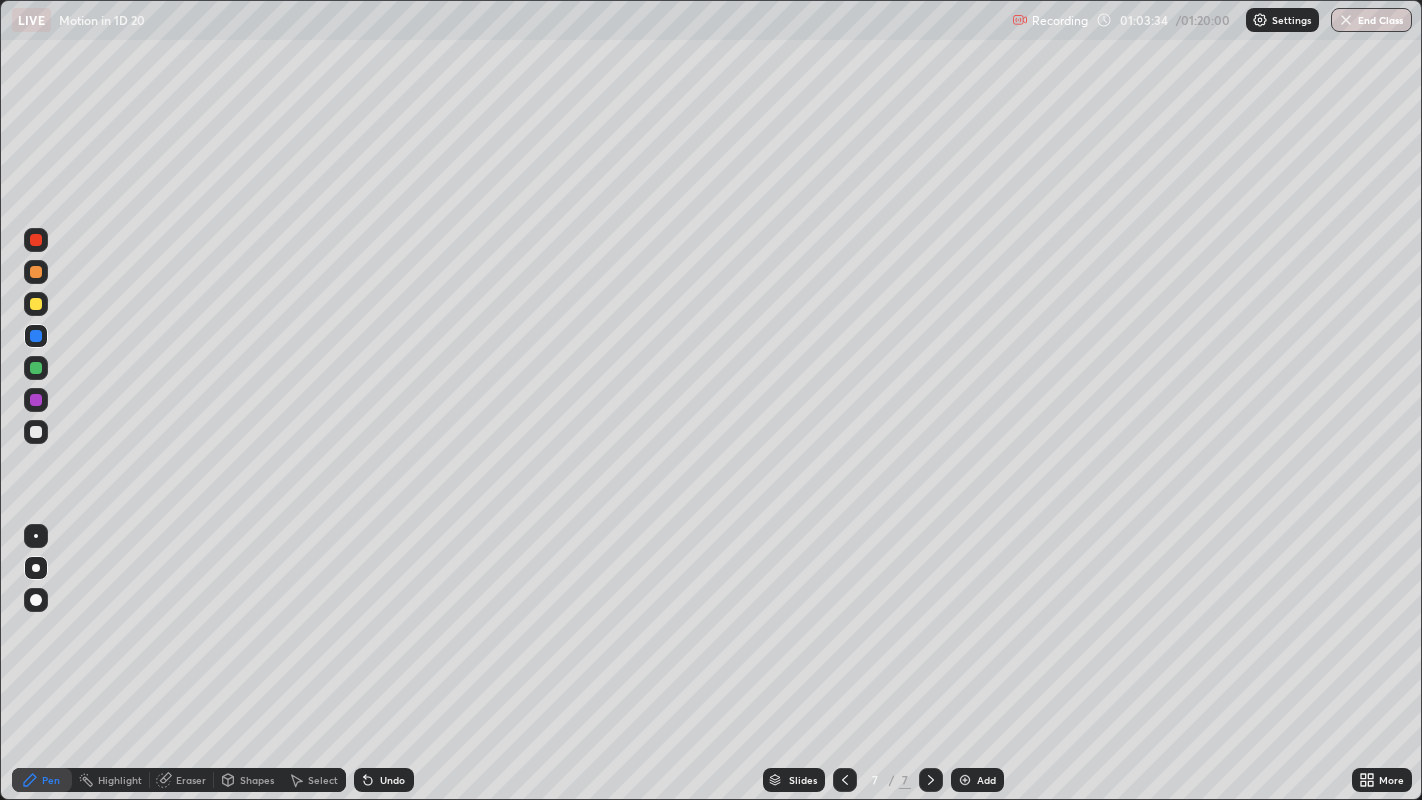 click at bounding box center (36, 336) 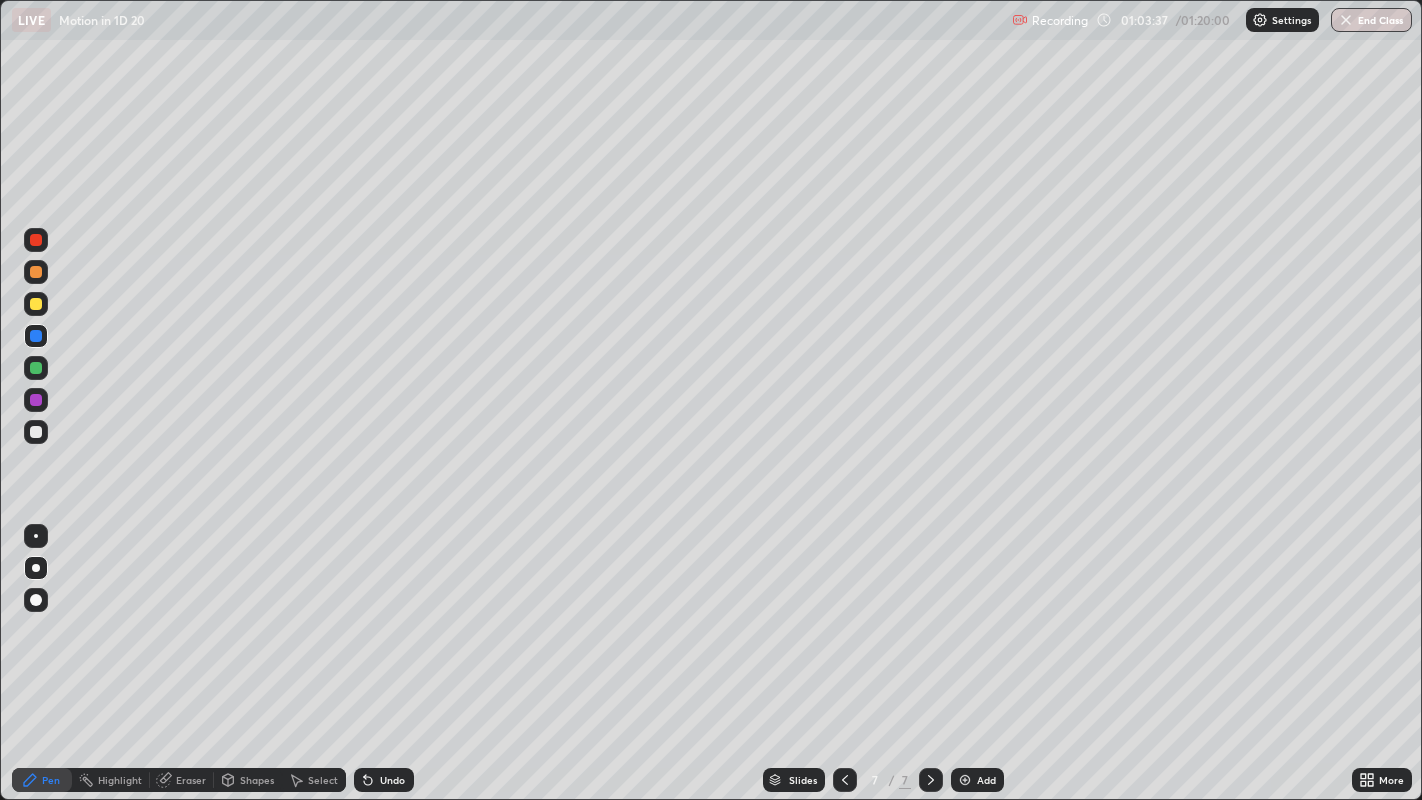 click at bounding box center [36, 432] 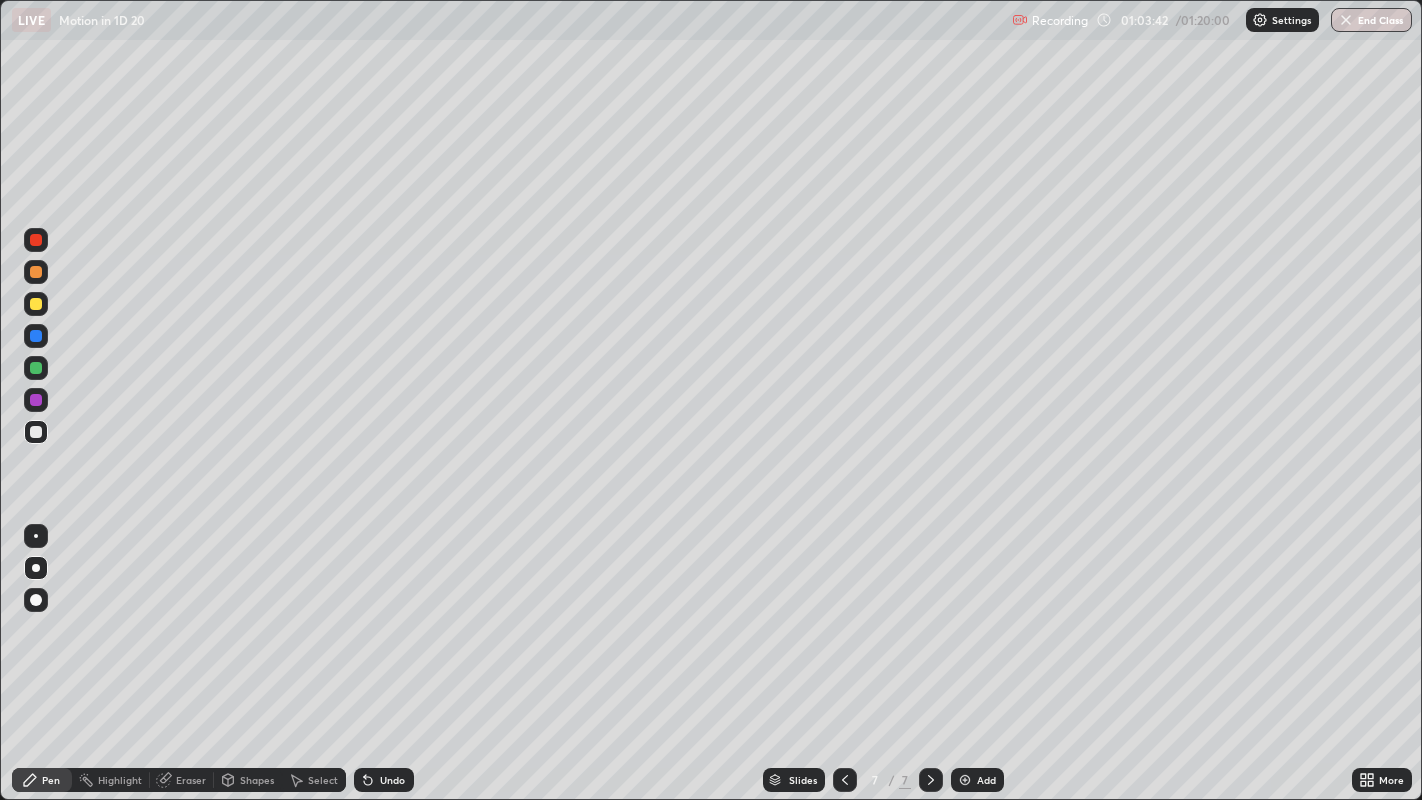 click at bounding box center (36, 432) 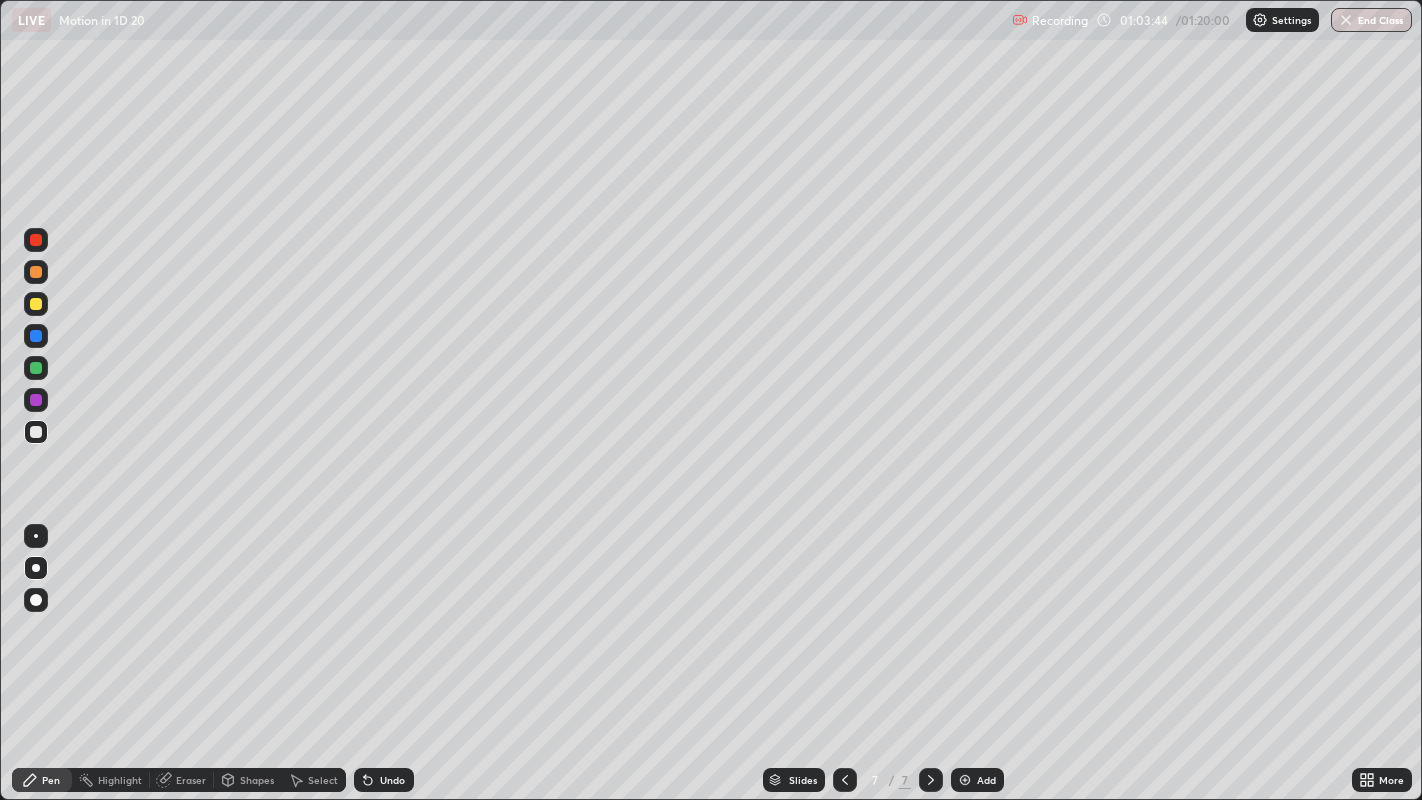 click at bounding box center [36, 272] 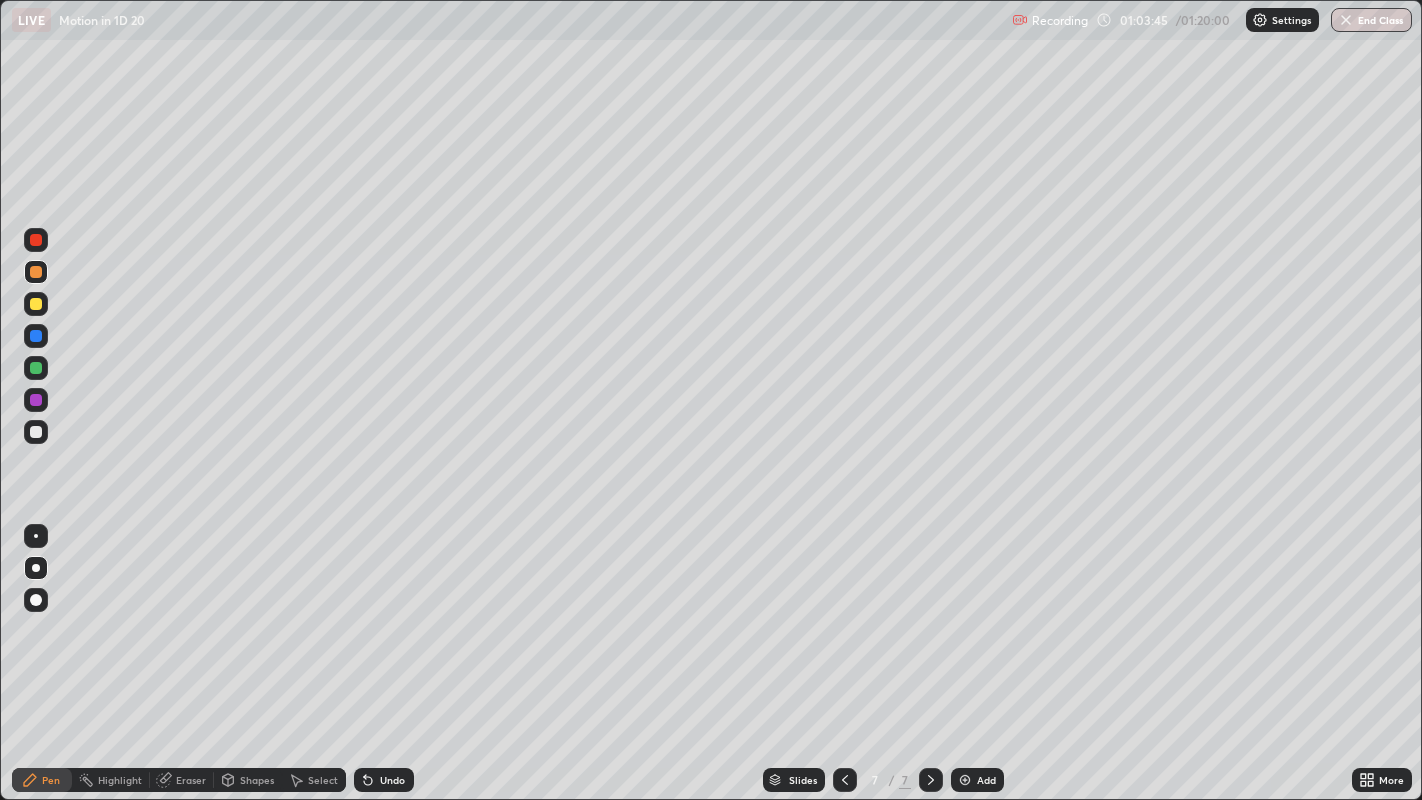 click at bounding box center (36, 432) 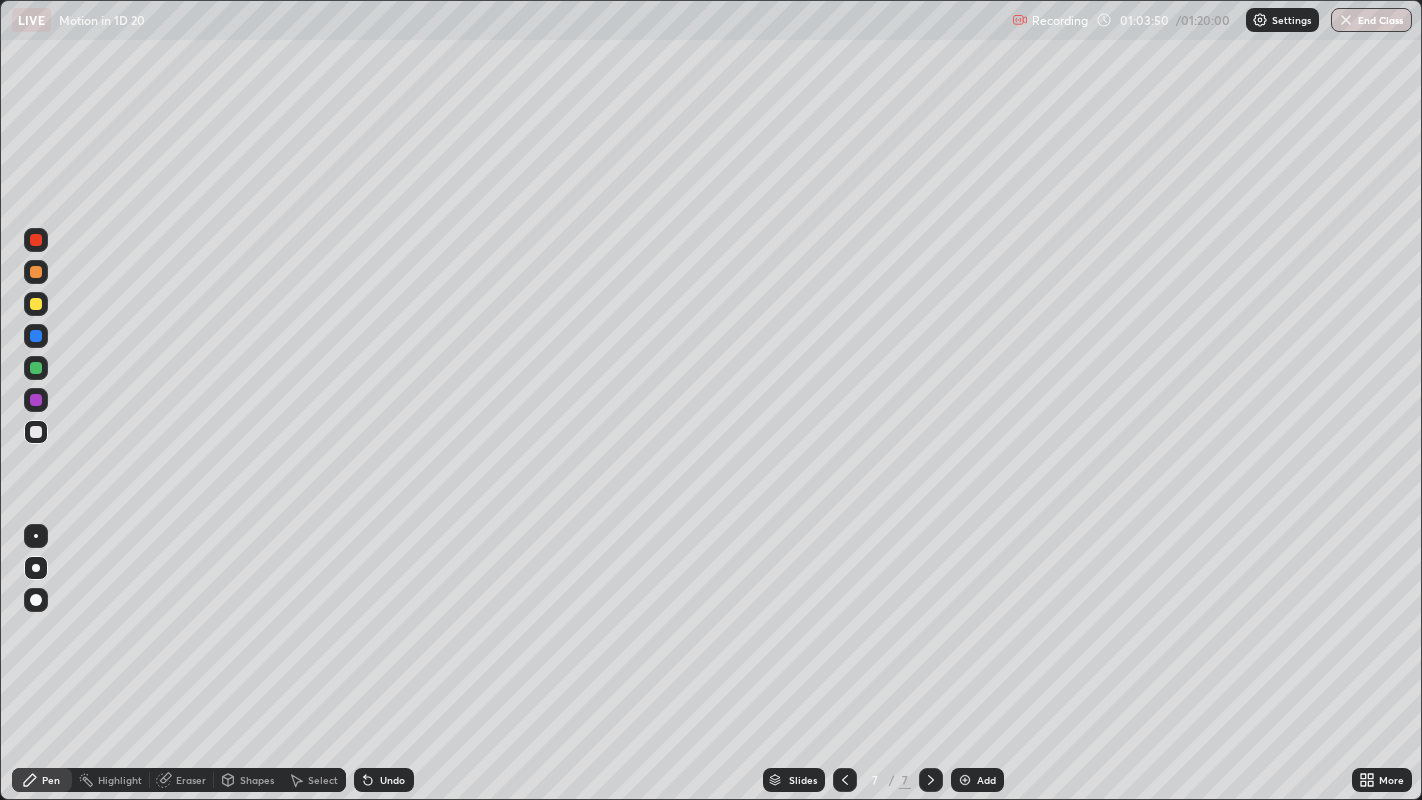 click at bounding box center [36, 336] 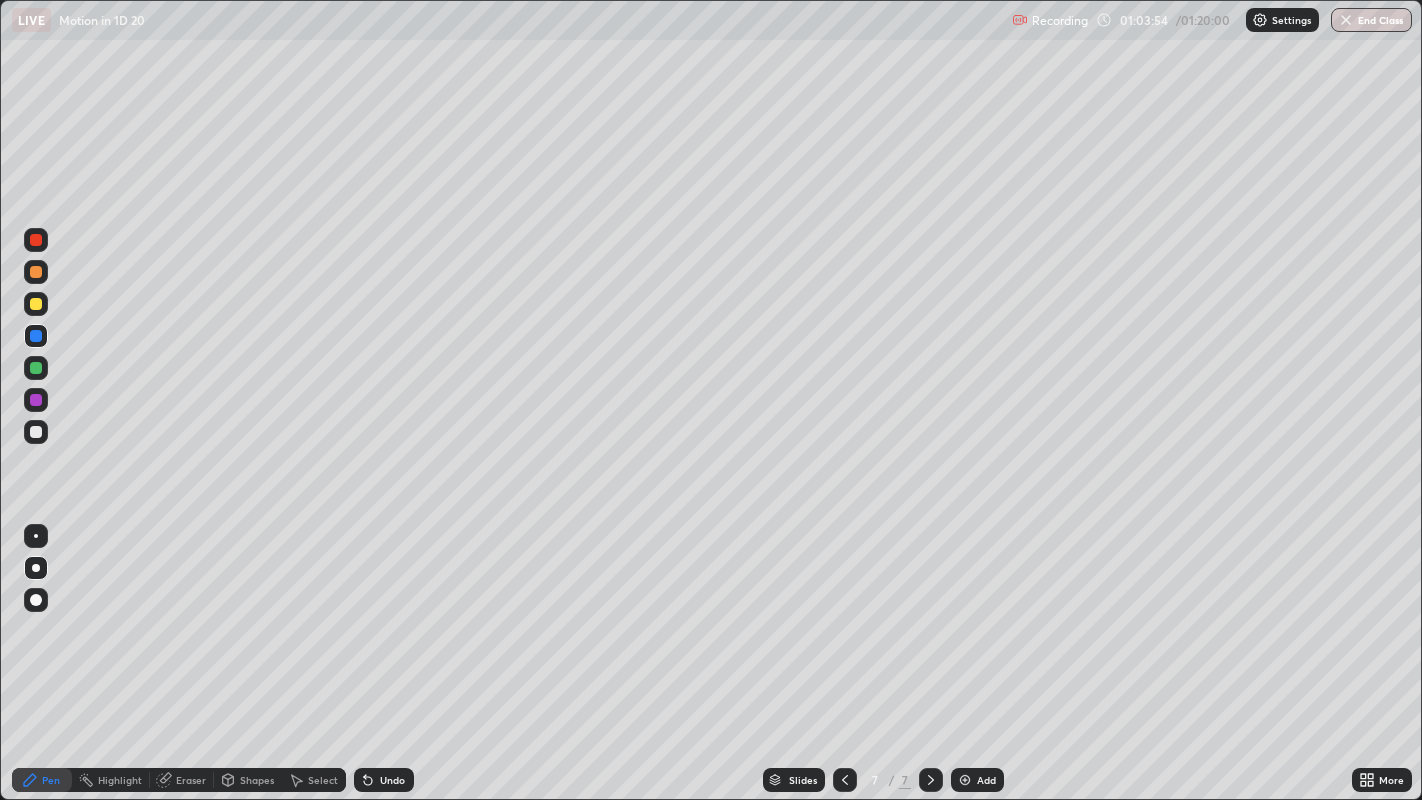 click at bounding box center [36, 336] 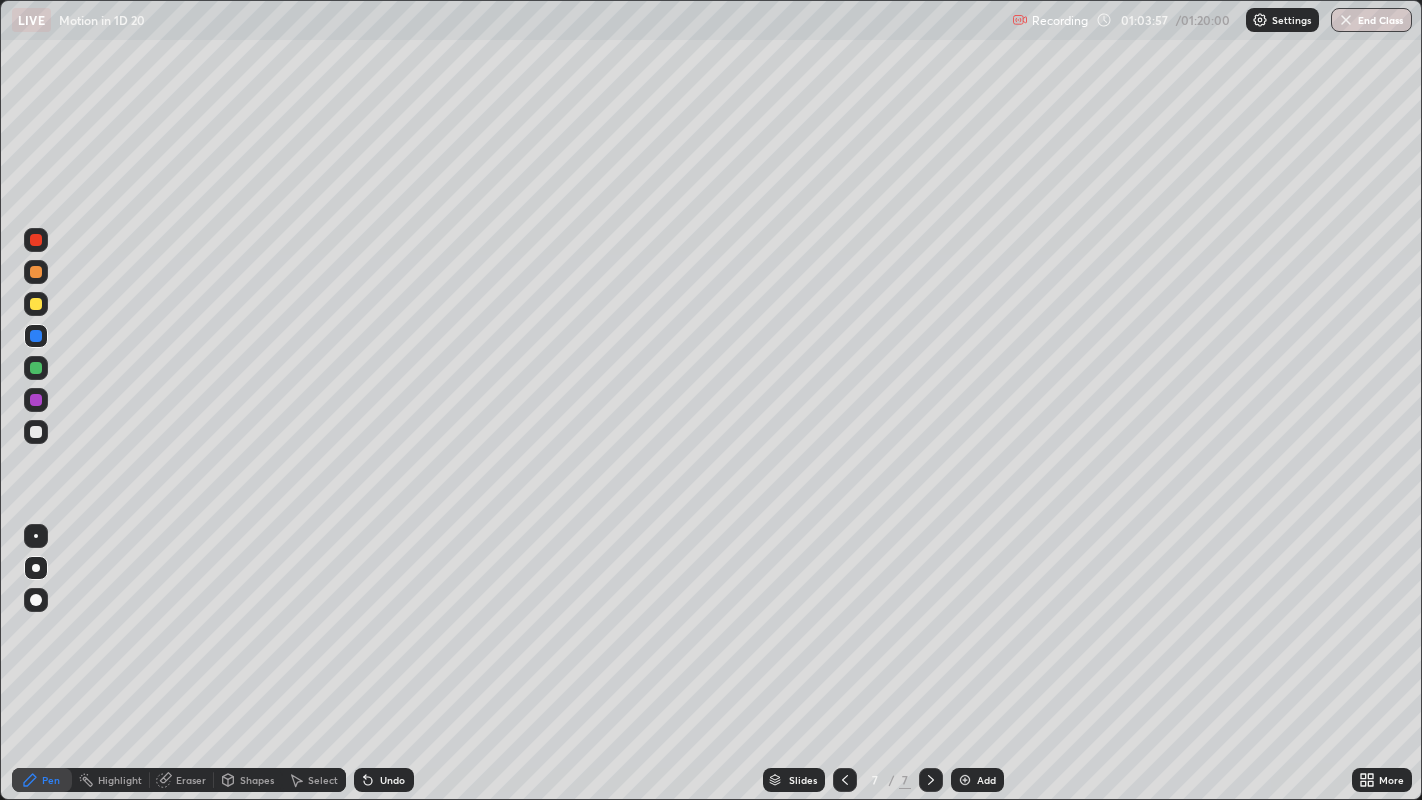 click at bounding box center (36, 432) 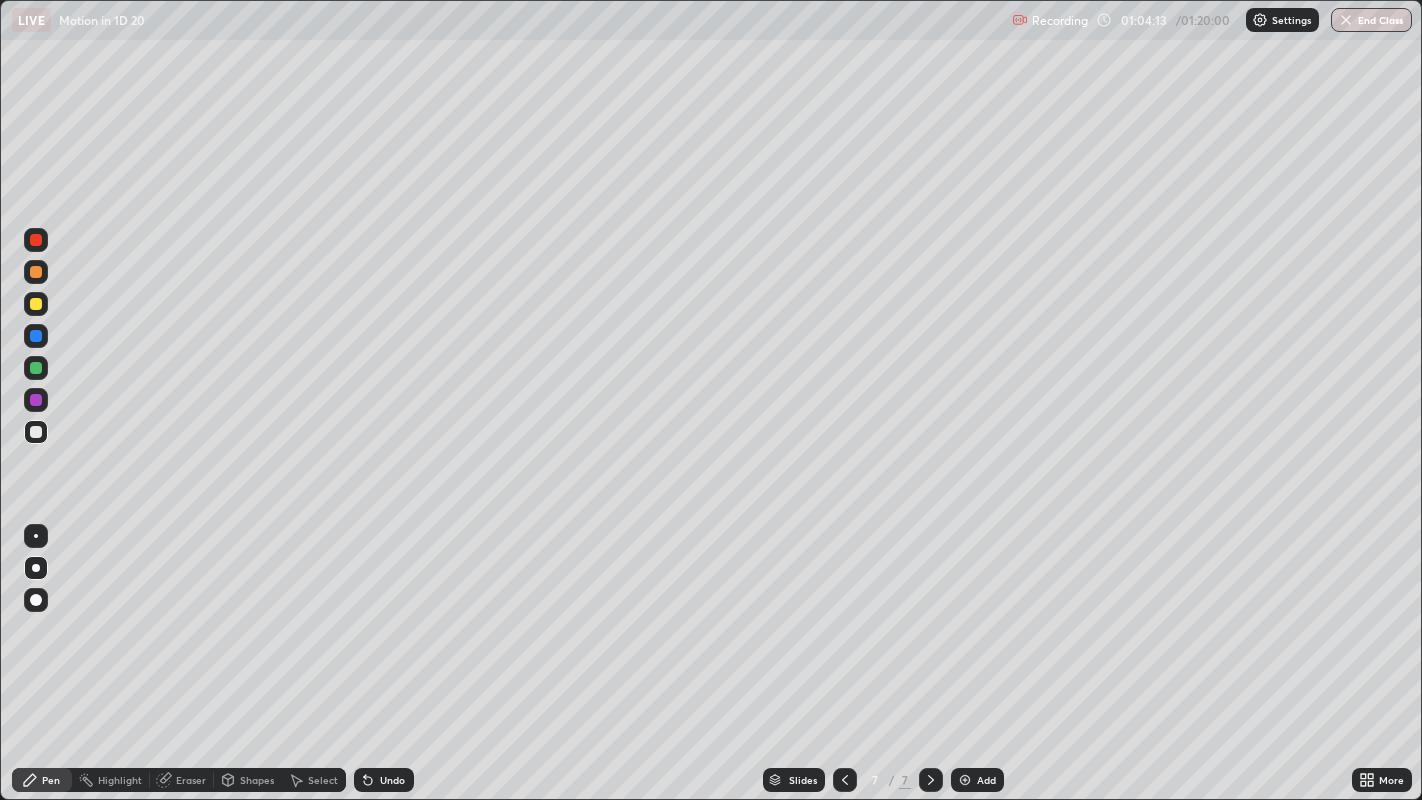 click at bounding box center [36, 336] 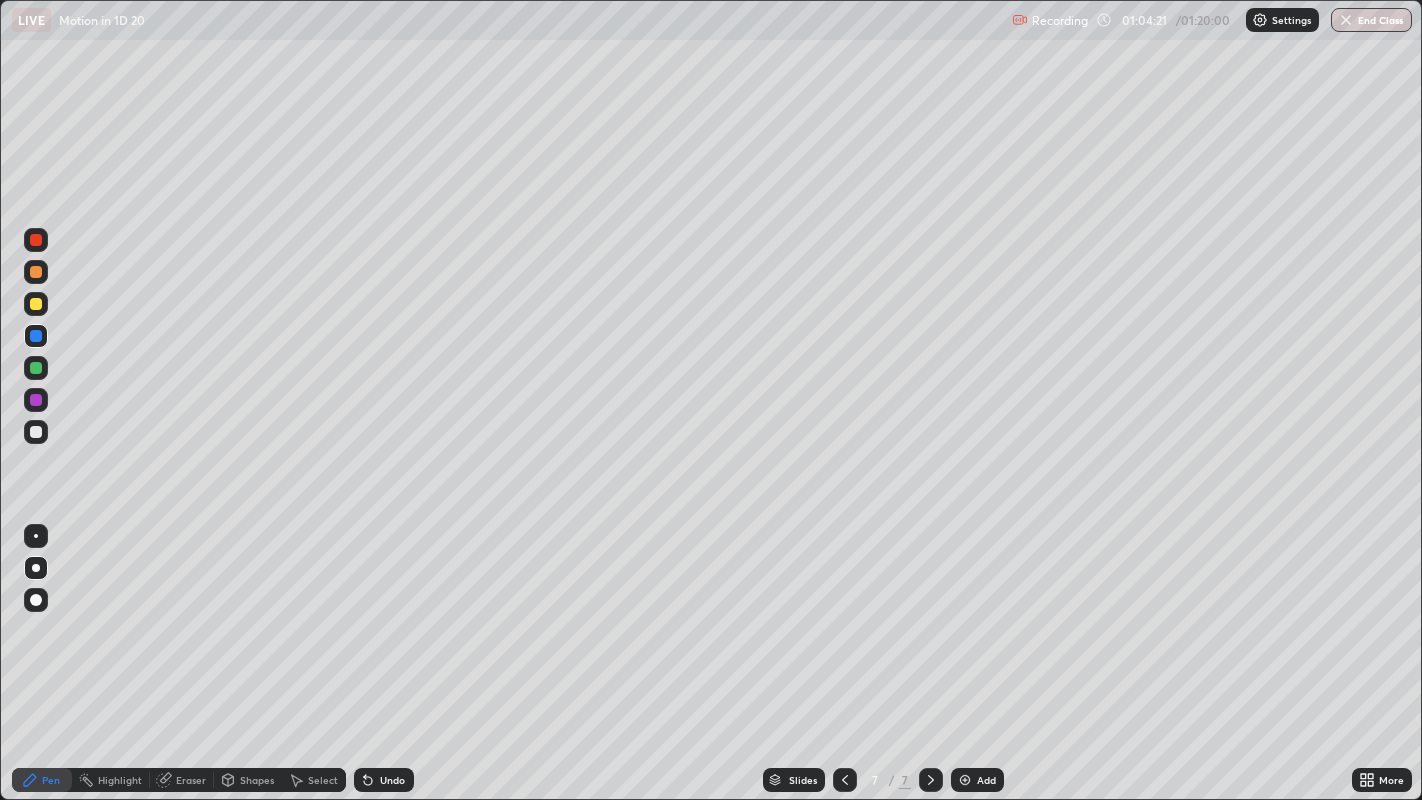 click at bounding box center [36, 304] 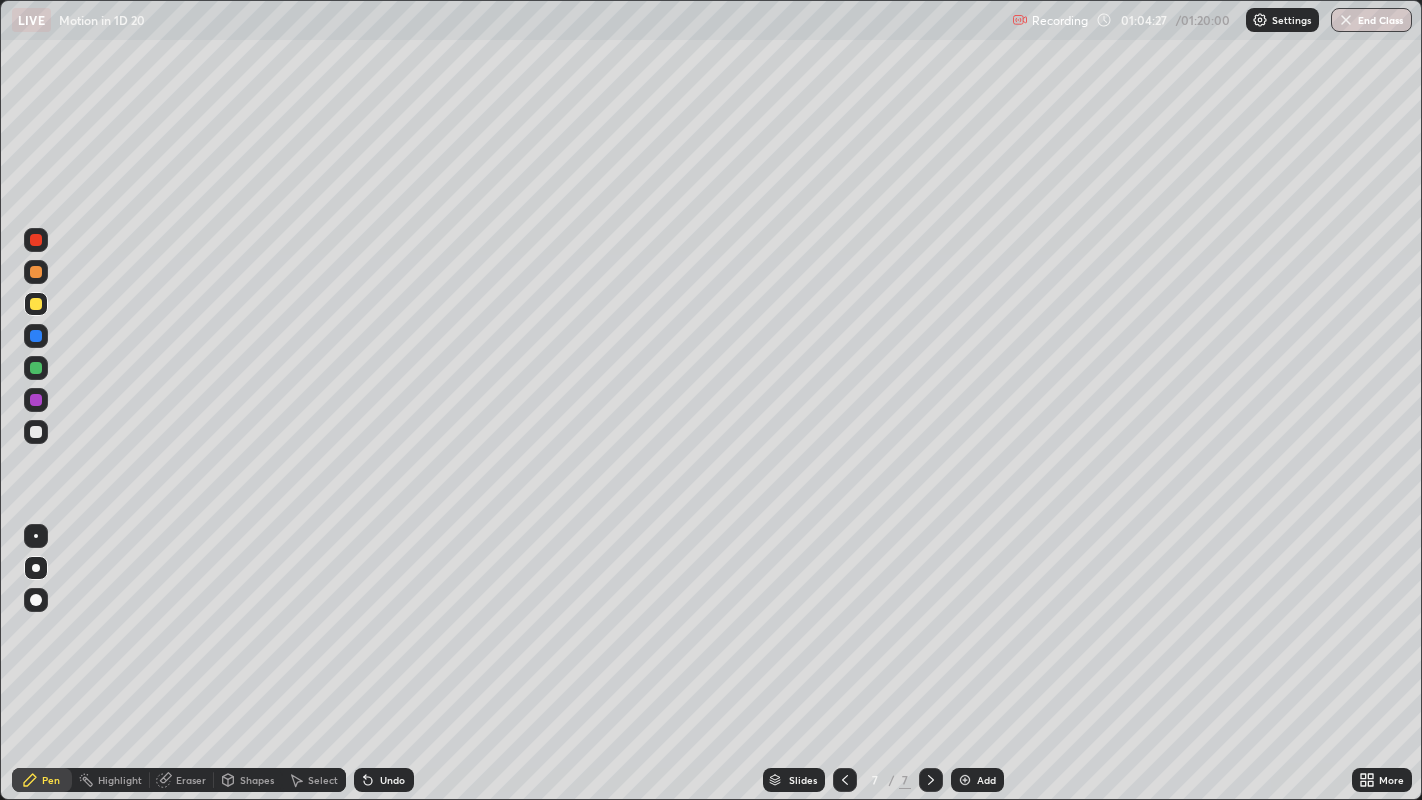 click at bounding box center [36, 432] 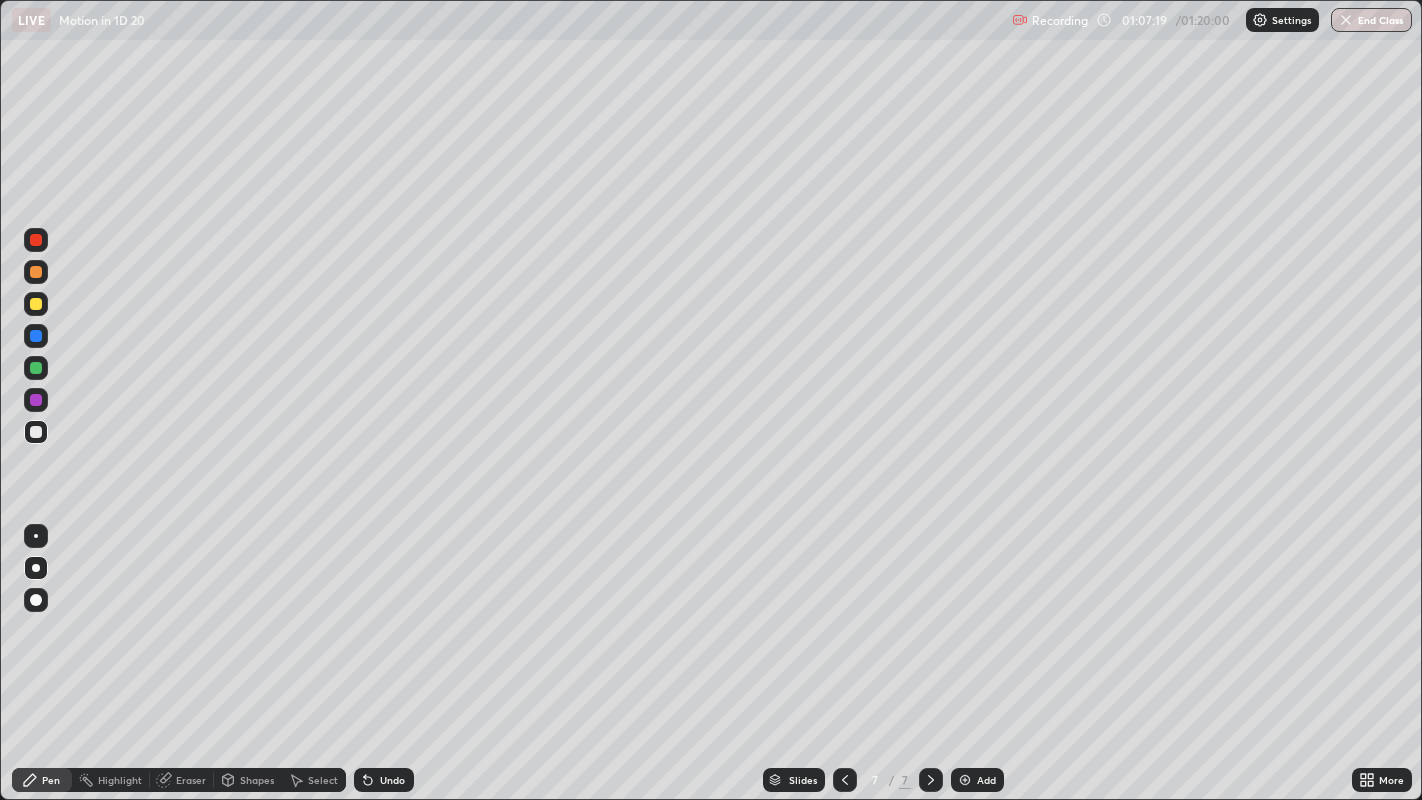 click on "Add" at bounding box center [977, 780] 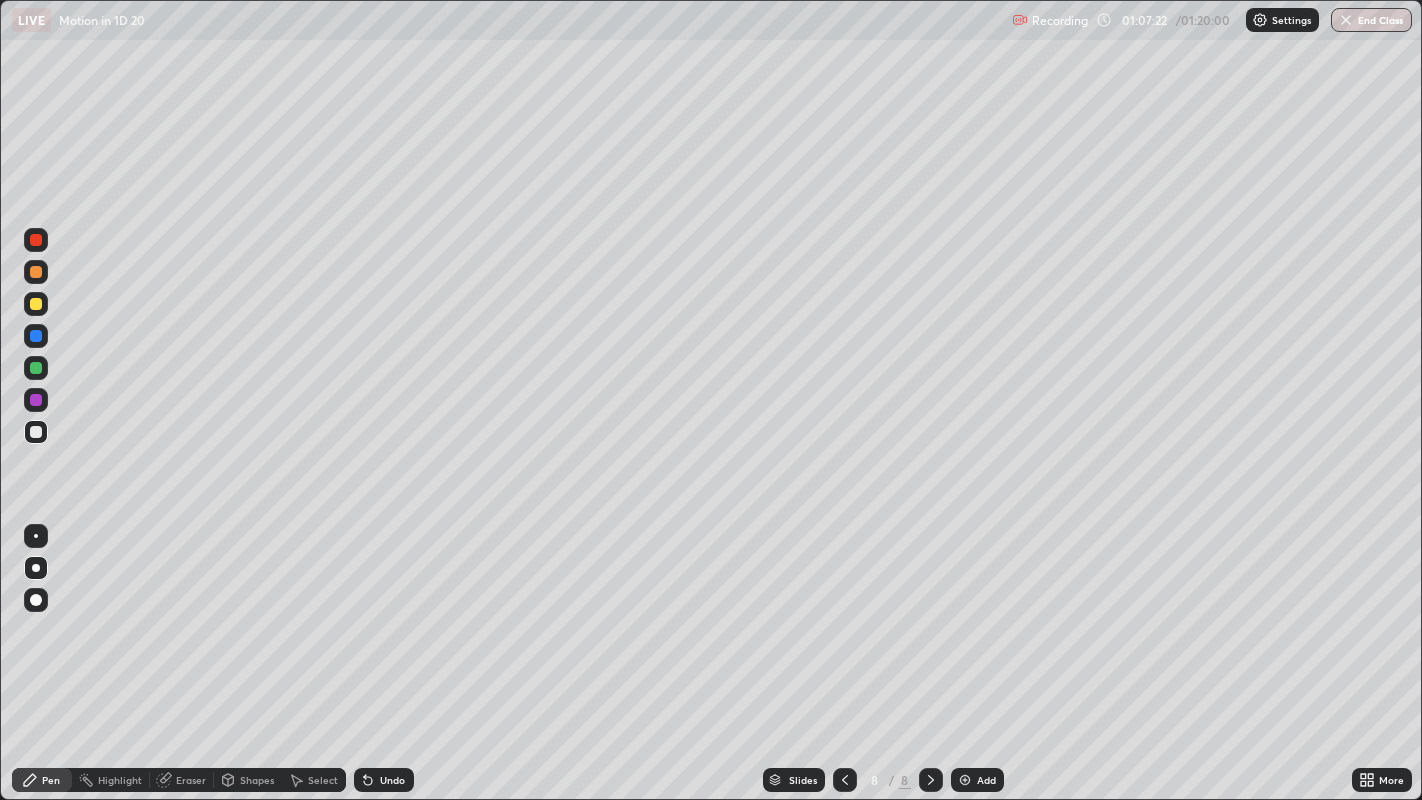 click at bounding box center [36, 432] 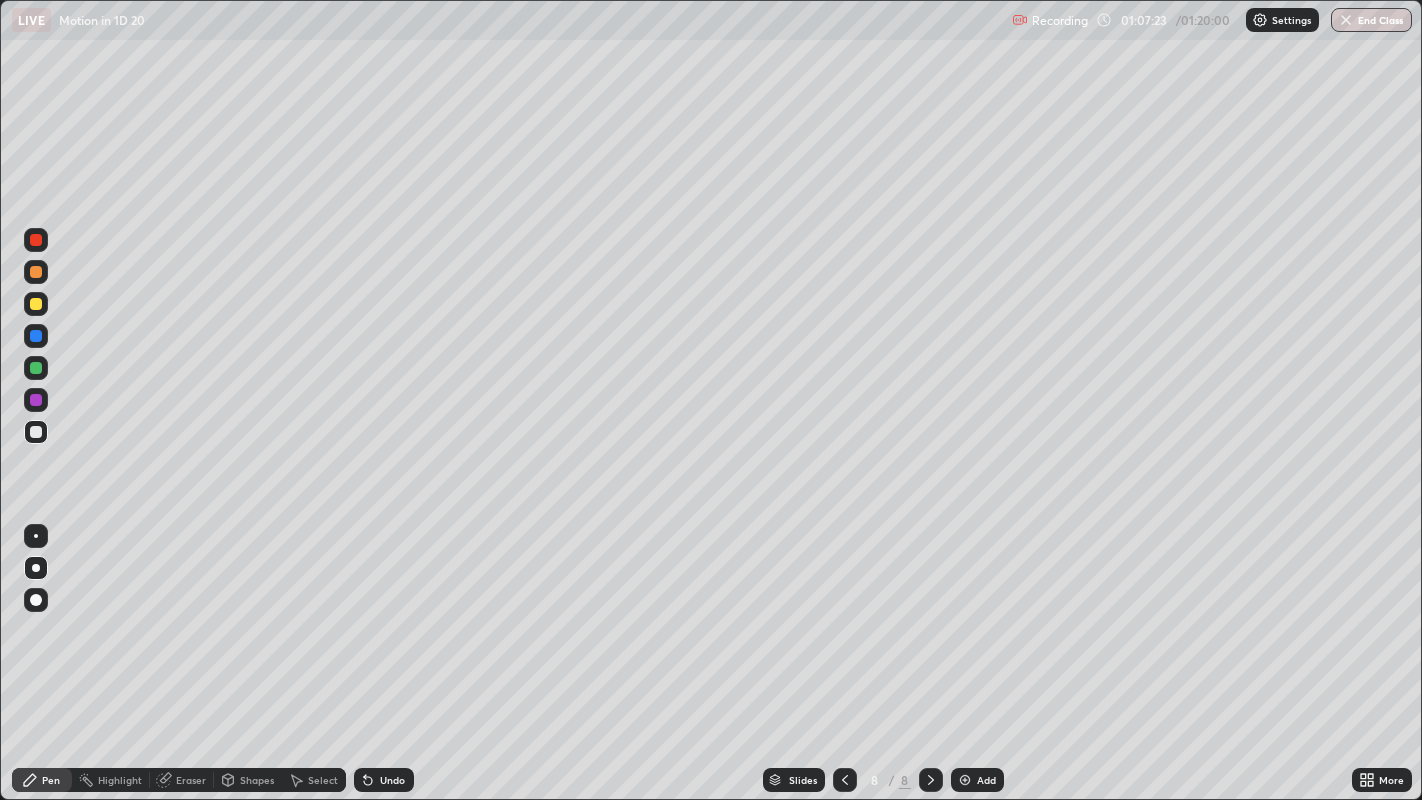 click at bounding box center (36, 432) 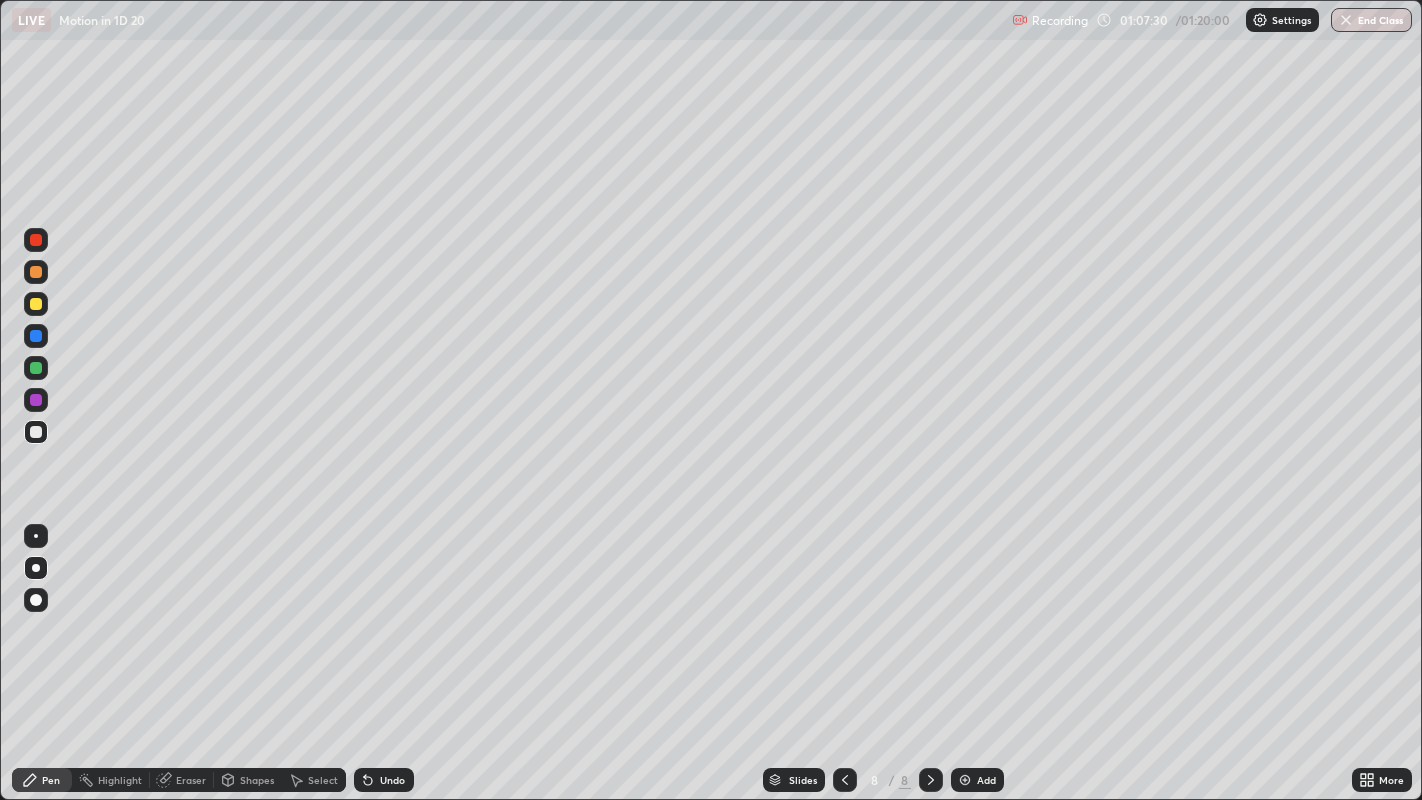 click on "Undo" at bounding box center [392, 780] 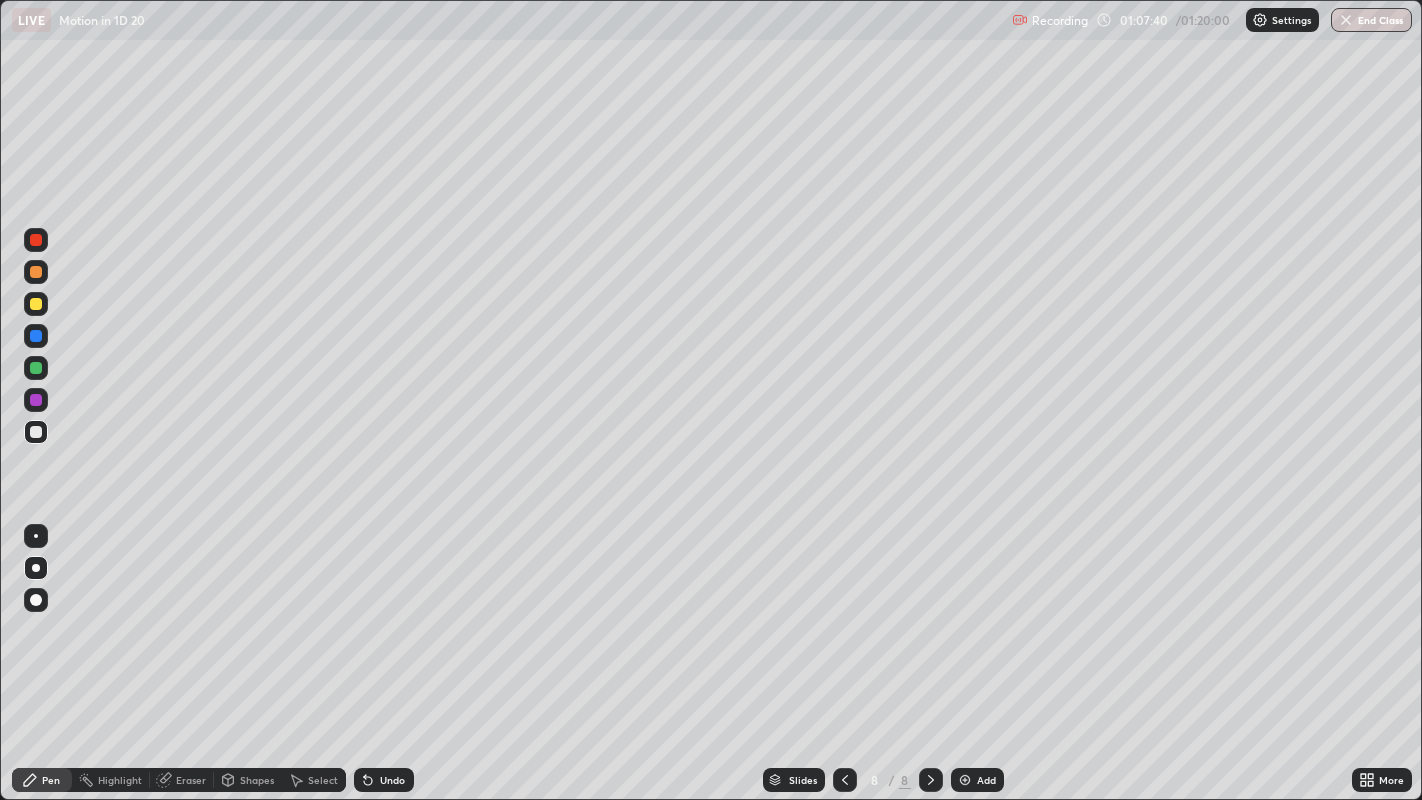 click at bounding box center (36, 304) 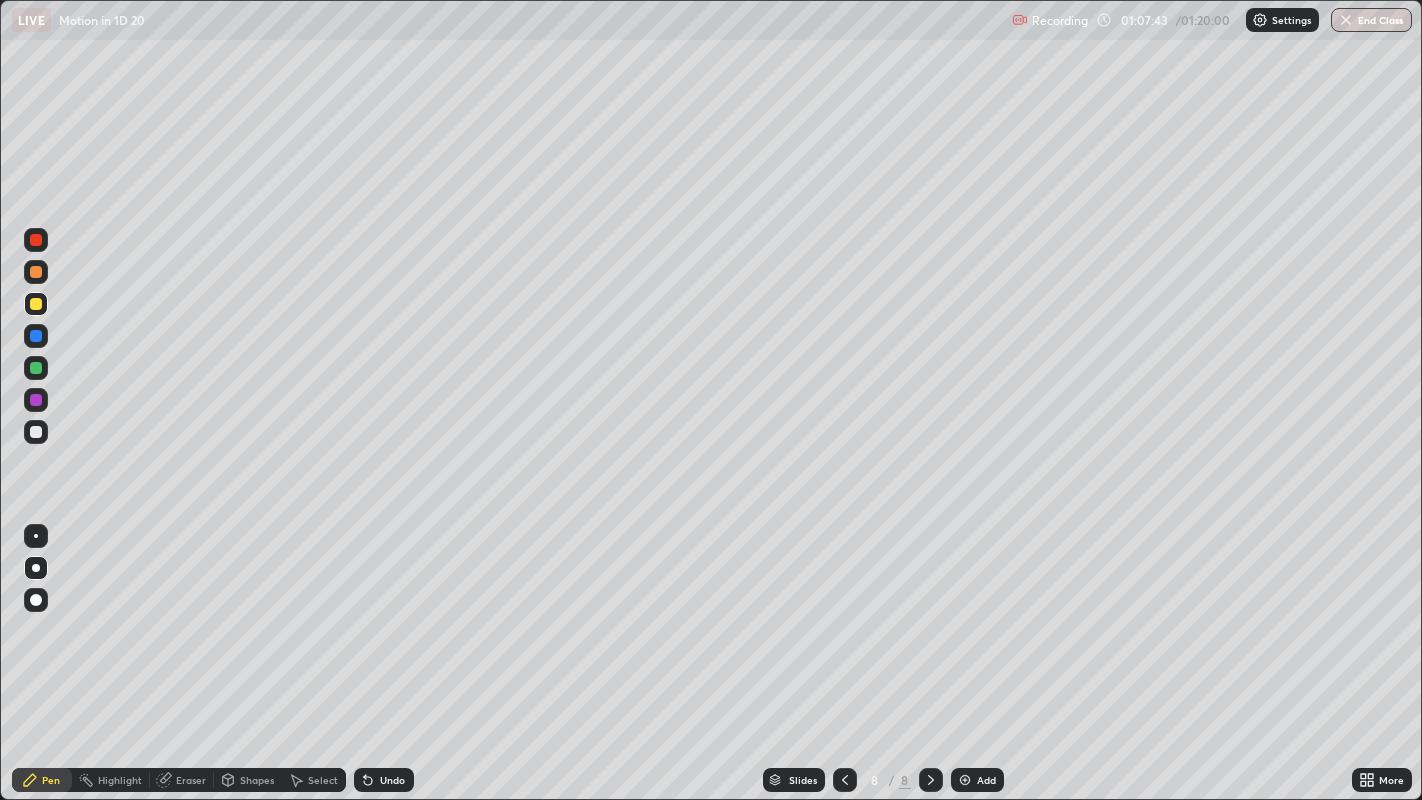 click at bounding box center [36, 432] 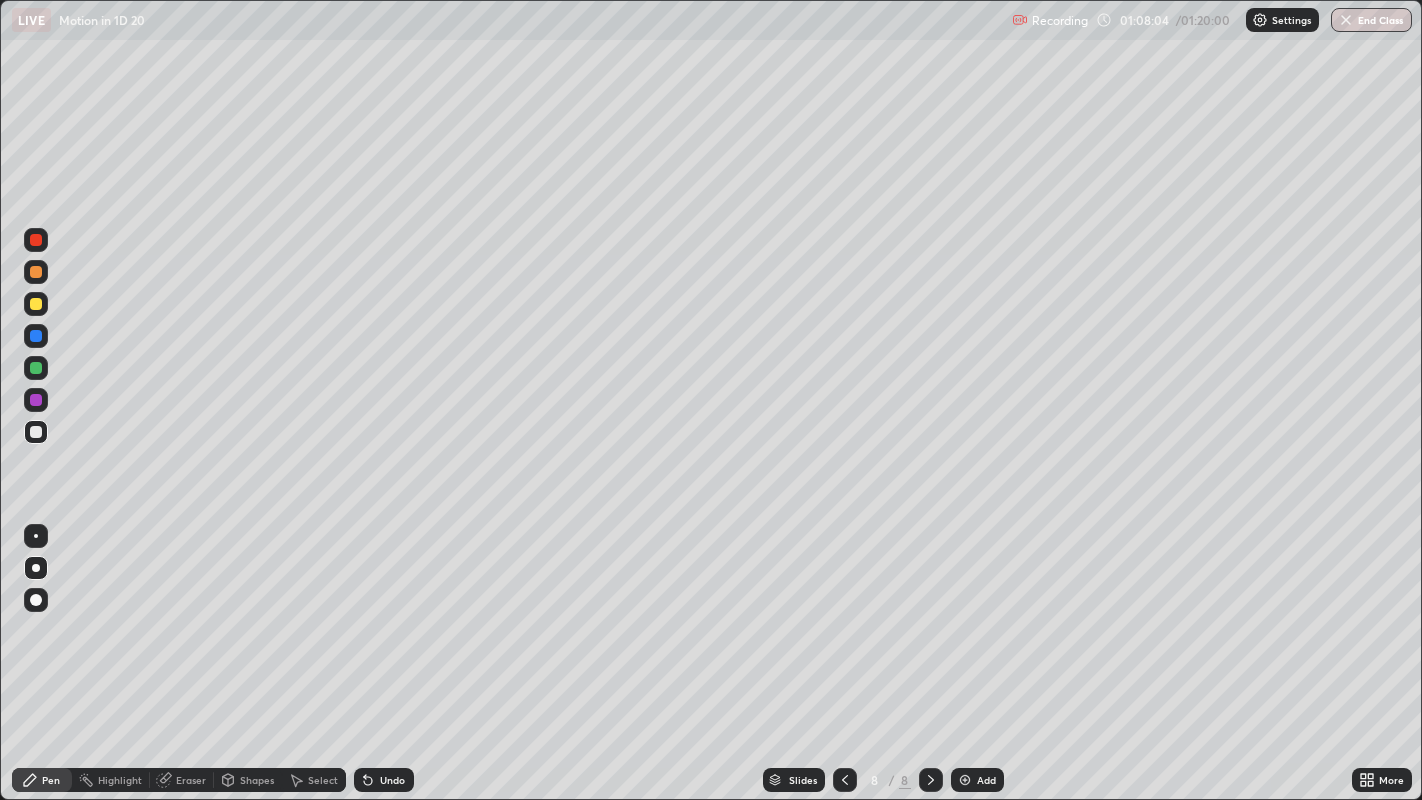 click at bounding box center [36, 432] 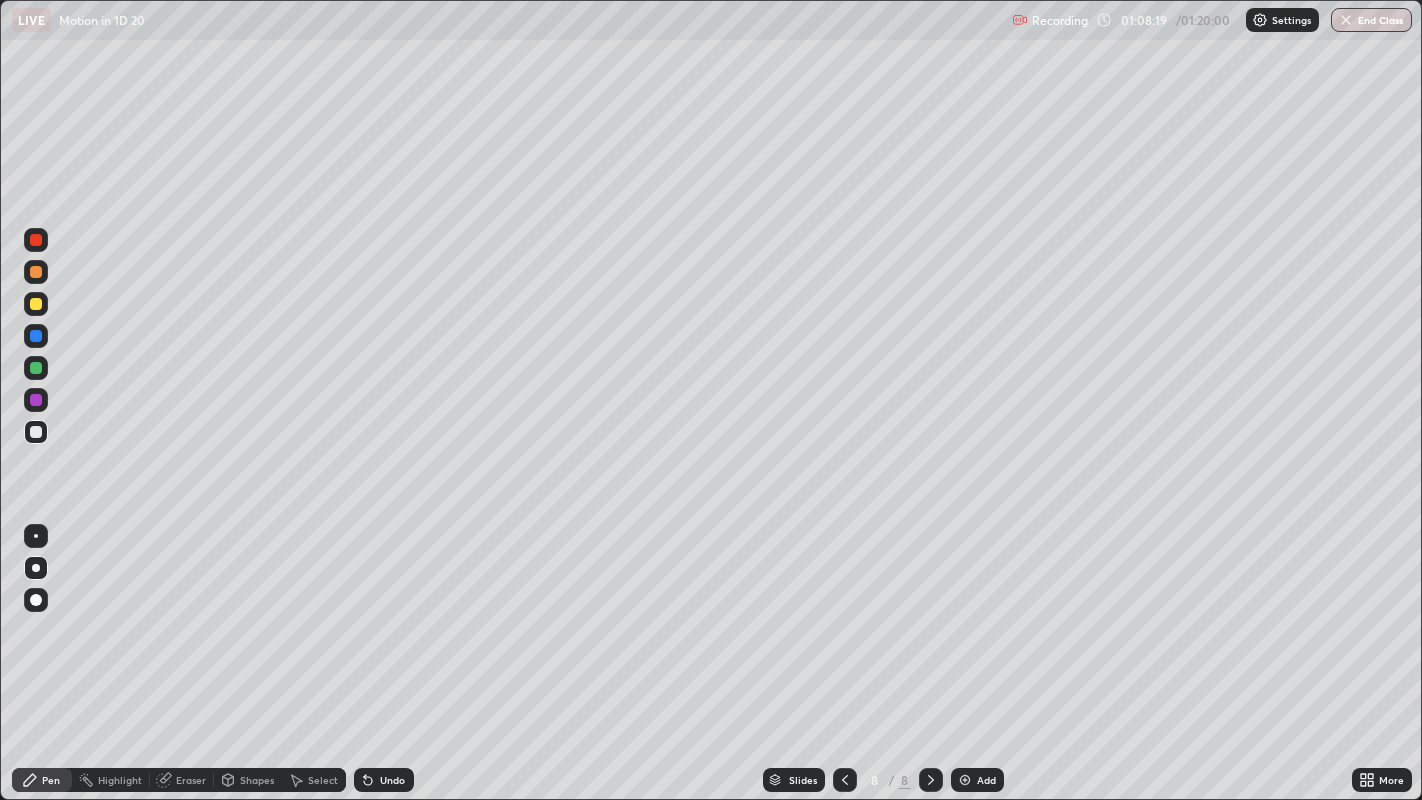 click at bounding box center [36, 336] 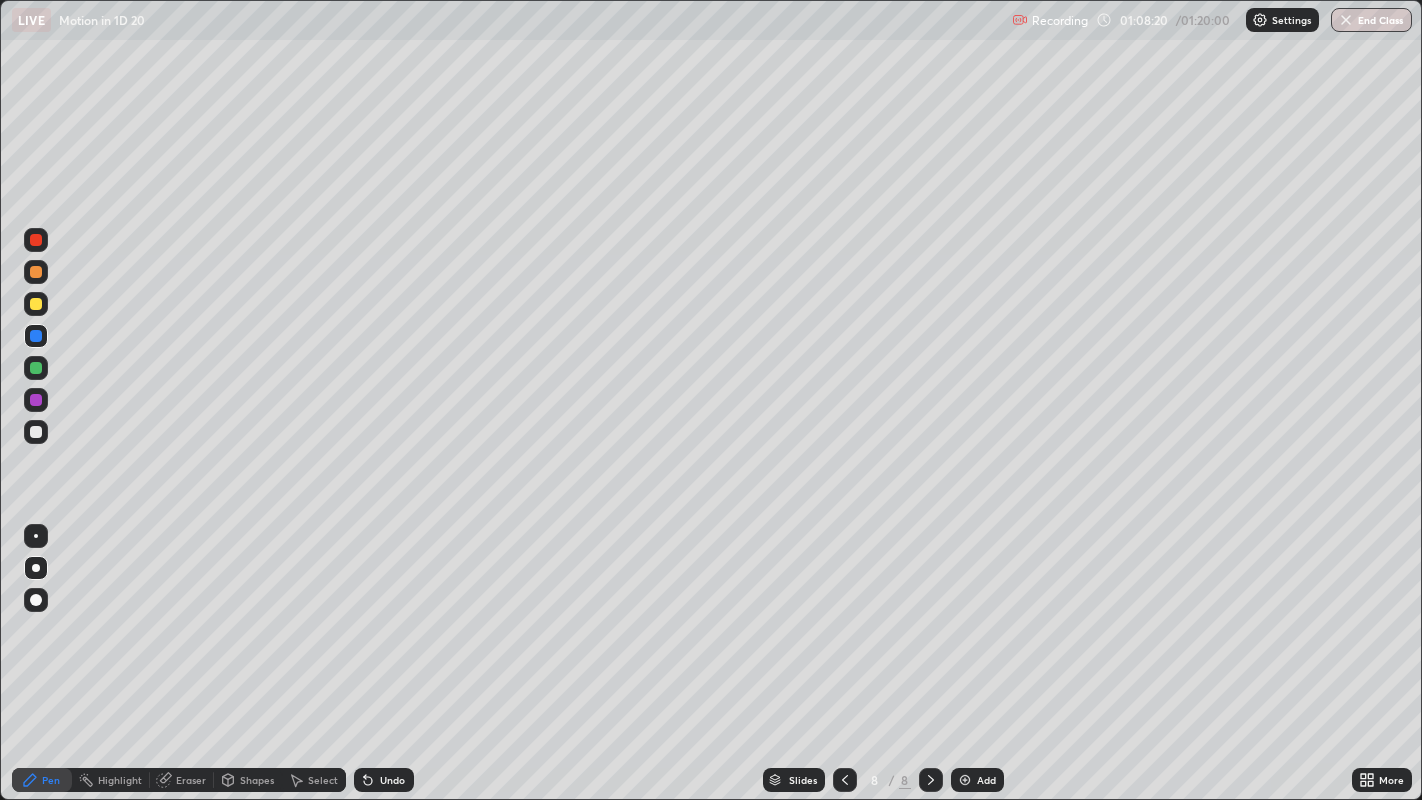 click on "Select" at bounding box center (323, 780) 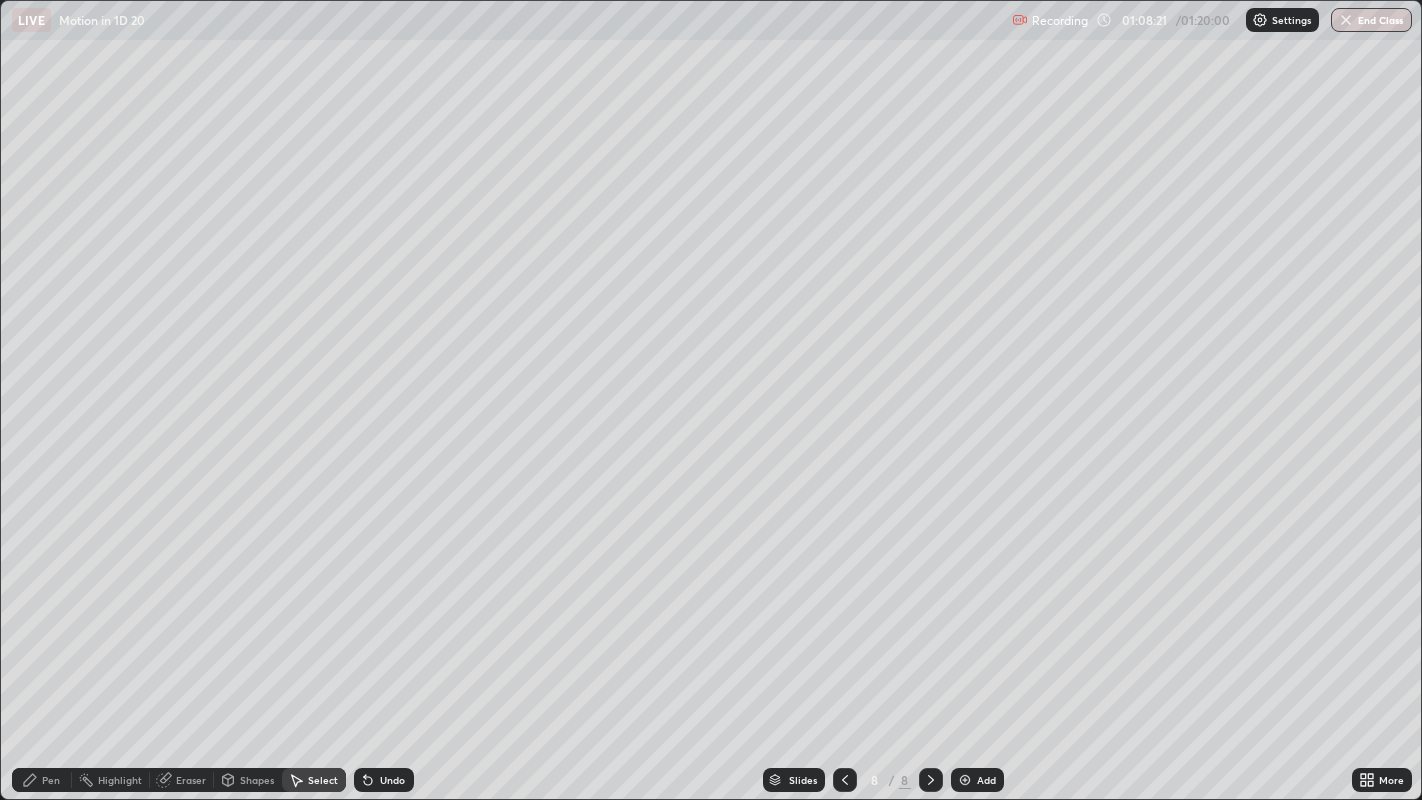 click on "Shapes" at bounding box center (257, 780) 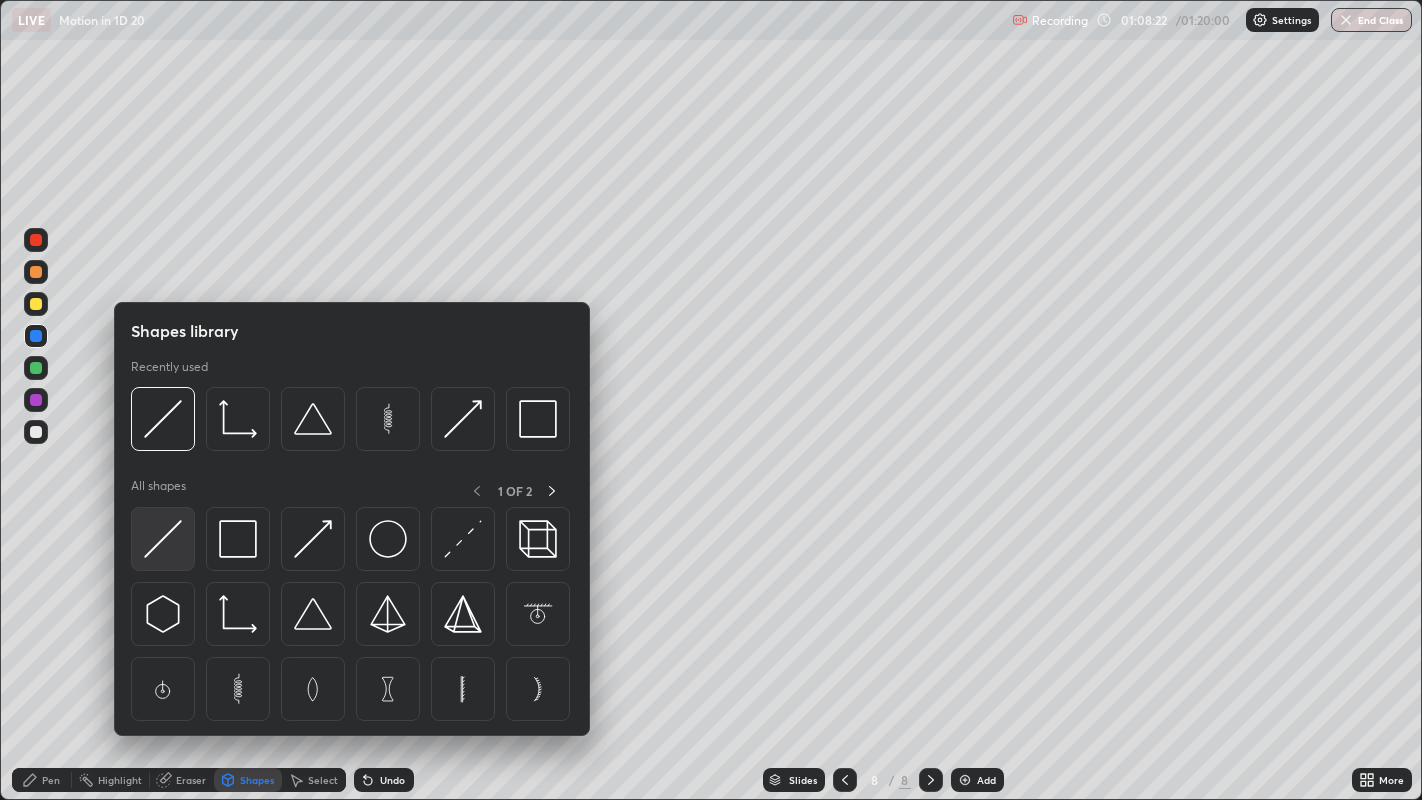 click at bounding box center (163, 539) 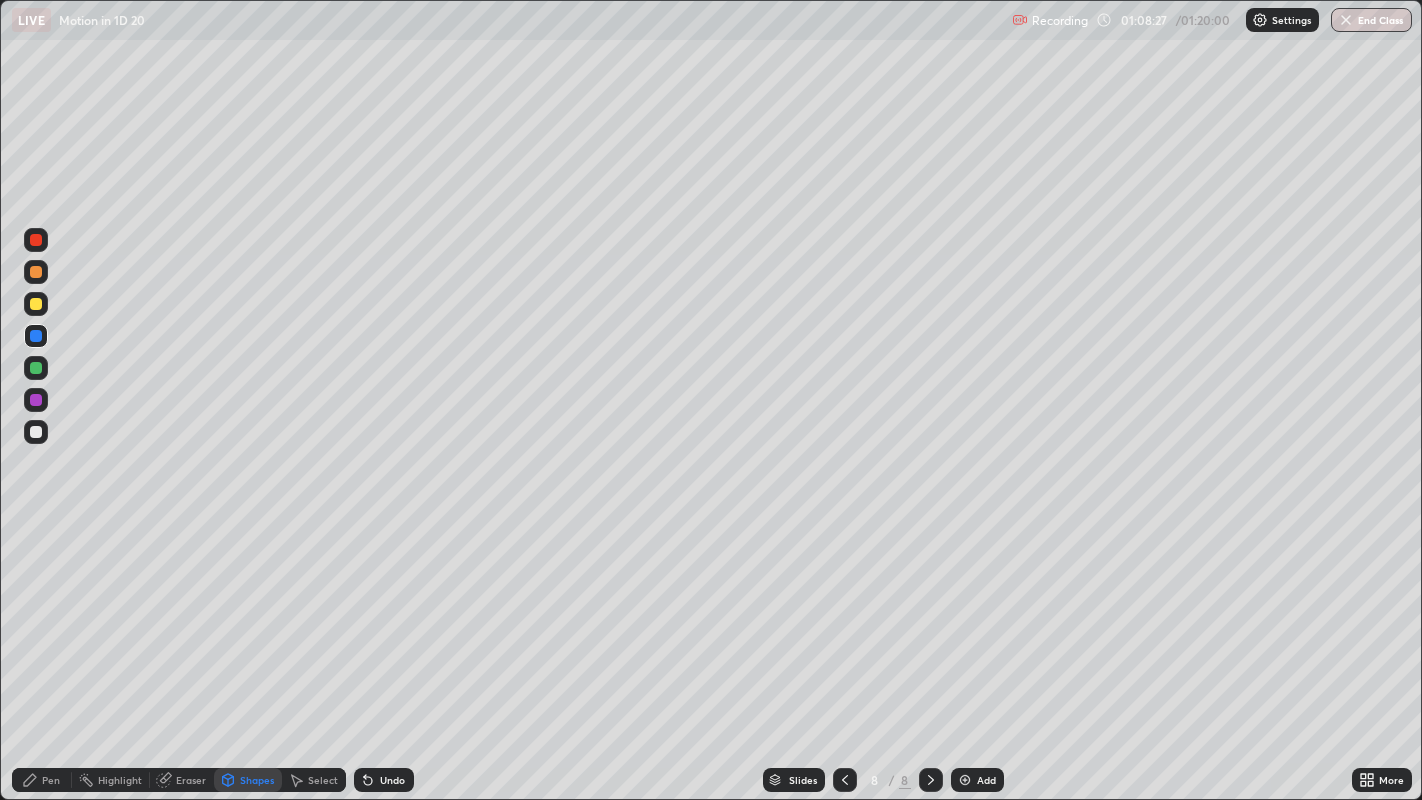 click at bounding box center [36, 304] 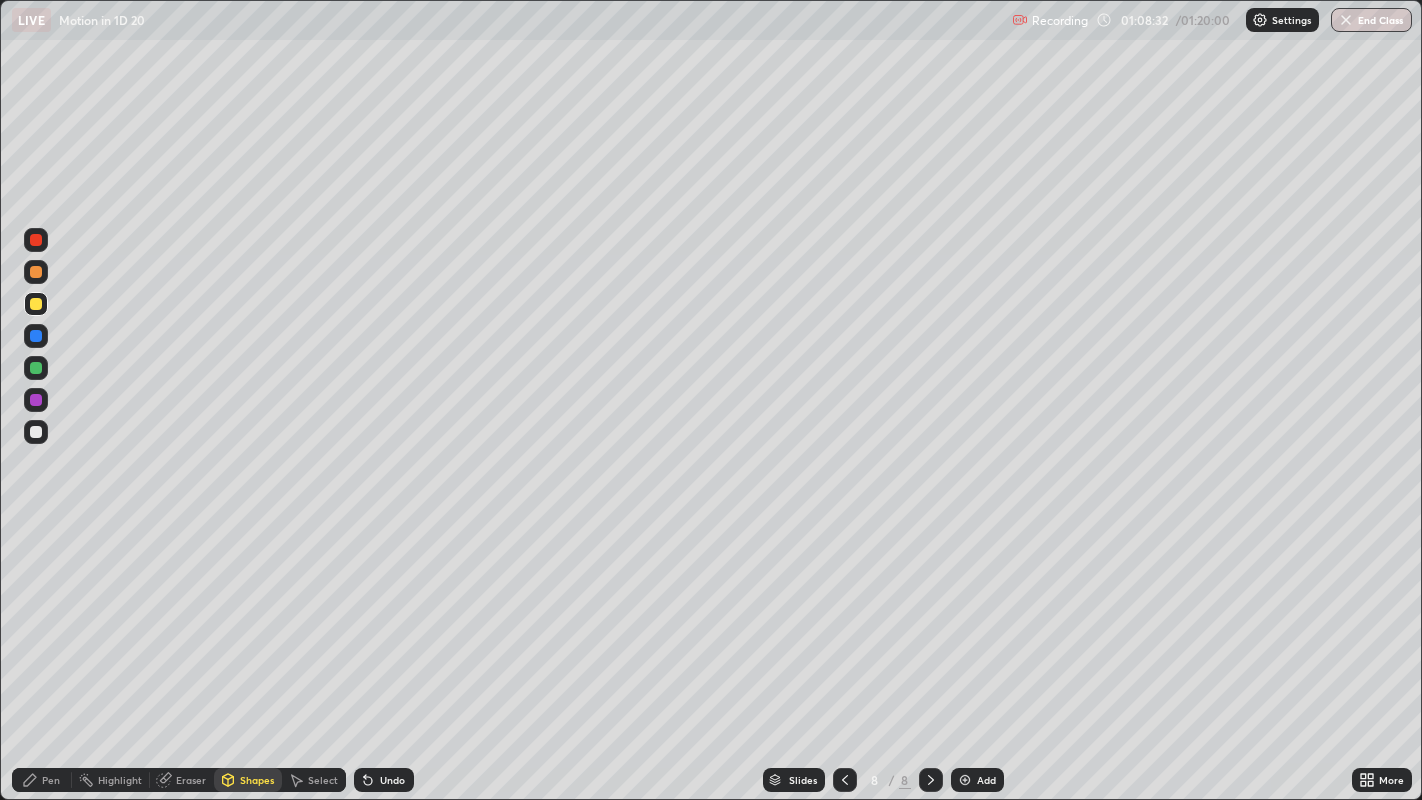 click on "Pen" at bounding box center (42, 780) 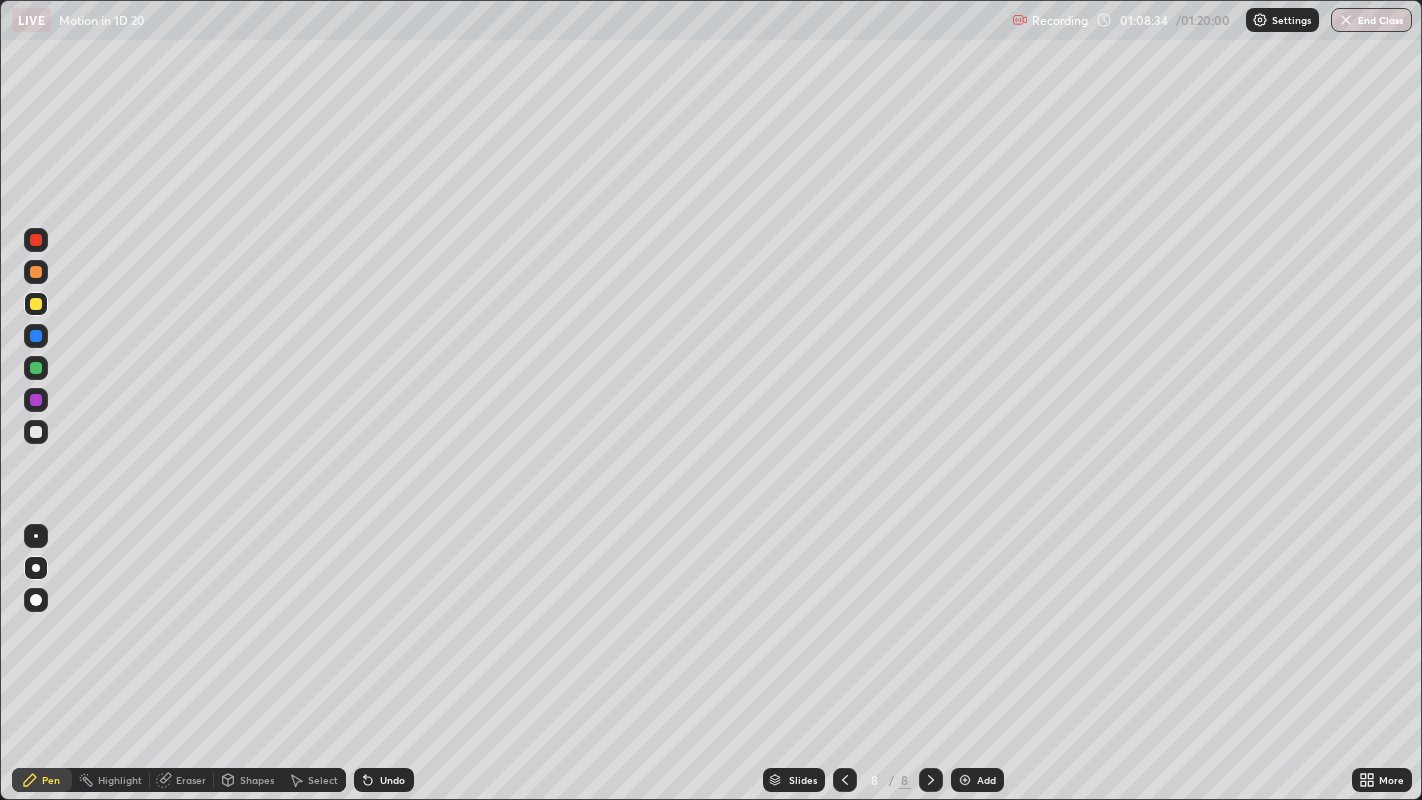 click at bounding box center [36, 432] 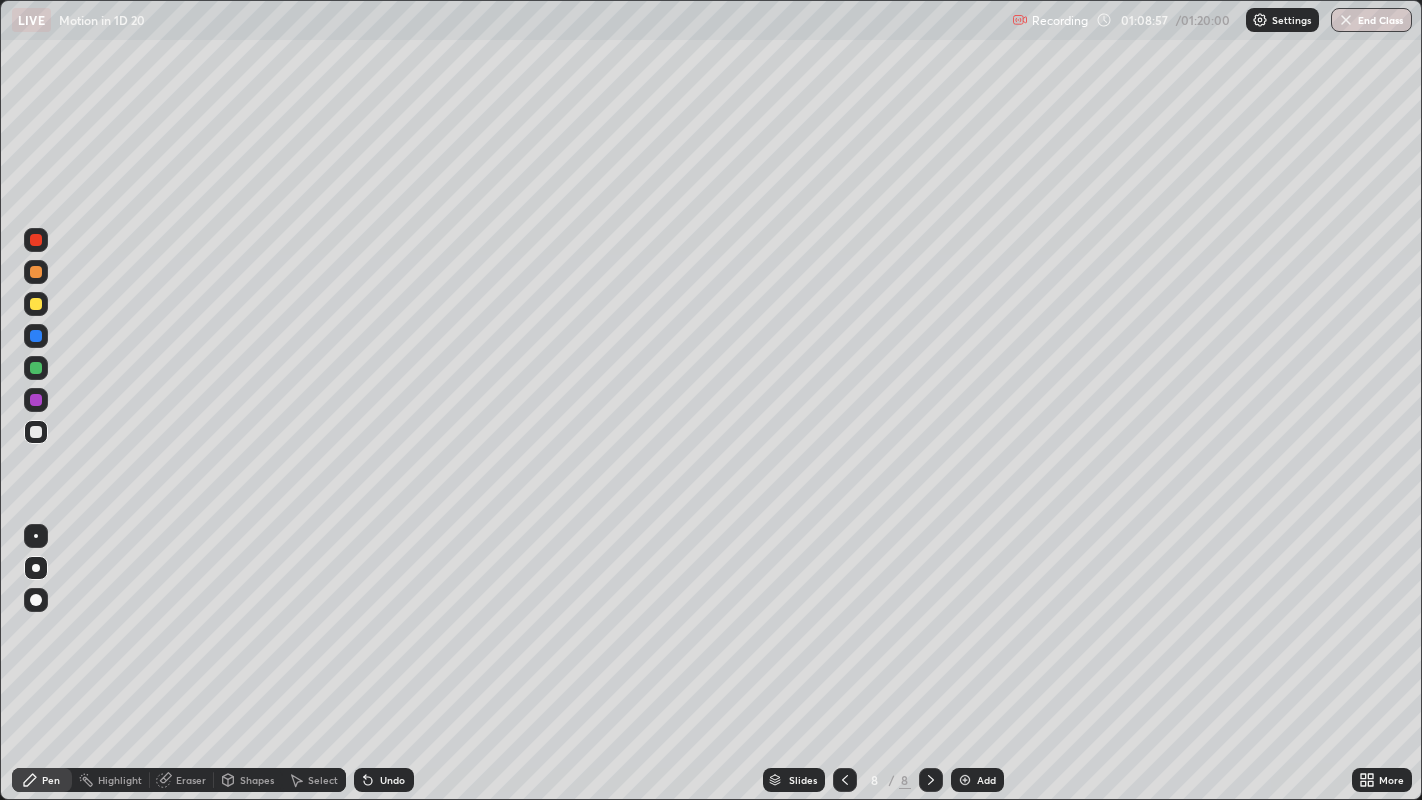 click at bounding box center (36, 304) 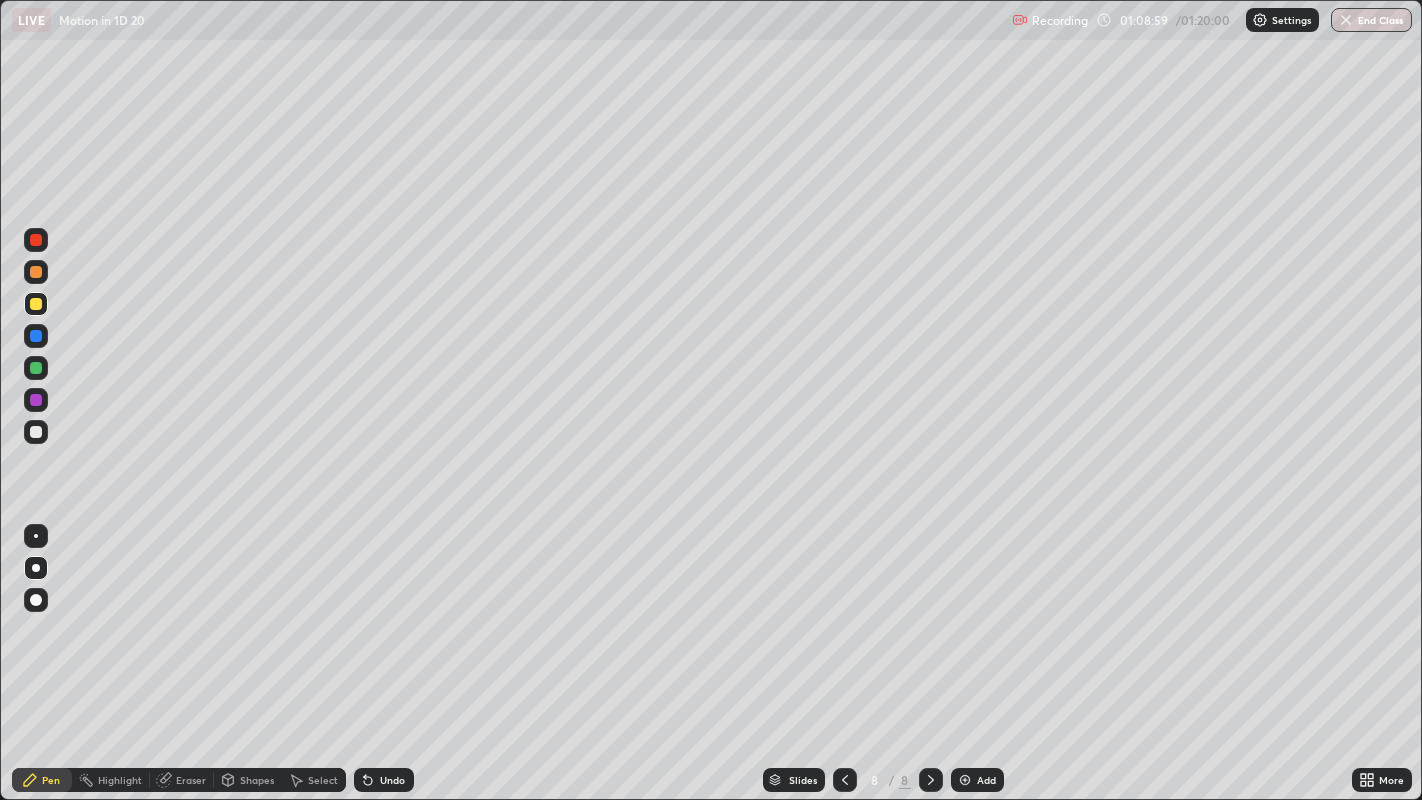 click at bounding box center (36, 432) 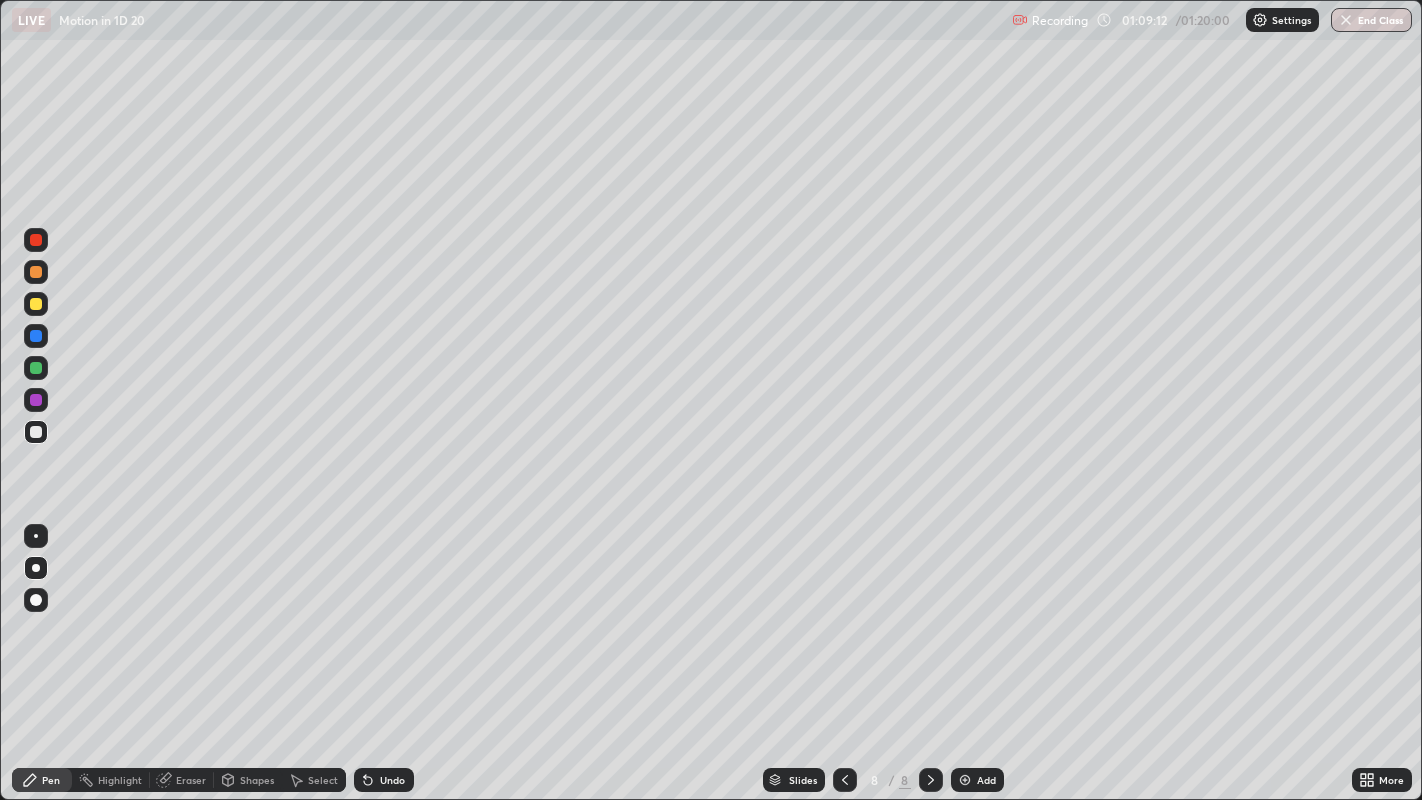 click at bounding box center [36, 336] 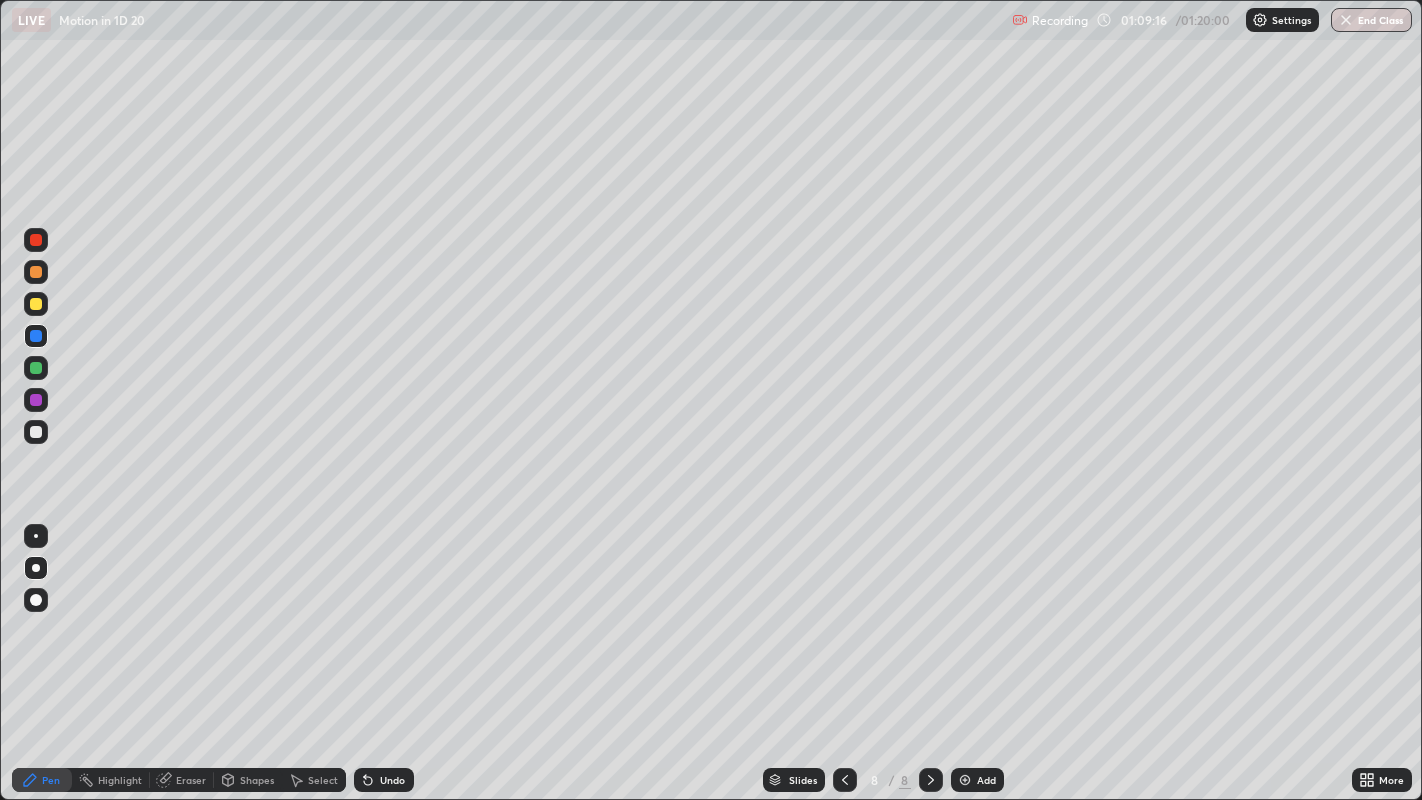 click at bounding box center [36, 432] 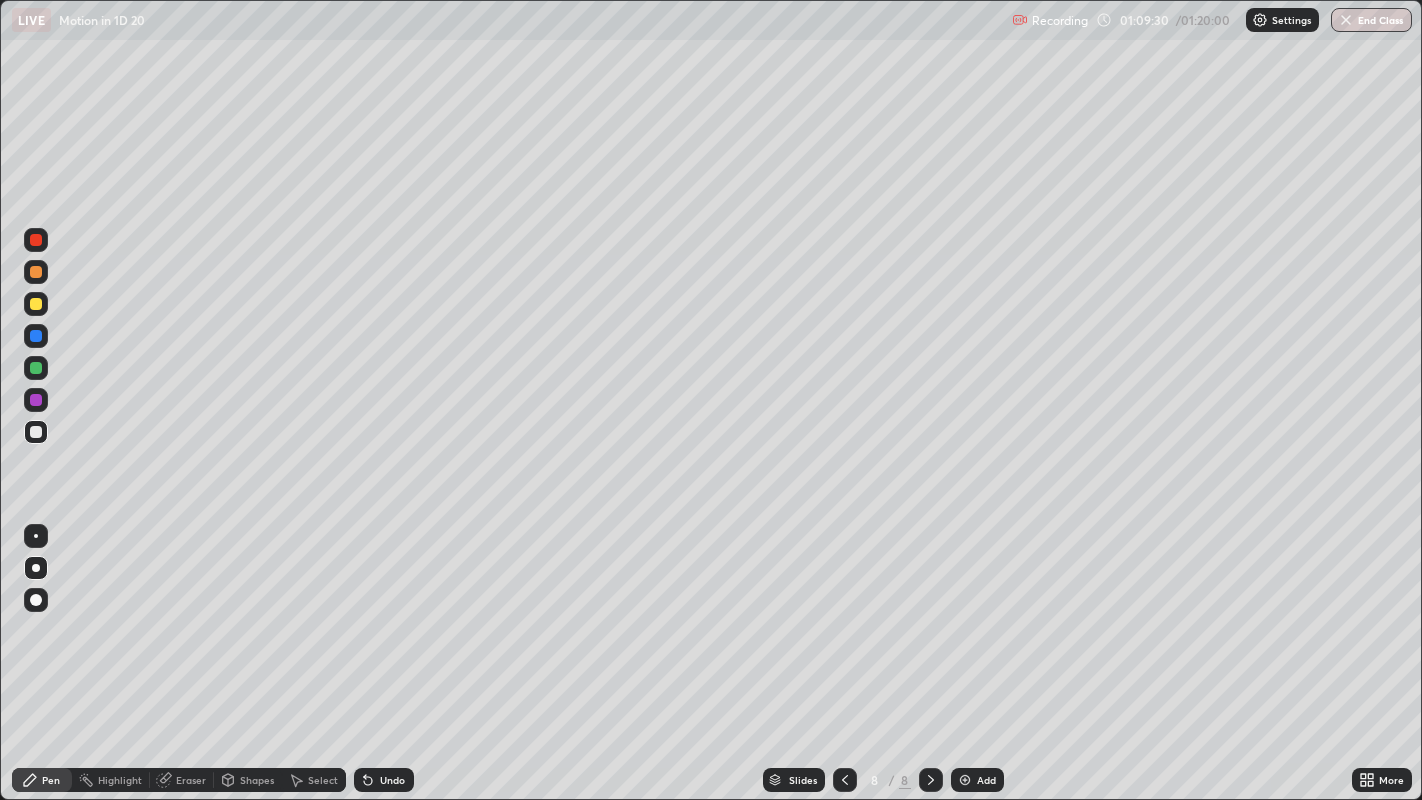 click on "Shapes" at bounding box center (257, 780) 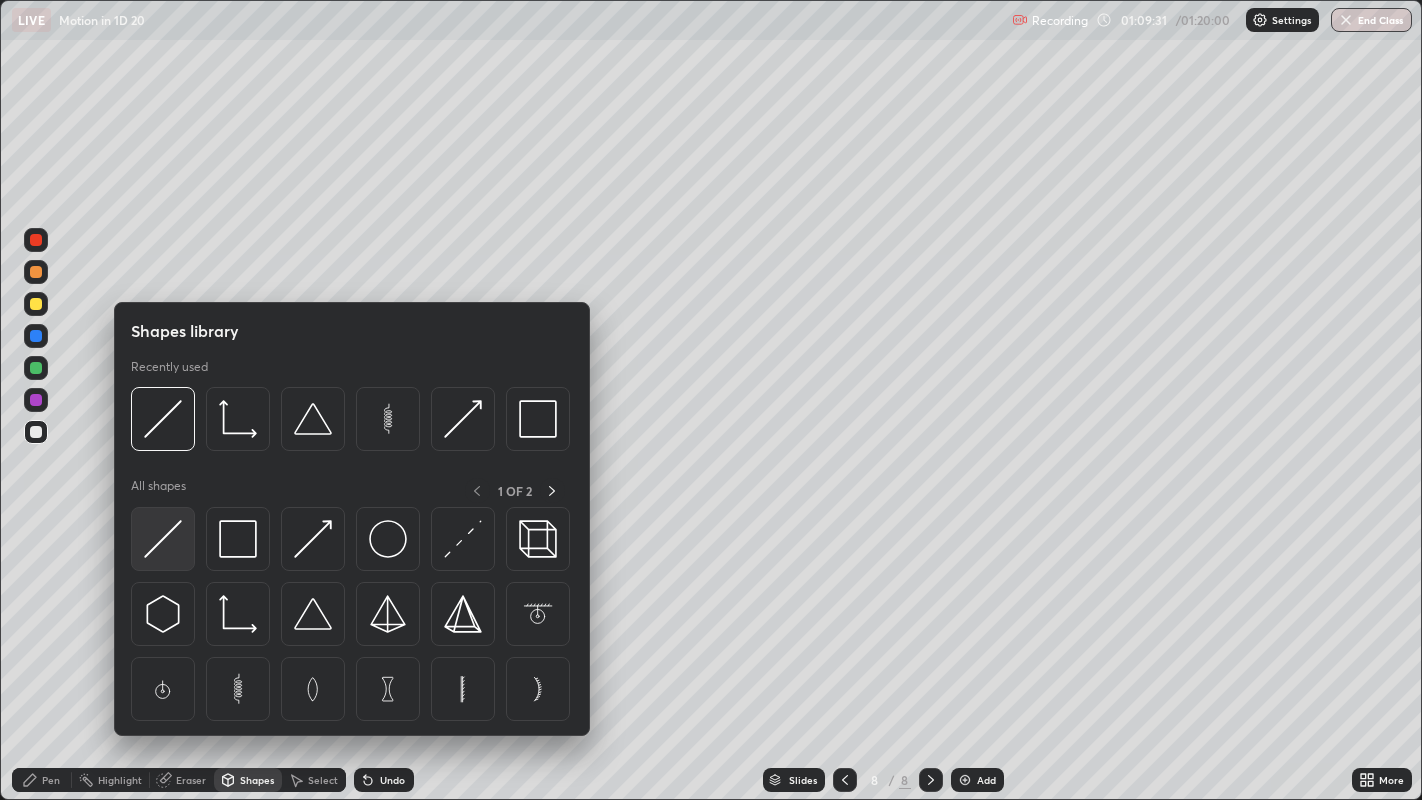click at bounding box center [163, 539] 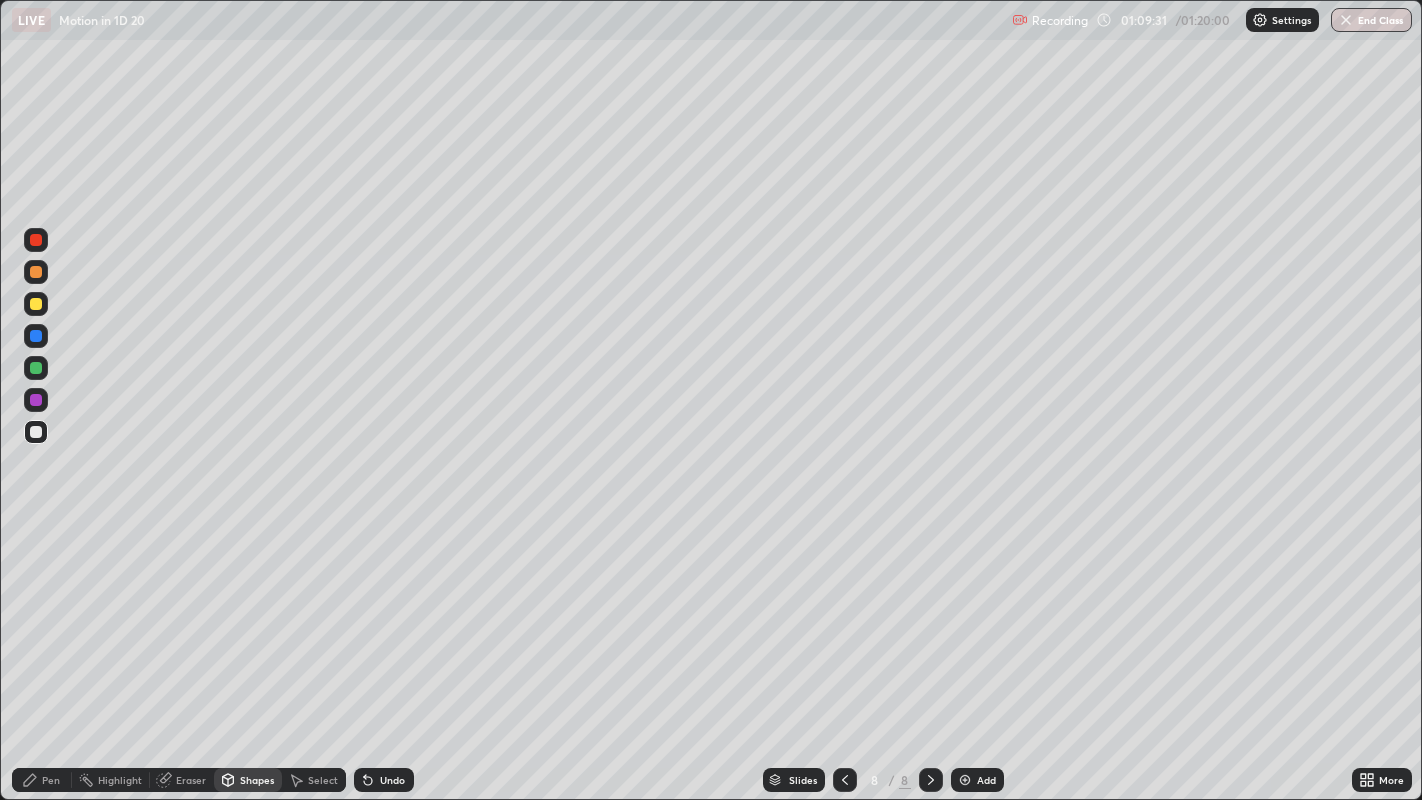 click at bounding box center [36, 304] 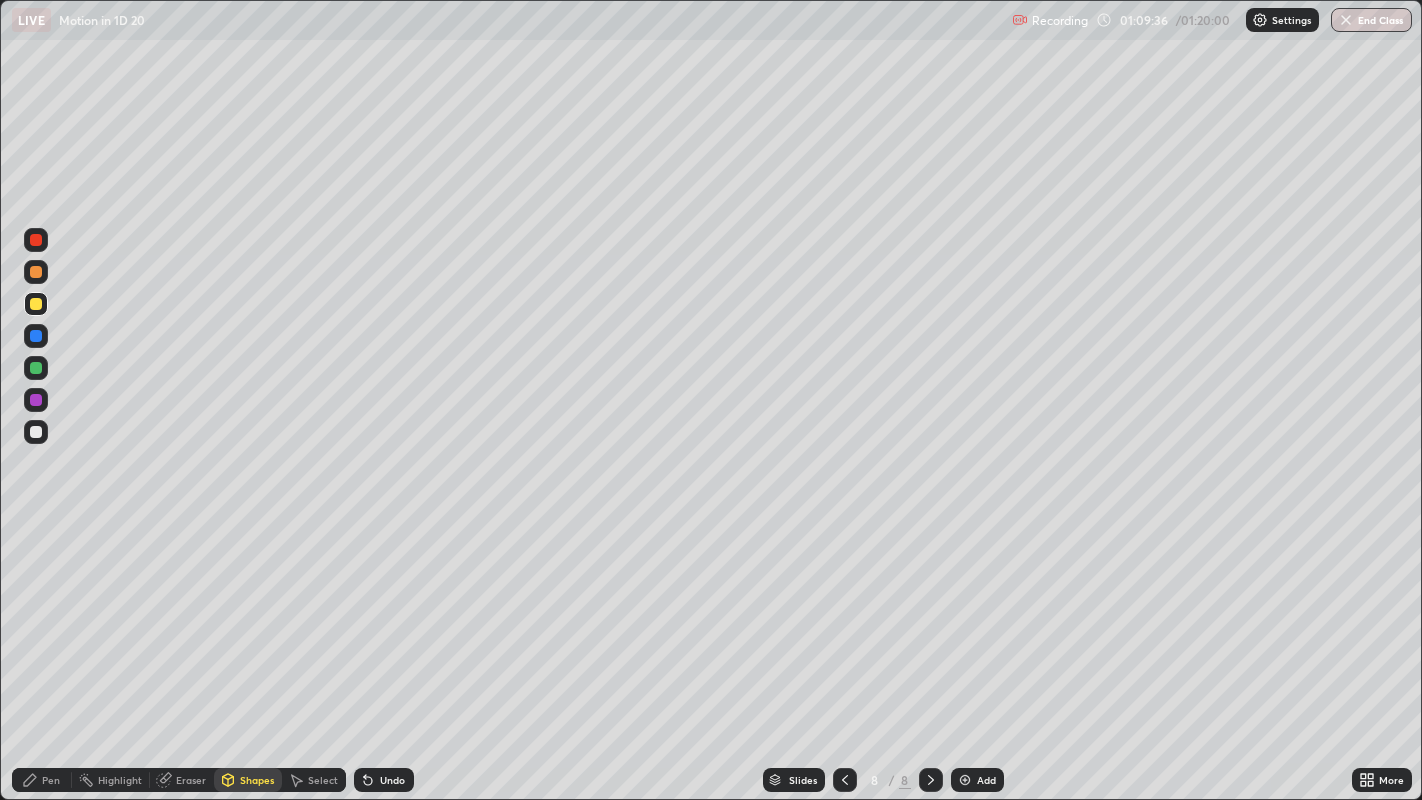 click at bounding box center [36, 272] 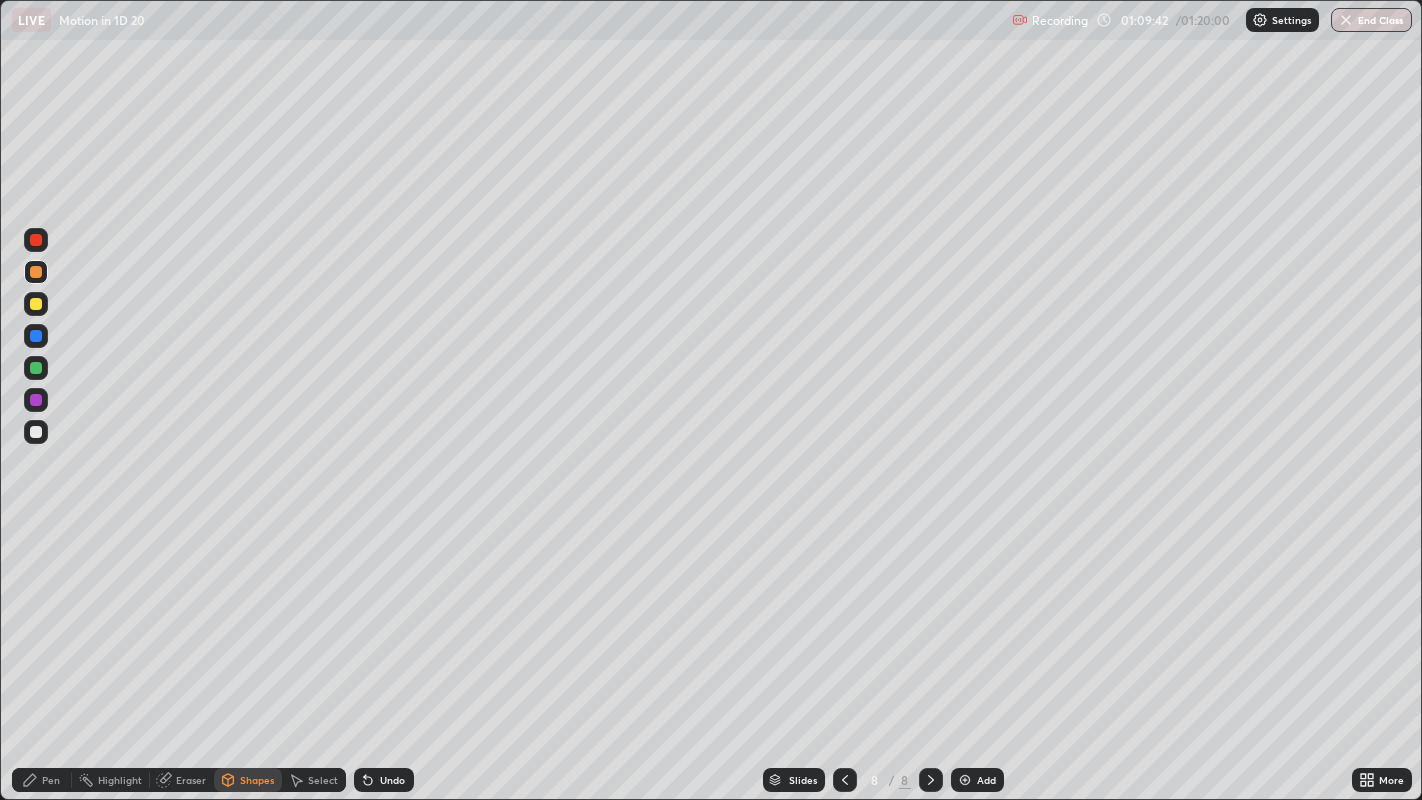 click on "Pen" at bounding box center [51, 780] 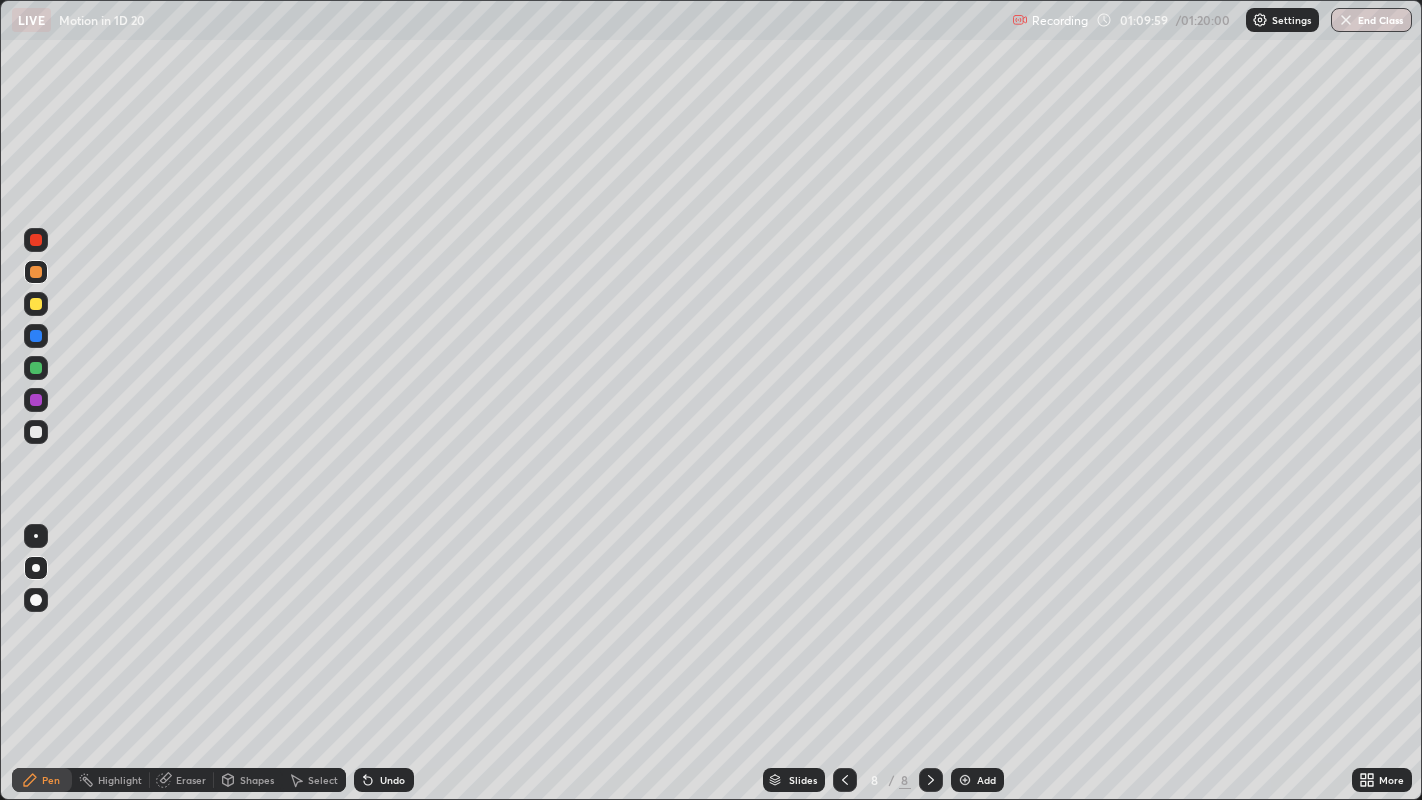 click at bounding box center [36, 432] 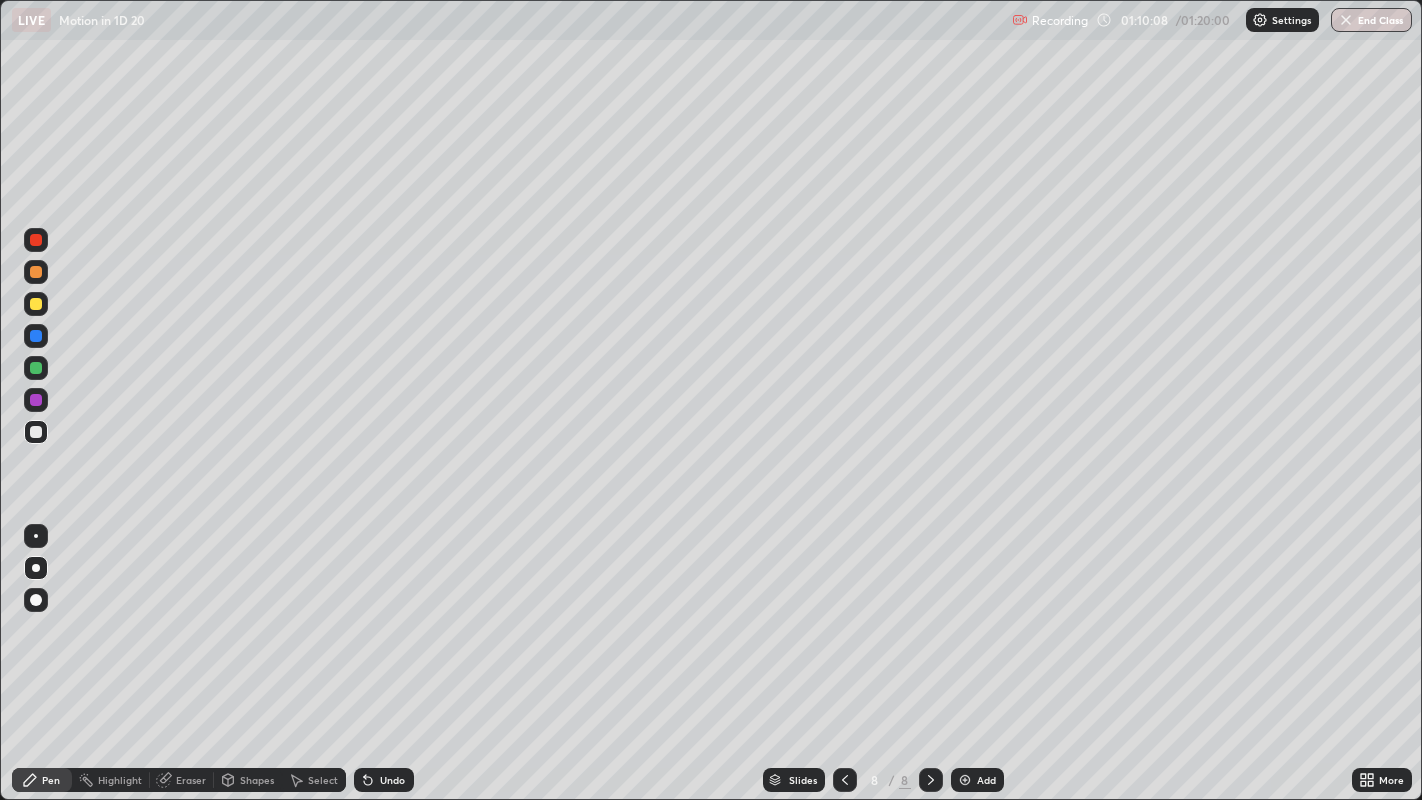 click 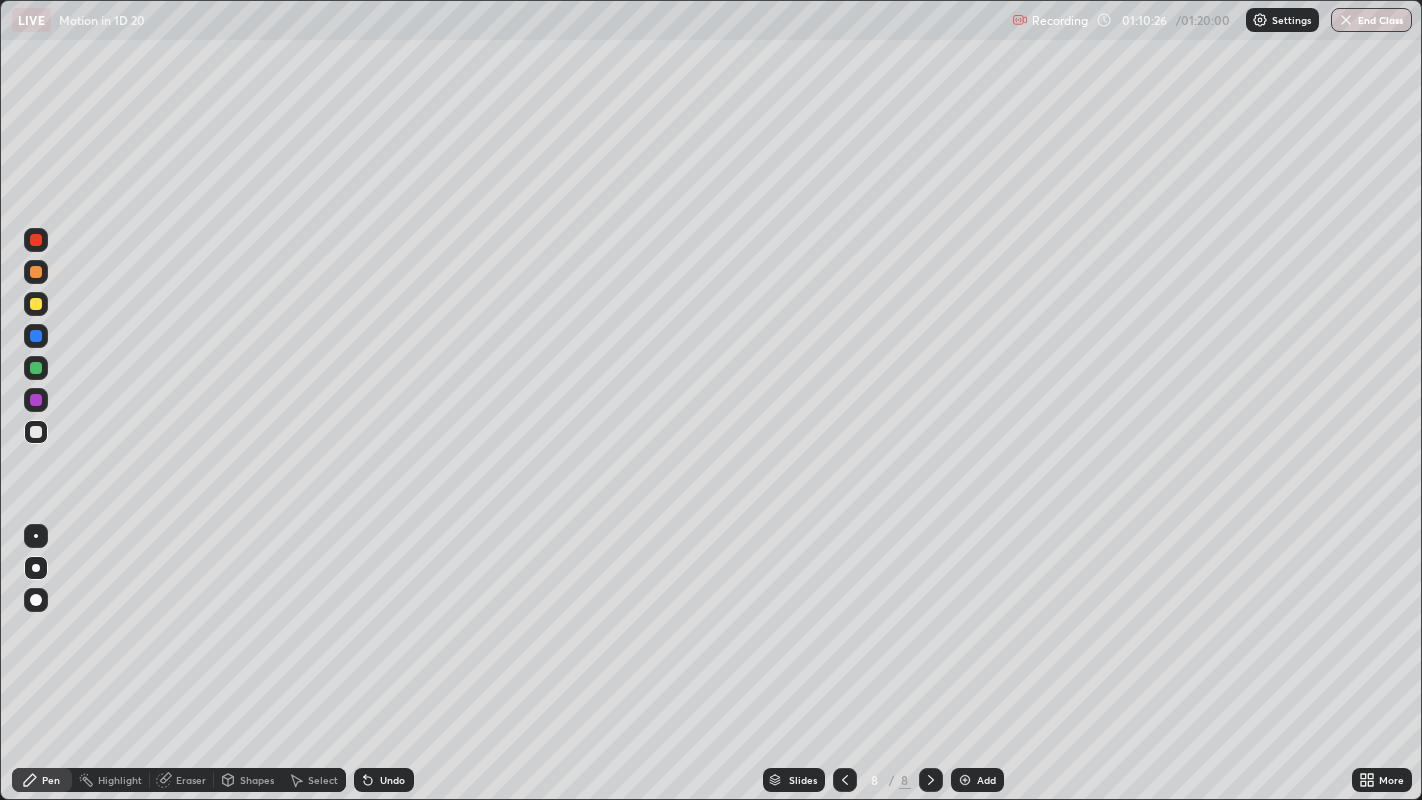 click at bounding box center [36, 304] 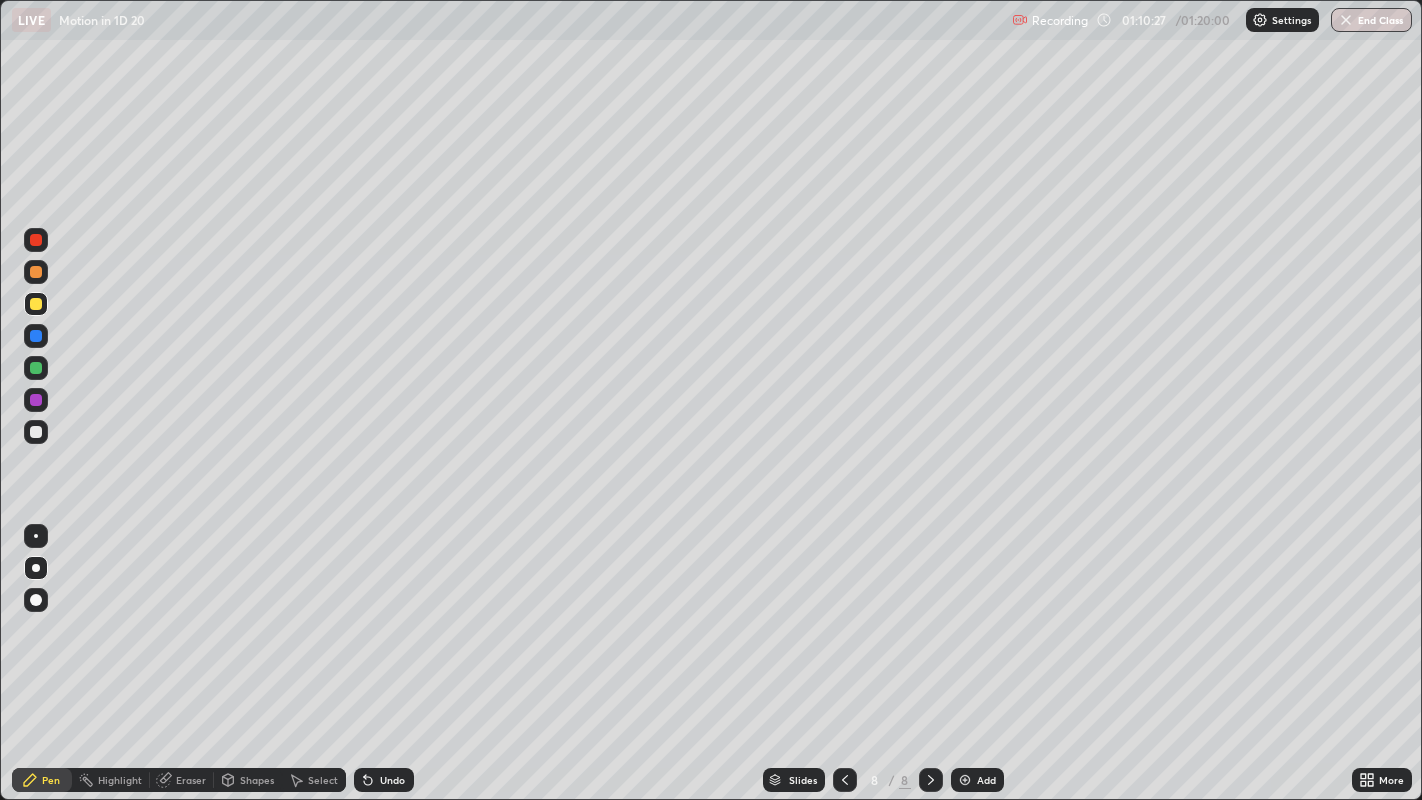 click on "Shapes" at bounding box center (257, 780) 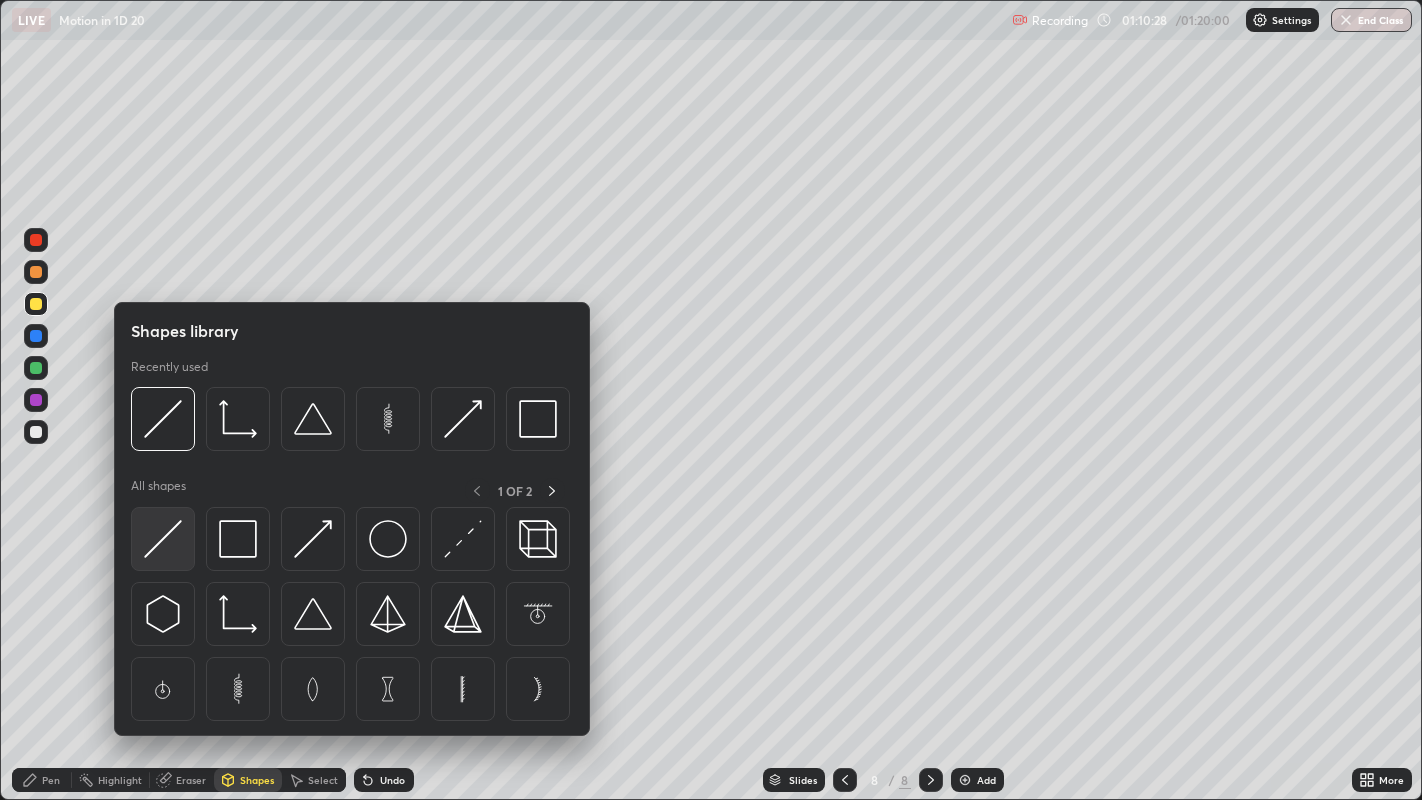 click at bounding box center (163, 539) 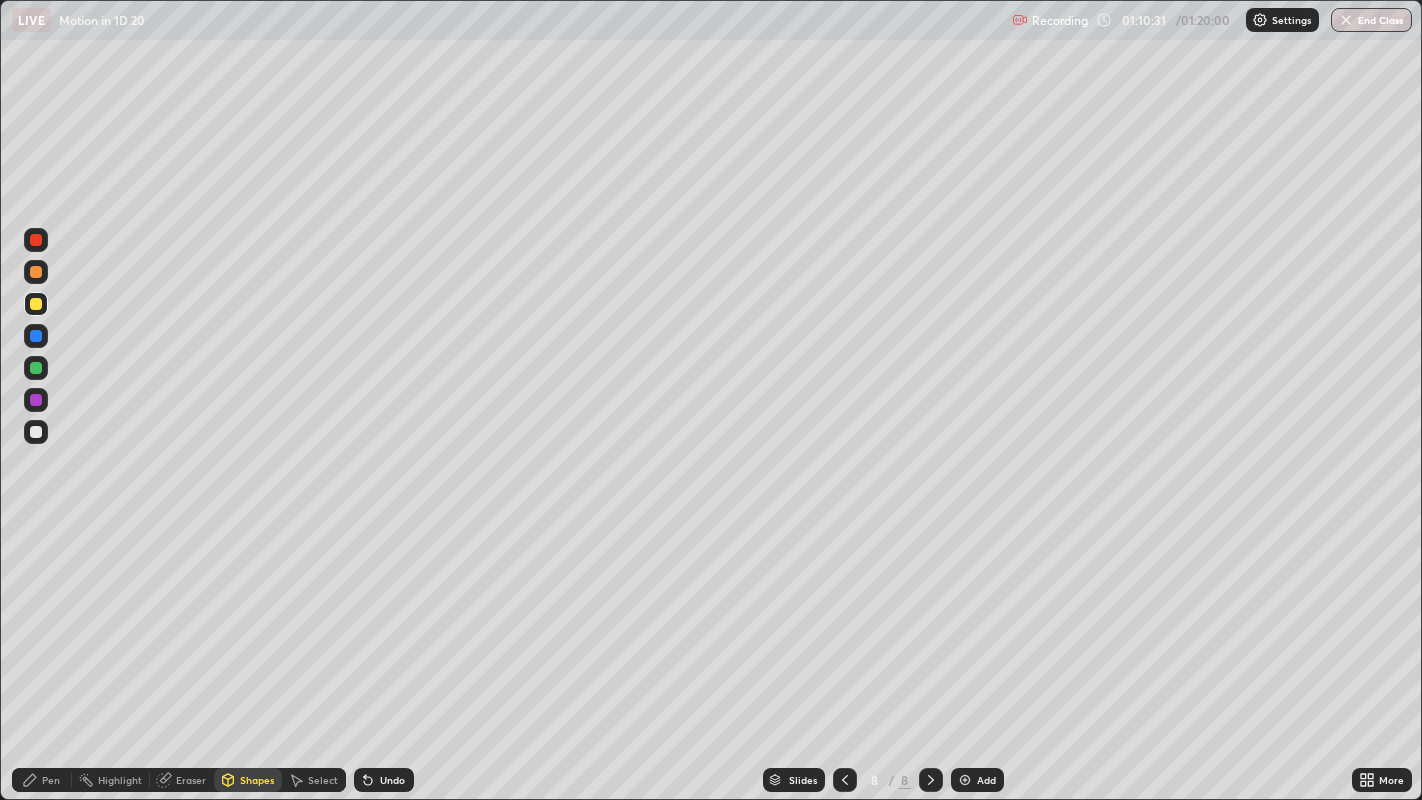 click at bounding box center (36, 272) 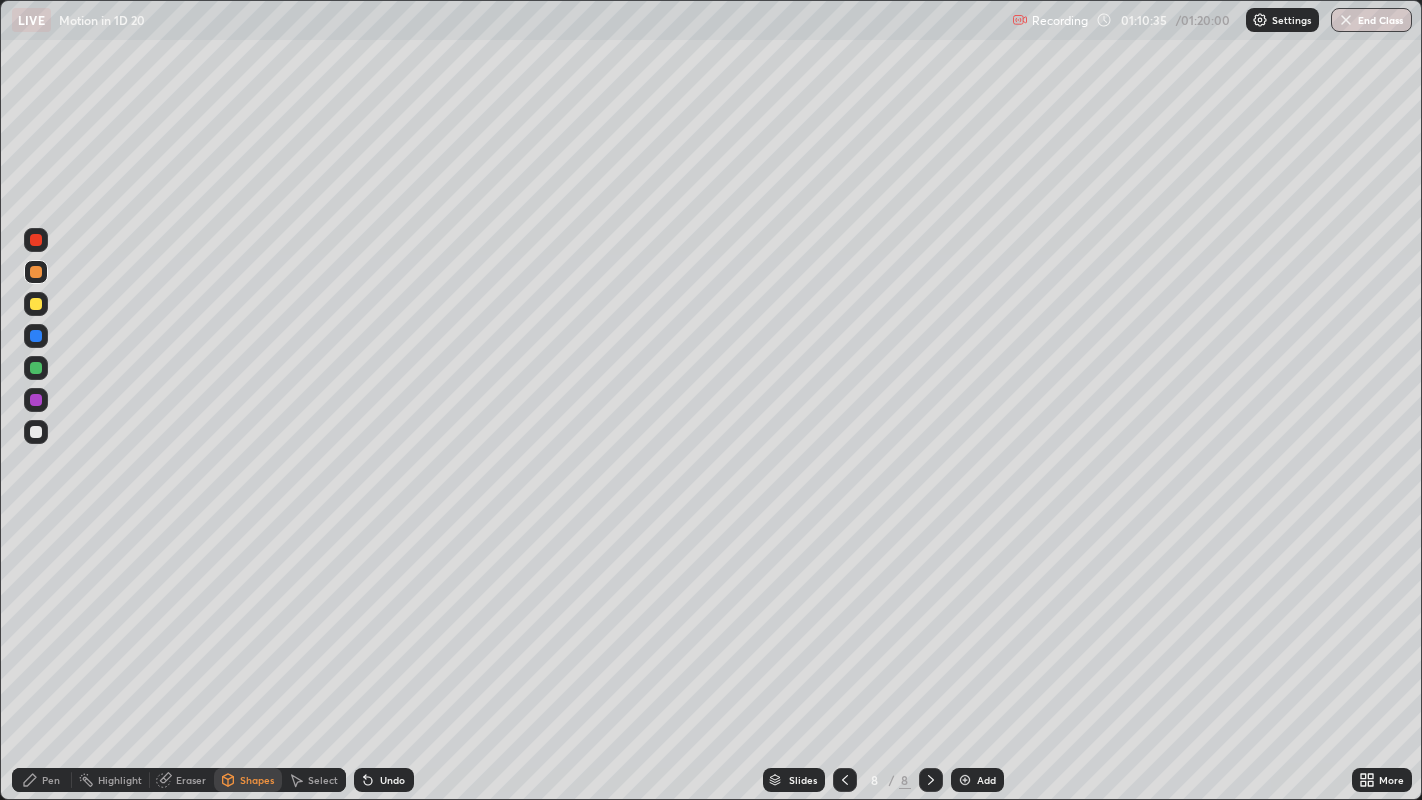 click on "Pen" at bounding box center [42, 780] 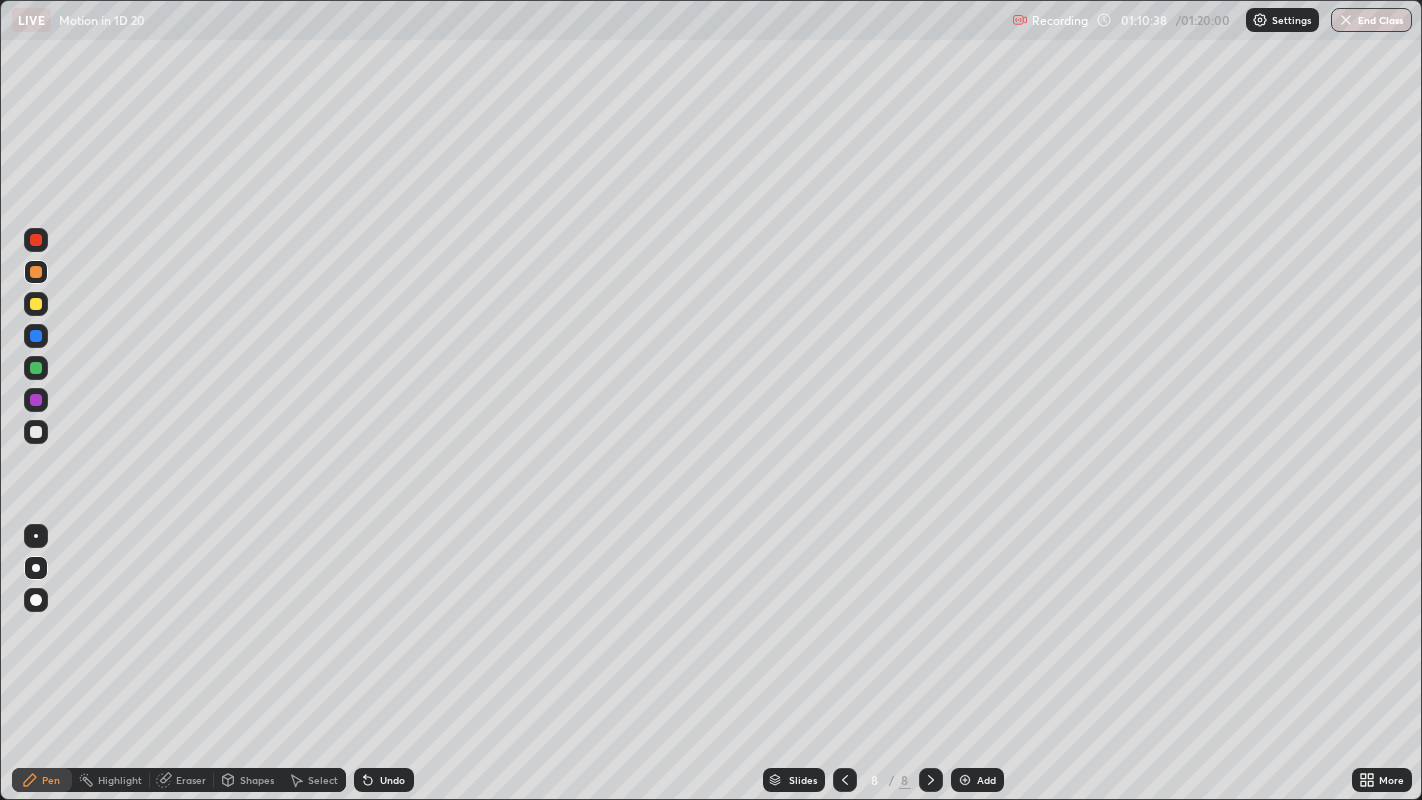 click at bounding box center [36, 304] 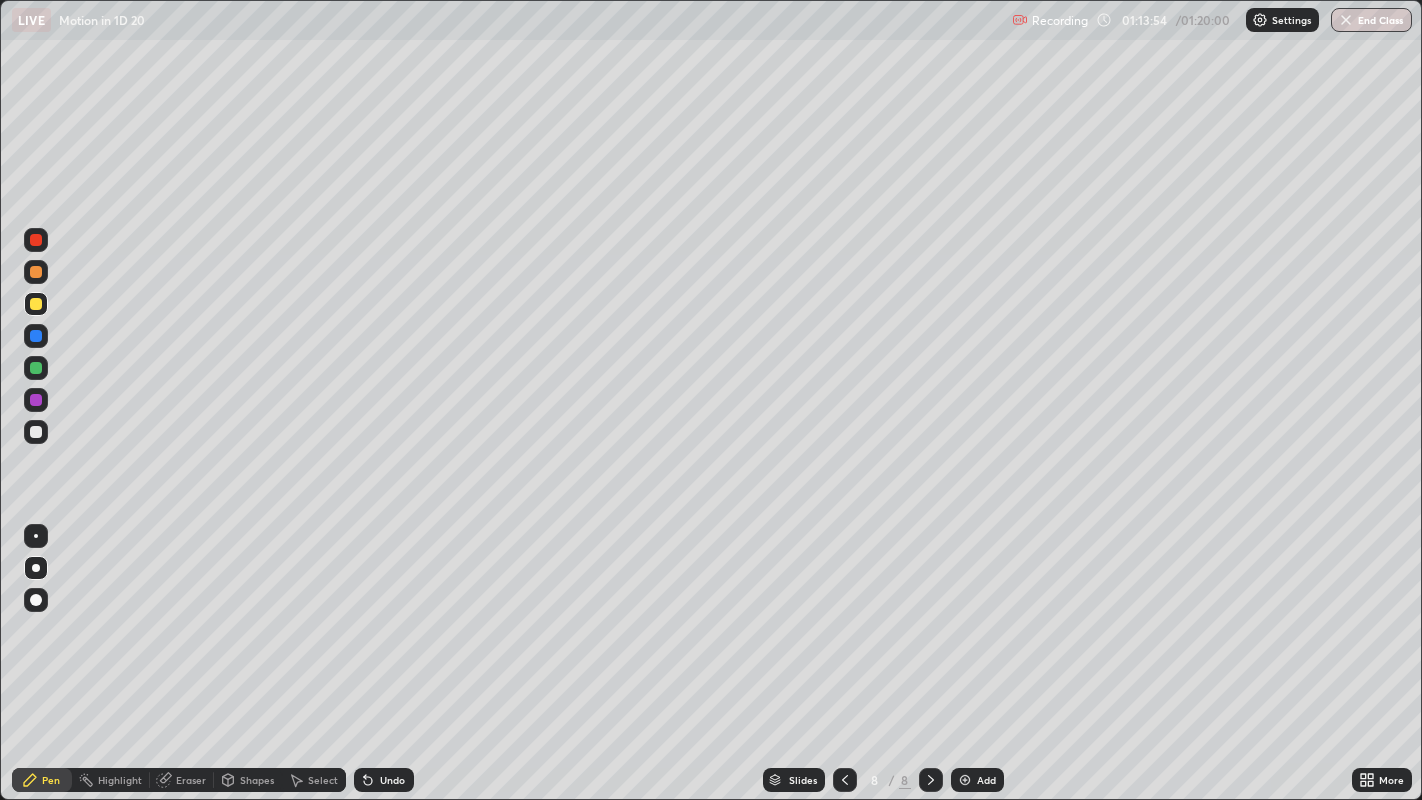 click at bounding box center [36, 272] 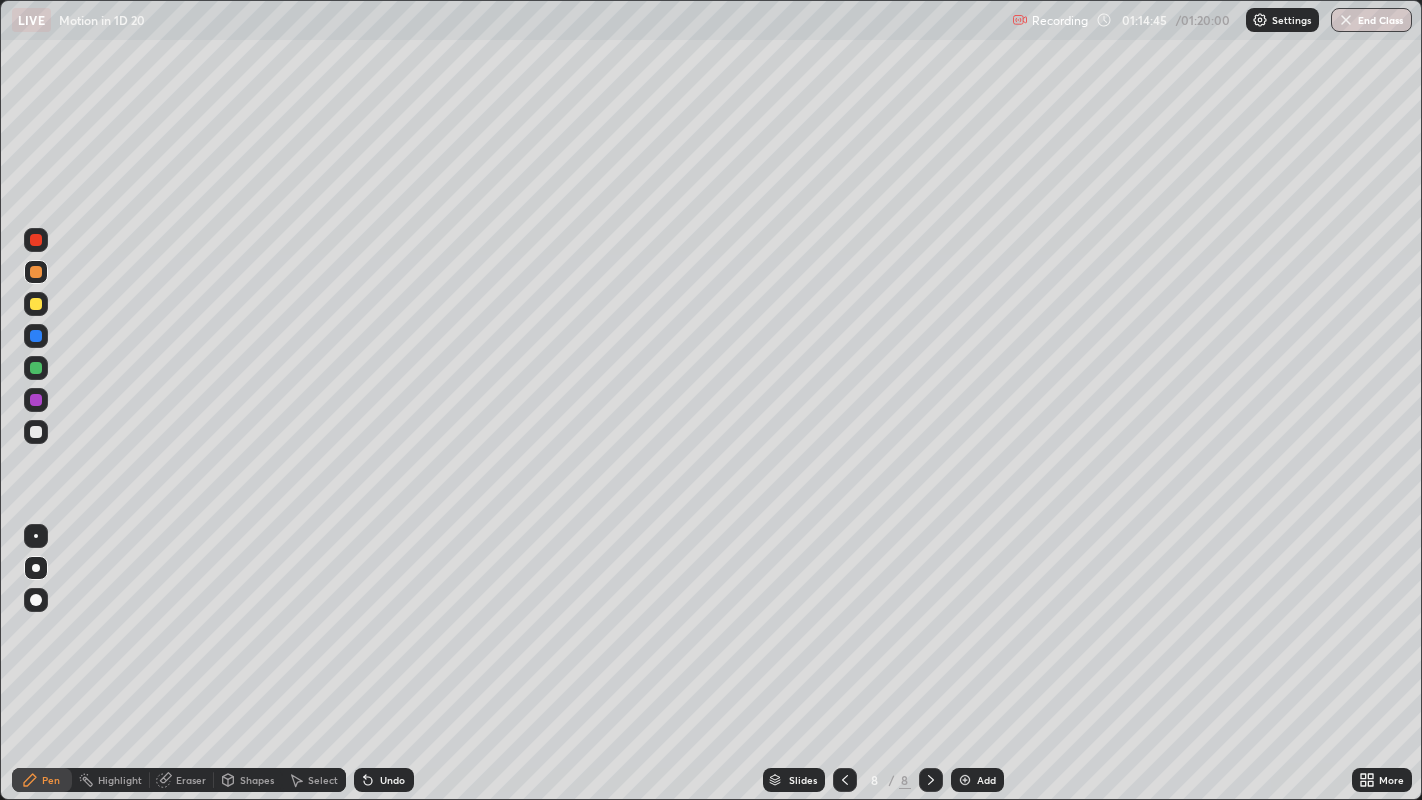 click on "Undo" at bounding box center (384, 780) 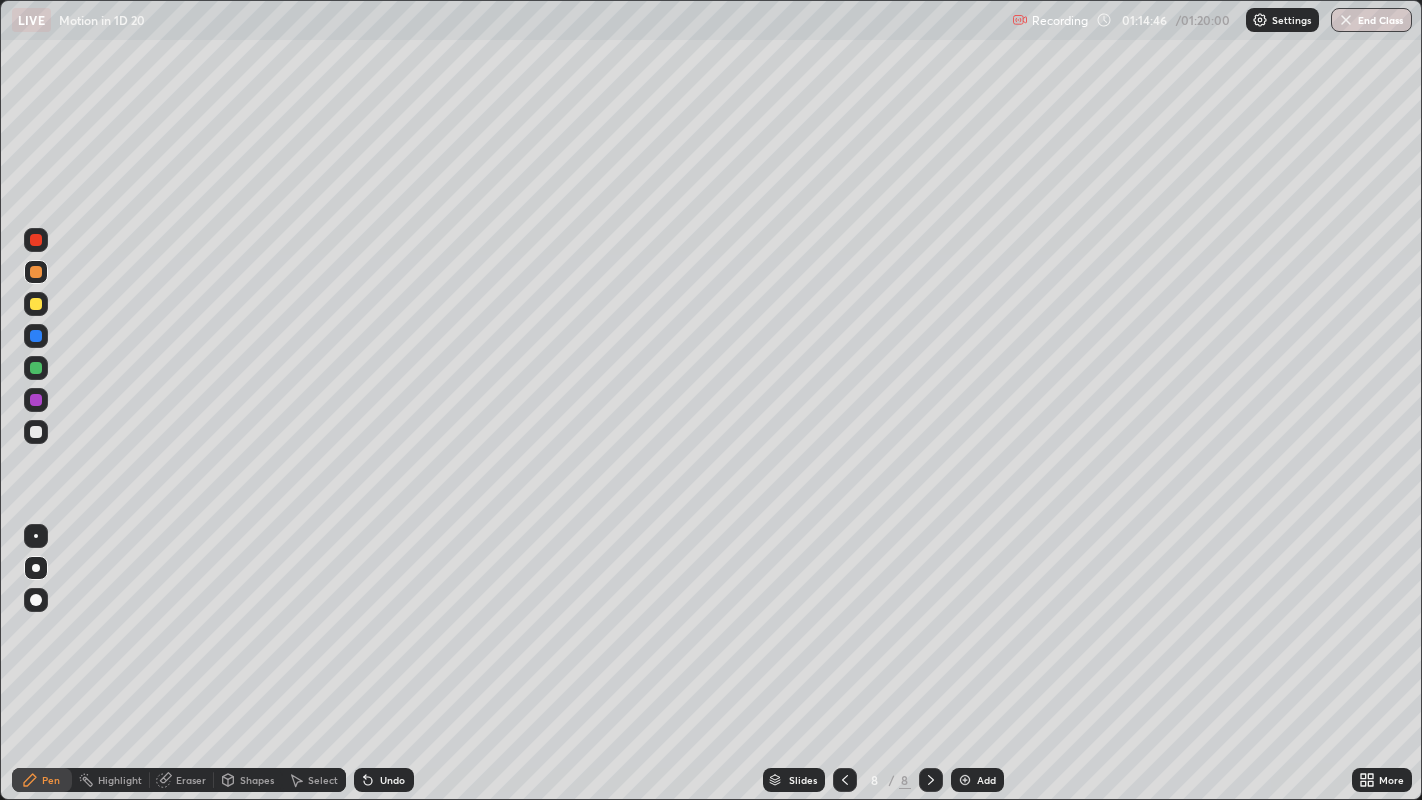 click on "Undo" at bounding box center [392, 780] 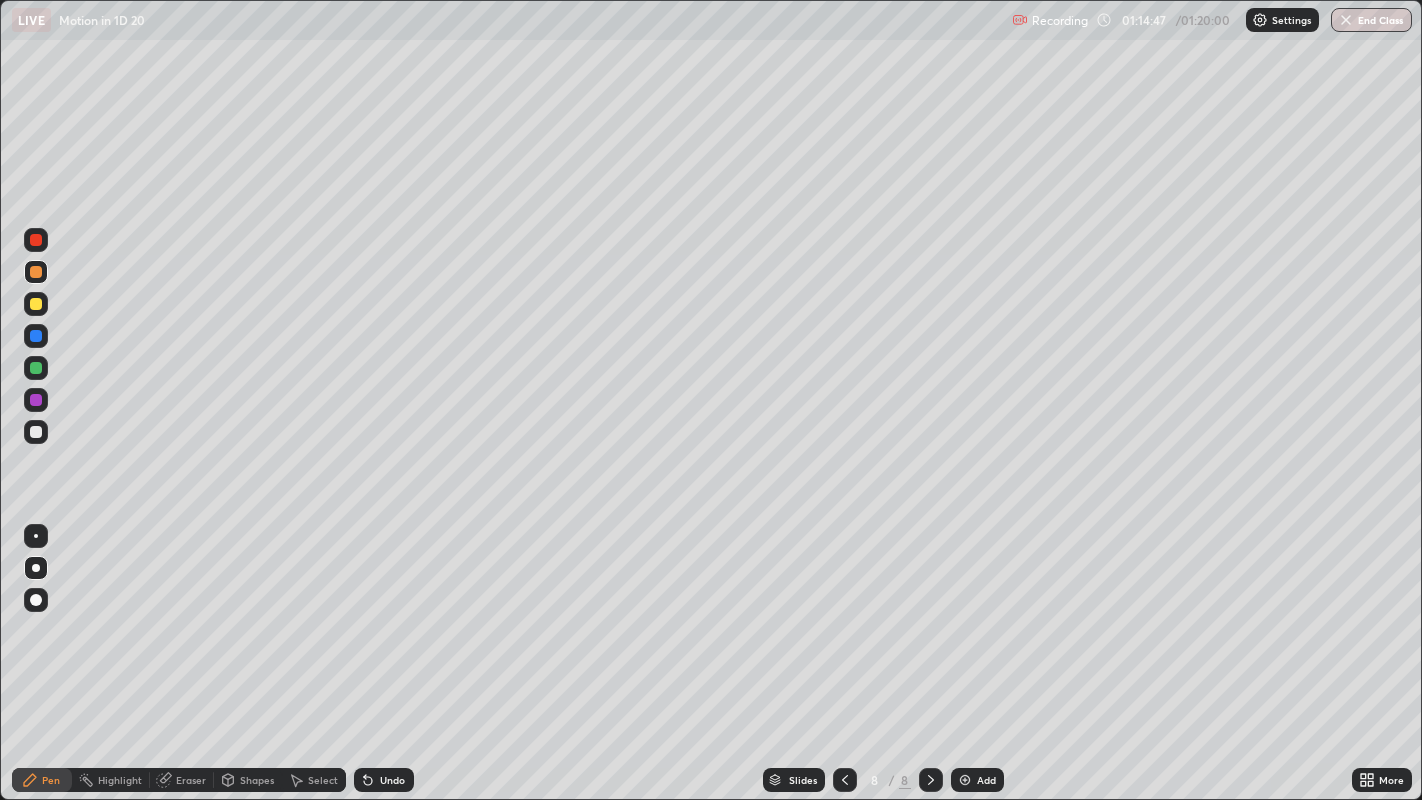 click on "Undo" at bounding box center (384, 780) 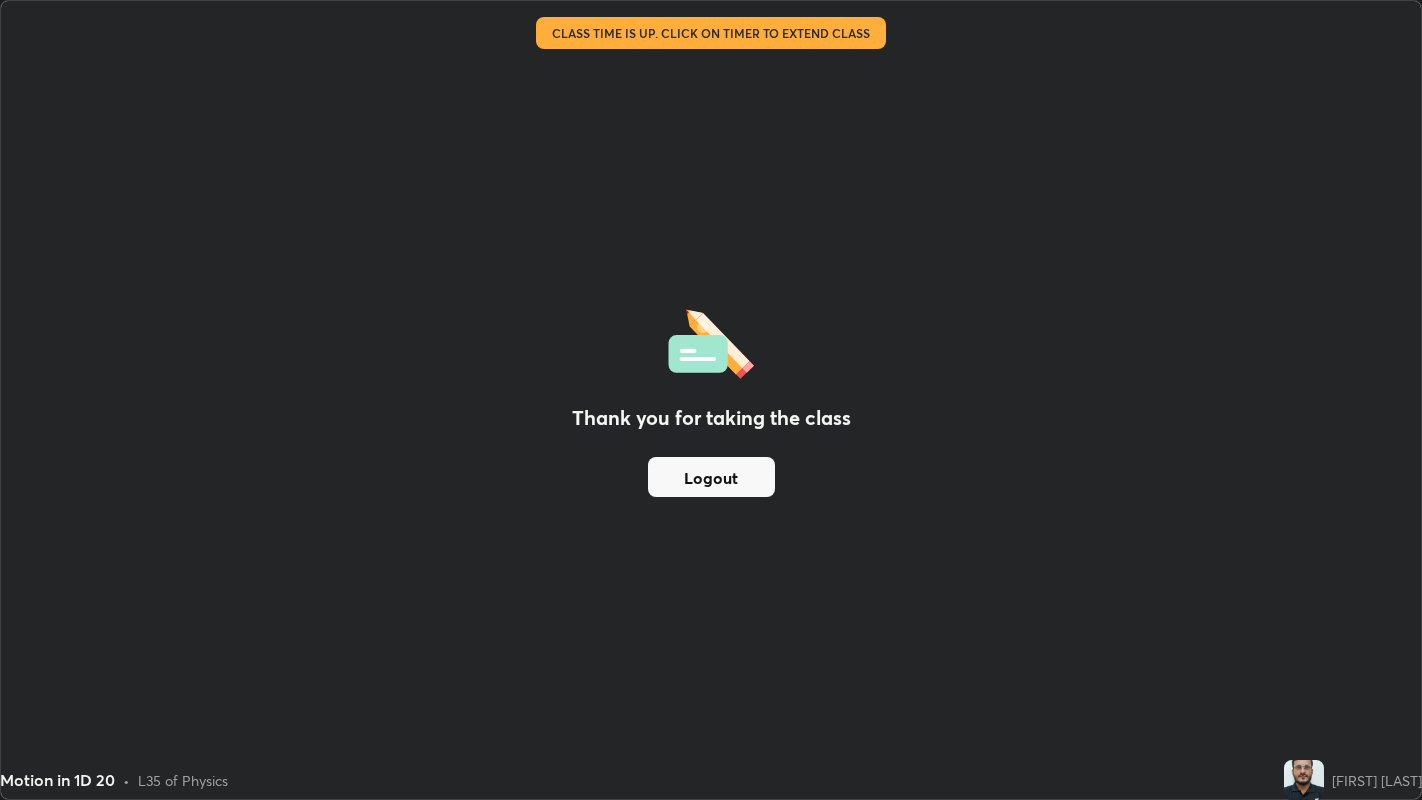 click on "Logout" at bounding box center (711, 477) 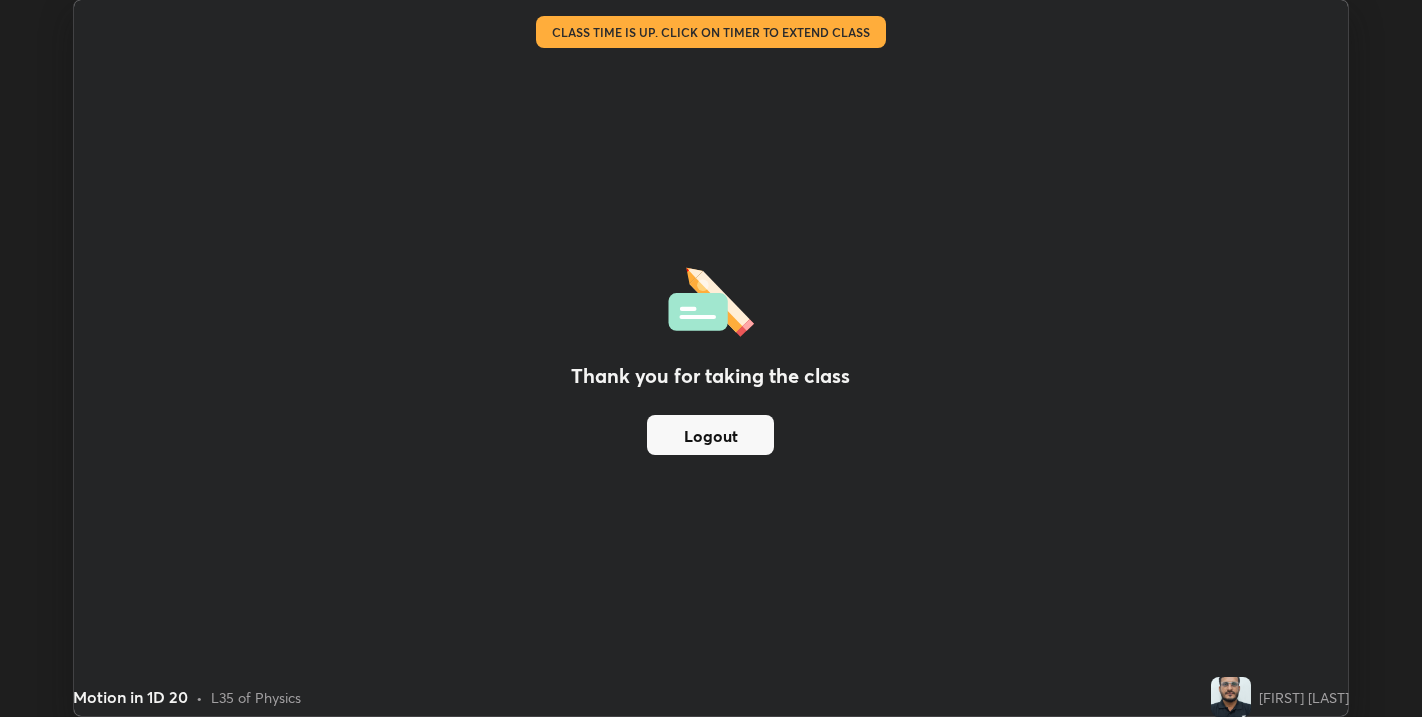 scroll, scrollTop: 717, scrollLeft: 1422, axis: both 